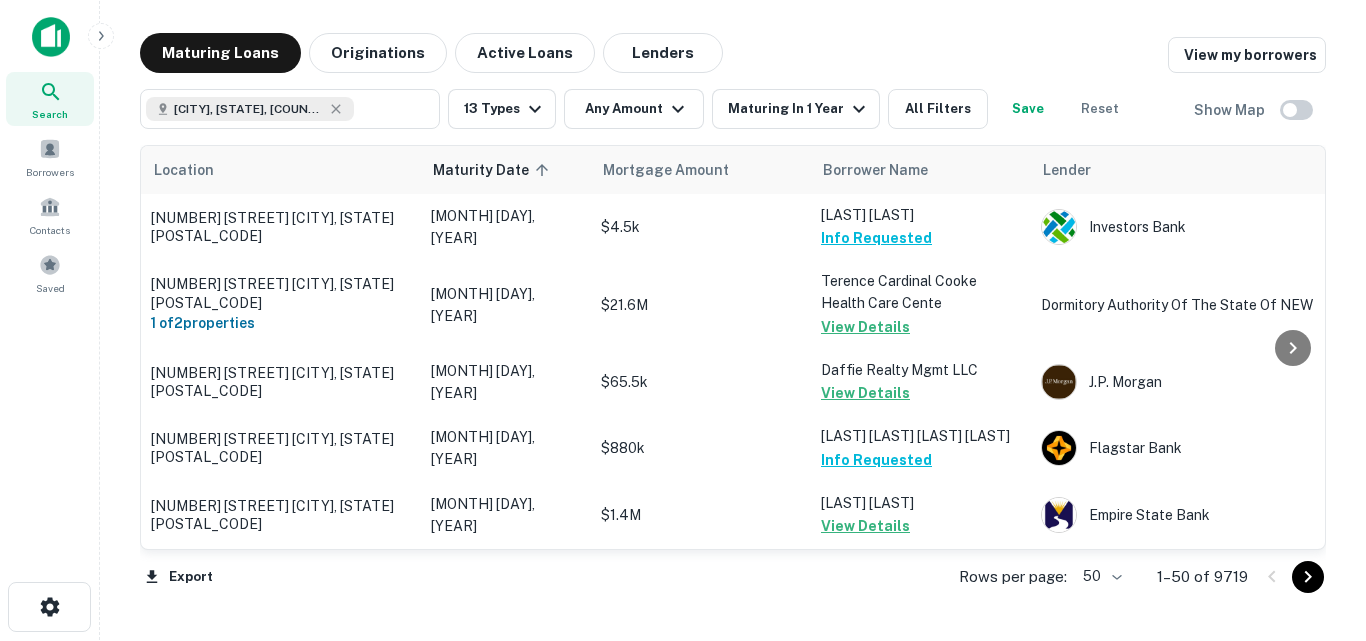 scroll, scrollTop: 0, scrollLeft: 0, axis: both 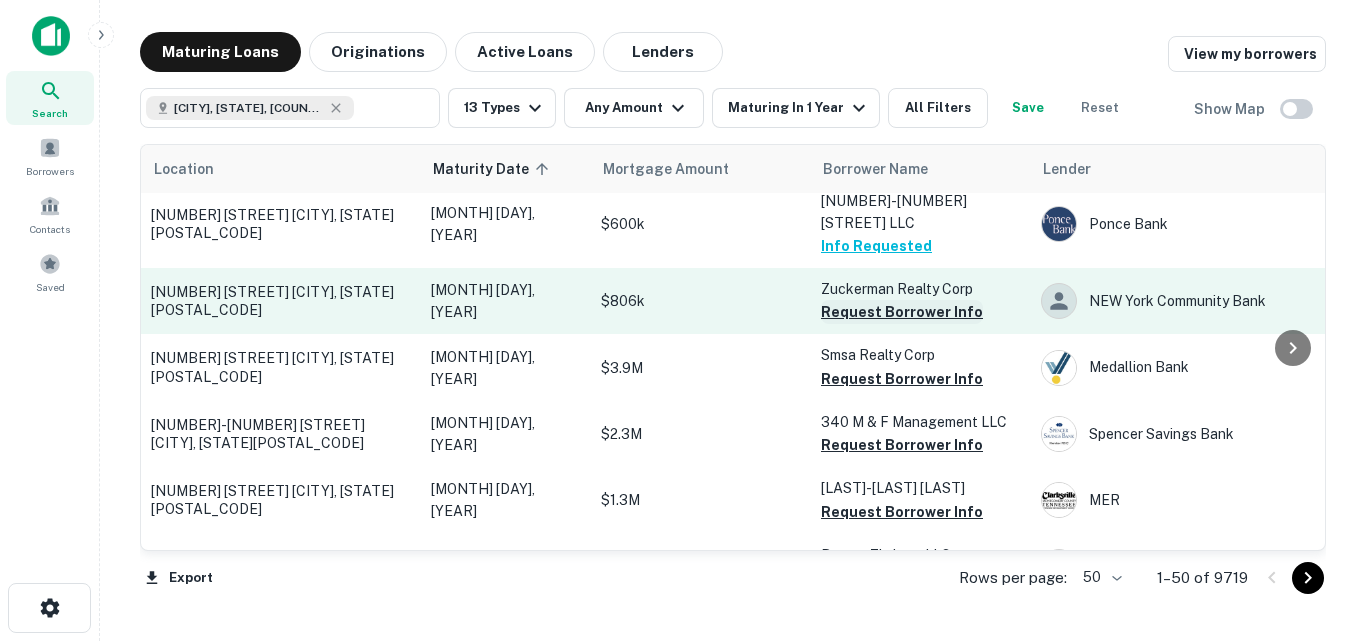 click on "Request Borrower Info" at bounding box center [902, 312] 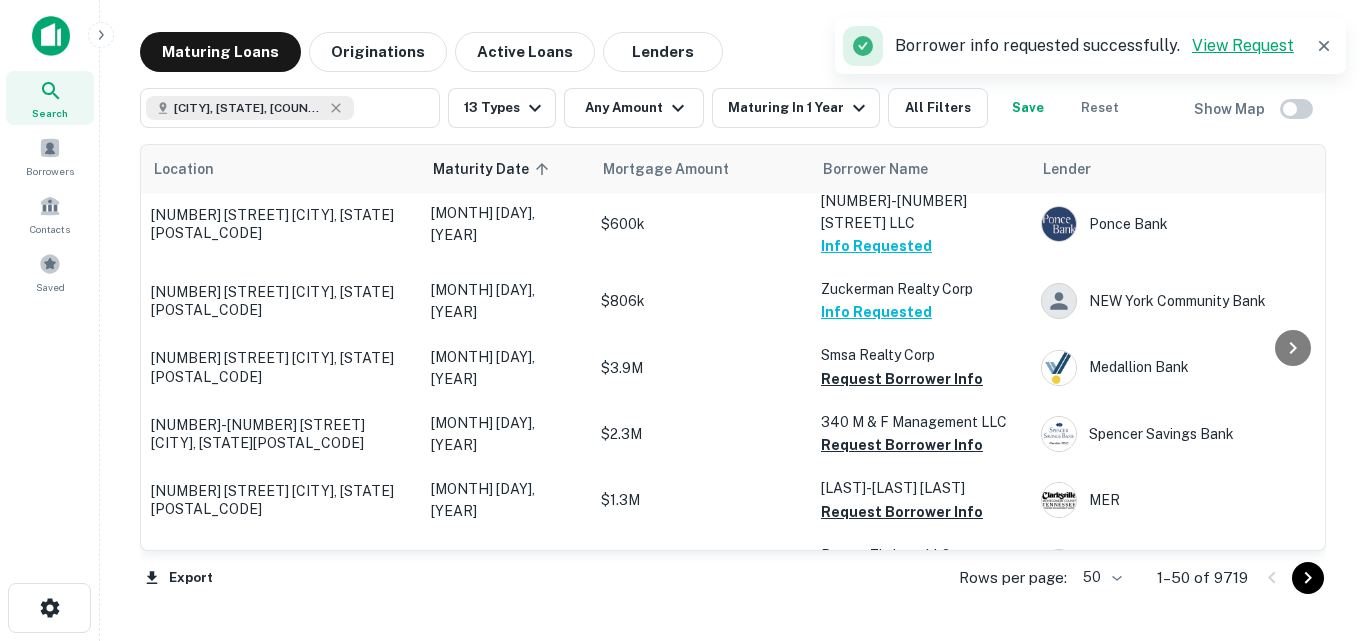 click on "View Request" at bounding box center [1243, 45] 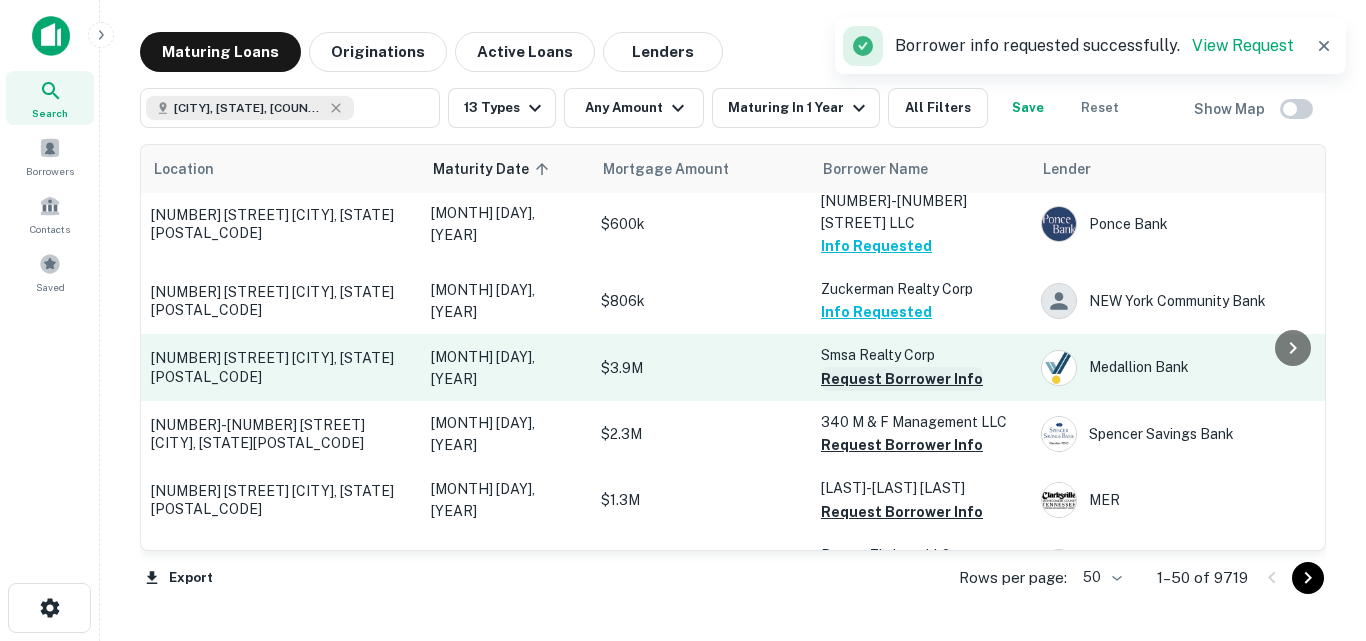 click on "Request Borrower Info" at bounding box center [902, 379] 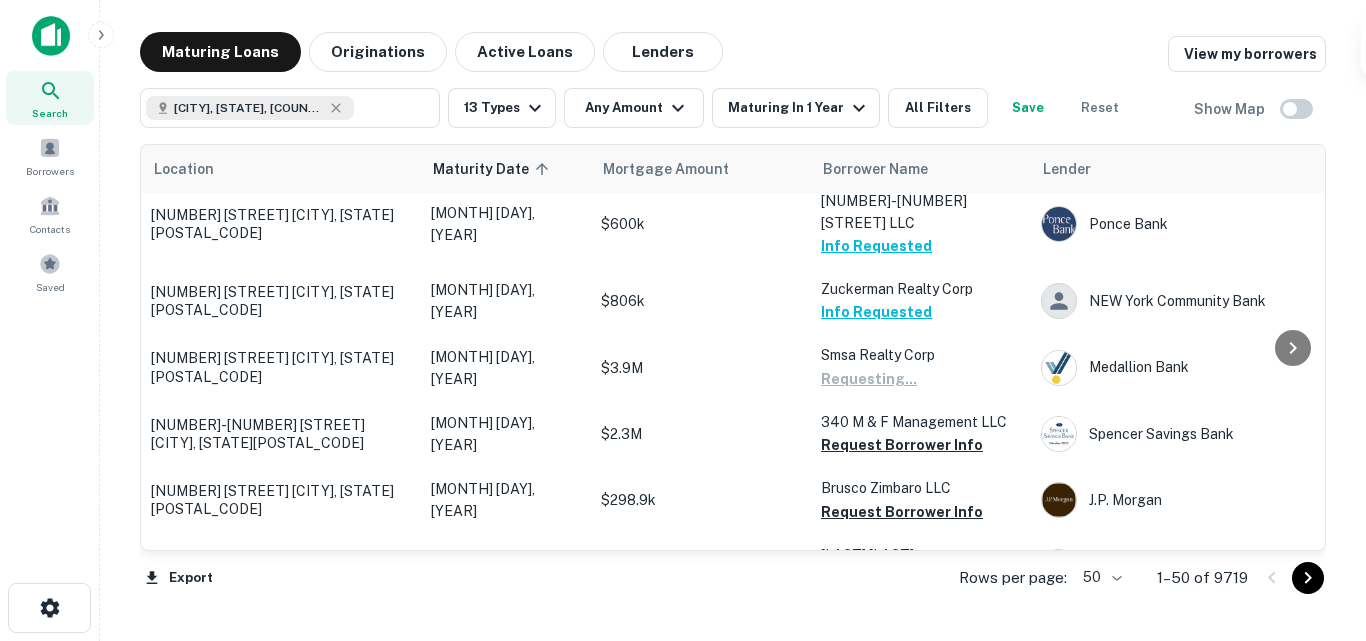 click on "Borrower info requested successfully.   View Request" at bounding box center [1090, 46] 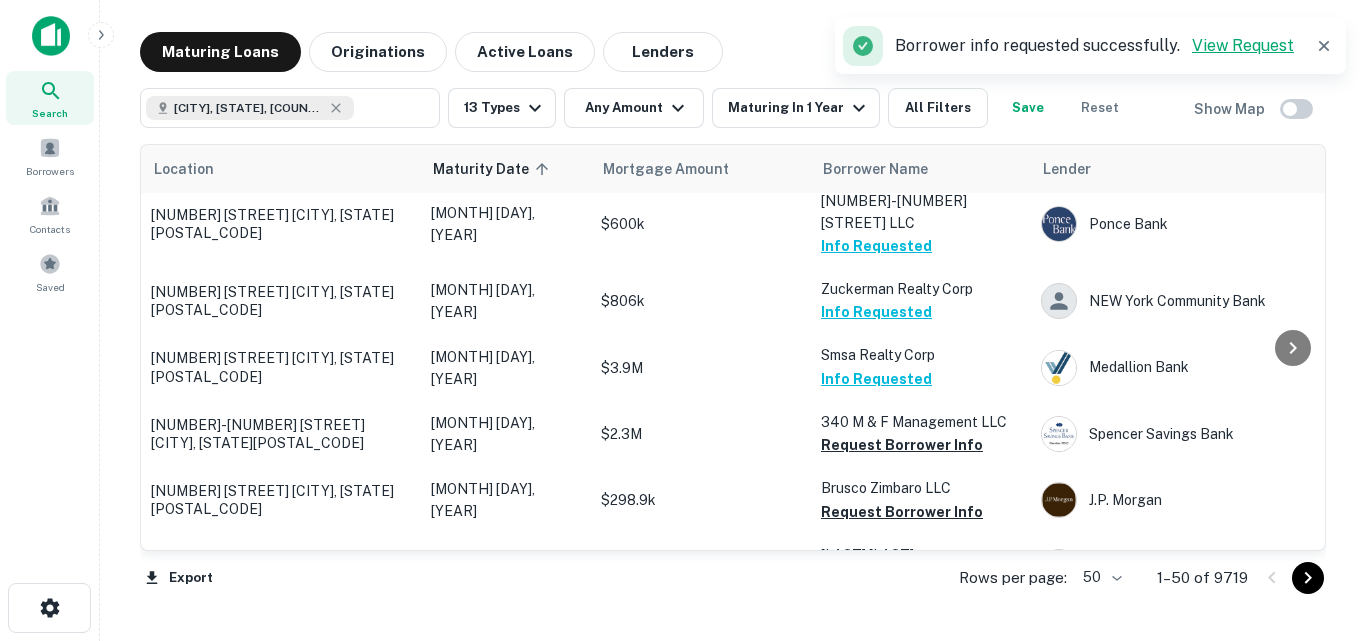click on "View Request" at bounding box center (1243, 45) 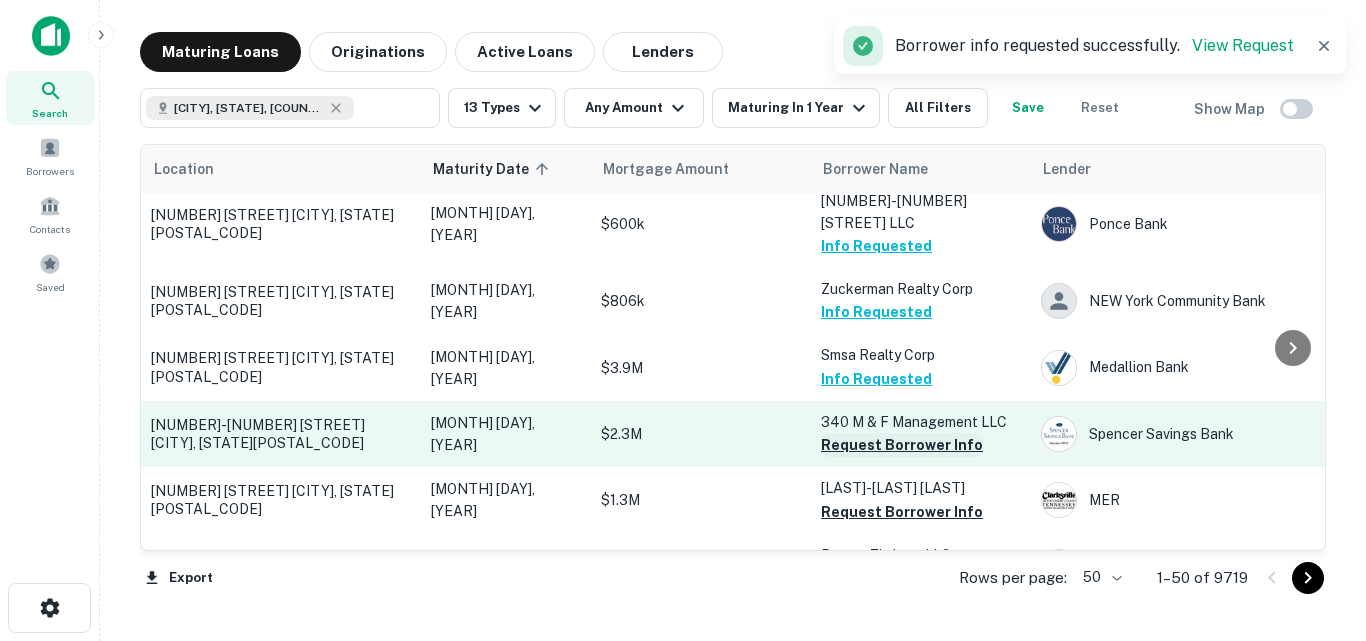 click on "Request Borrower Info" at bounding box center [902, 445] 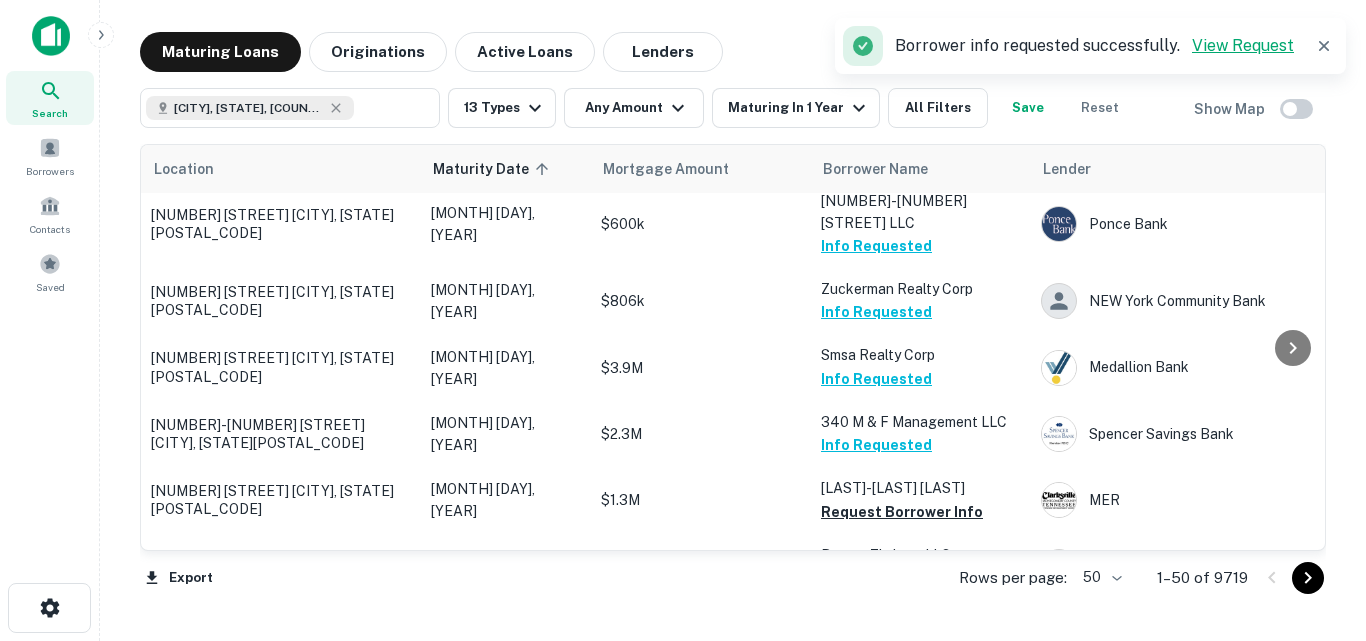 click on "View Request" at bounding box center [1243, 45] 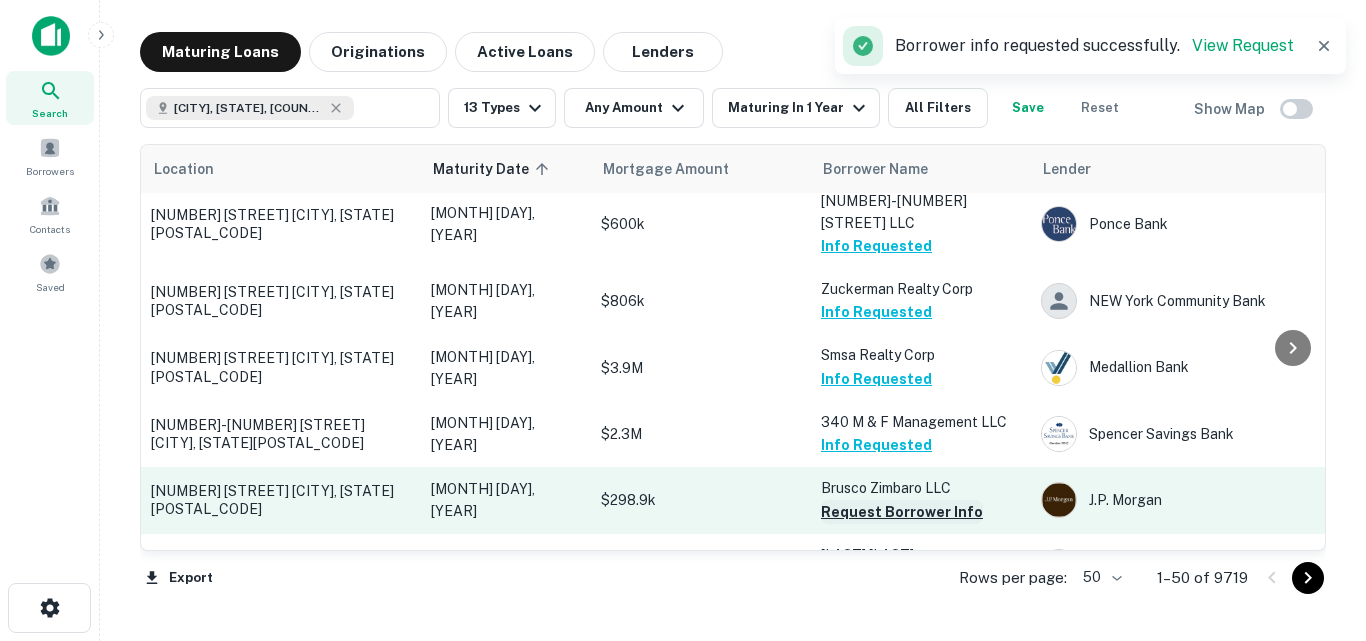 click on "Request Borrower Info" at bounding box center (902, 512) 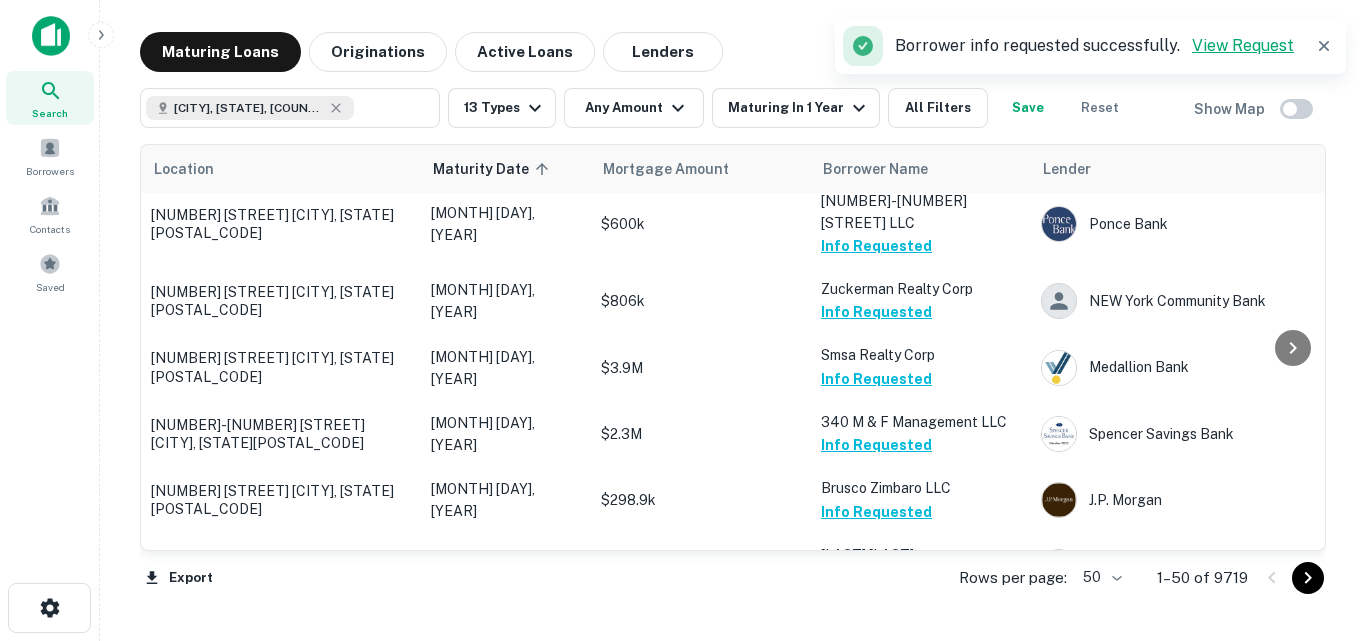 click on "View Request" at bounding box center (1243, 45) 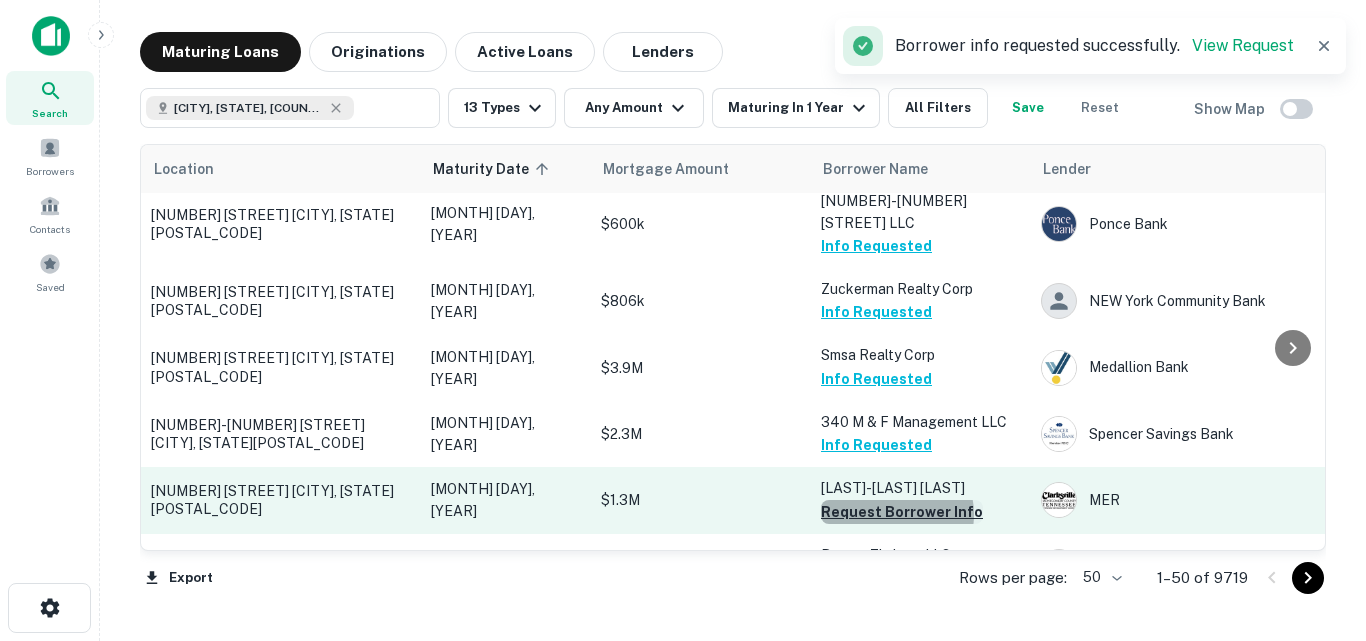 click on "Request Borrower Info" at bounding box center [902, 512] 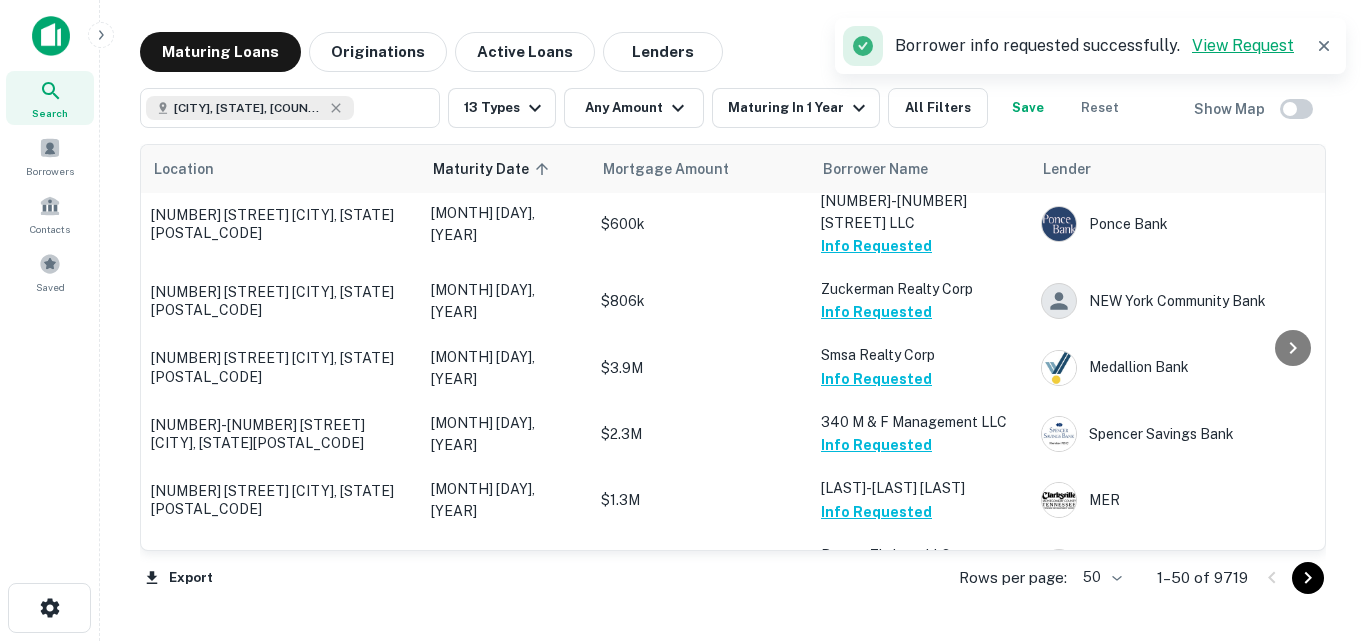 click on "View Request" at bounding box center [1243, 45] 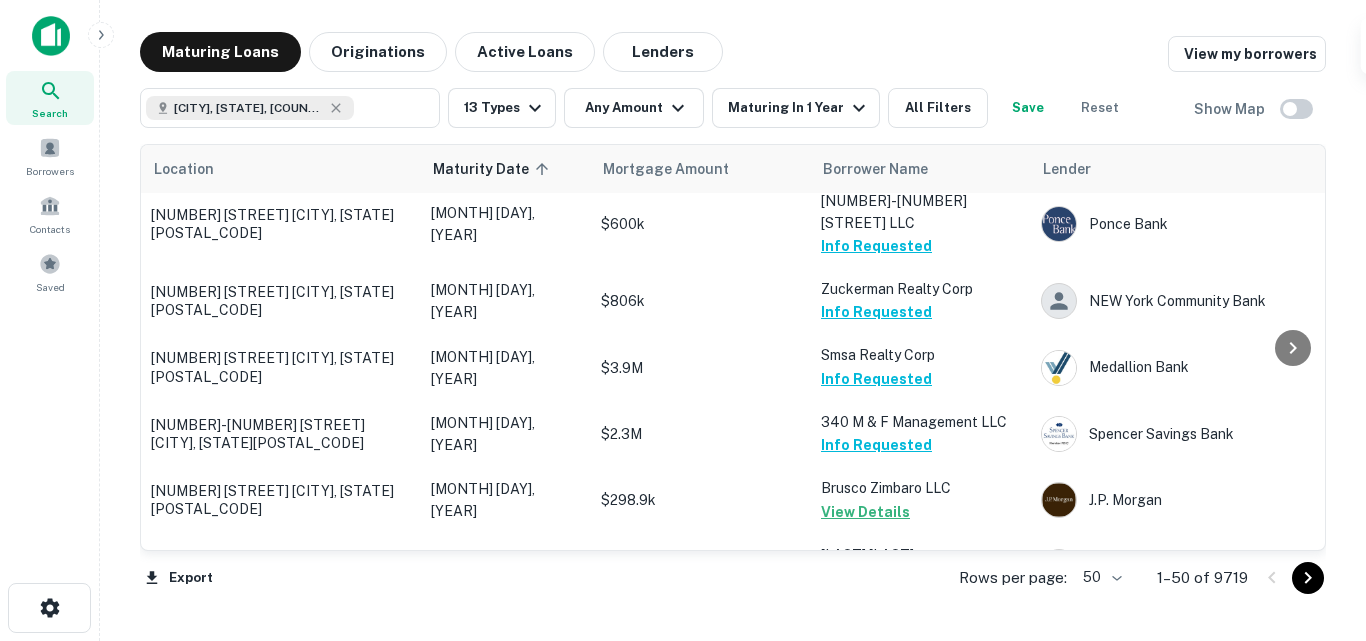 scroll, scrollTop: 800, scrollLeft: 0, axis: vertical 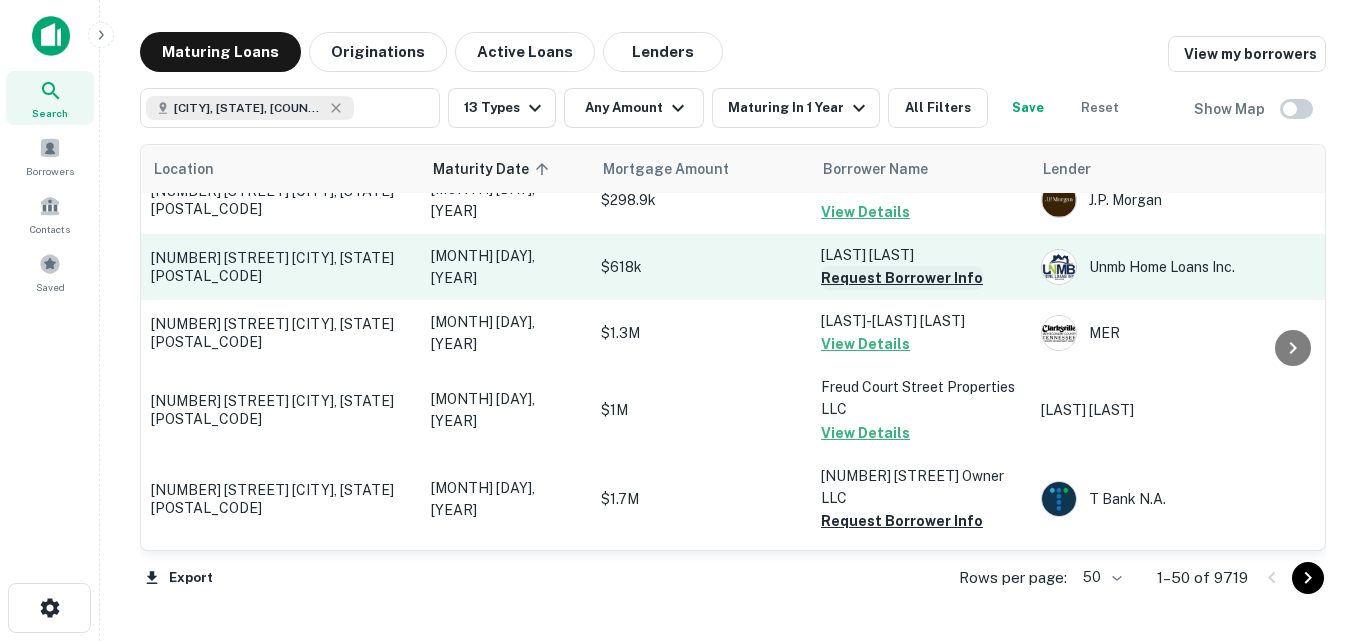 click on "Request Borrower Info" at bounding box center [902, 278] 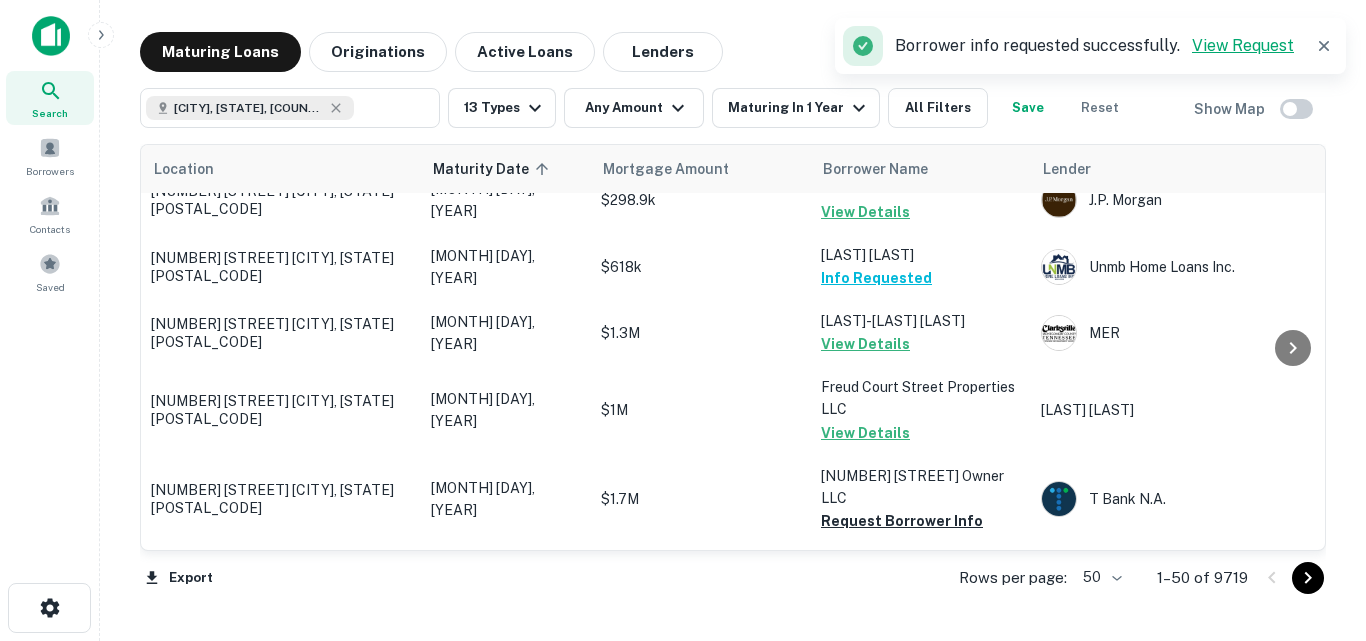 click on "View Request" at bounding box center [1243, 45] 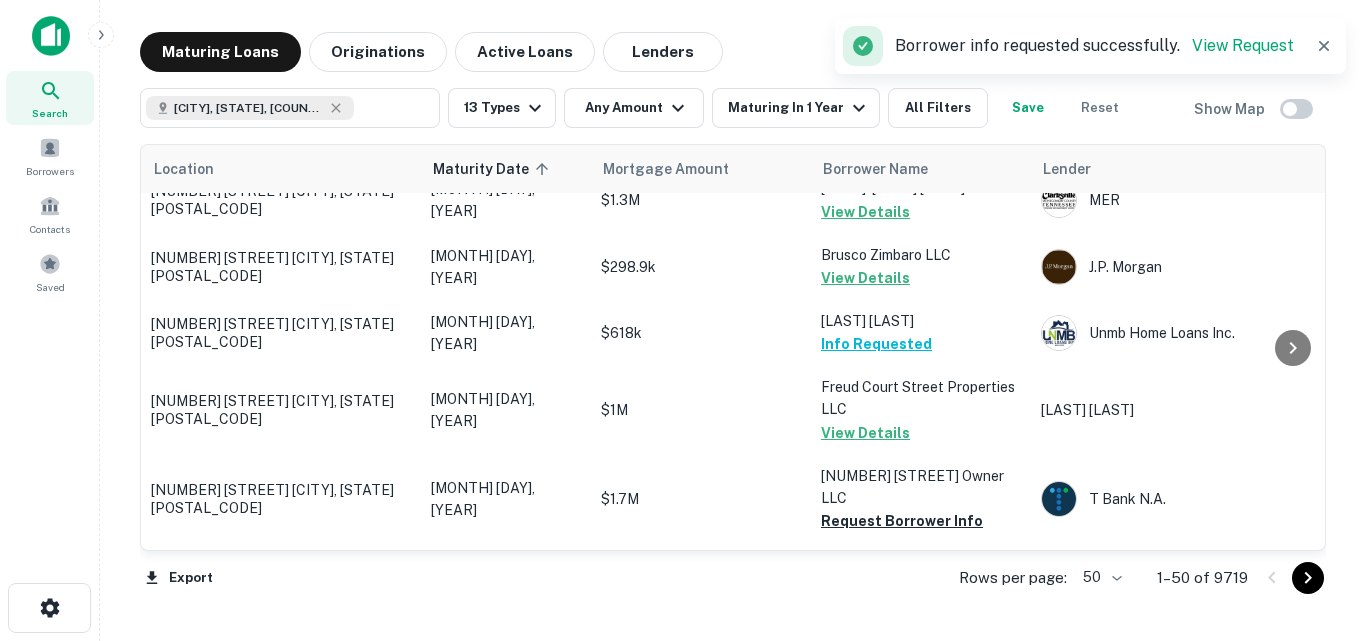 scroll, scrollTop: 1100, scrollLeft: 0, axis: vertical 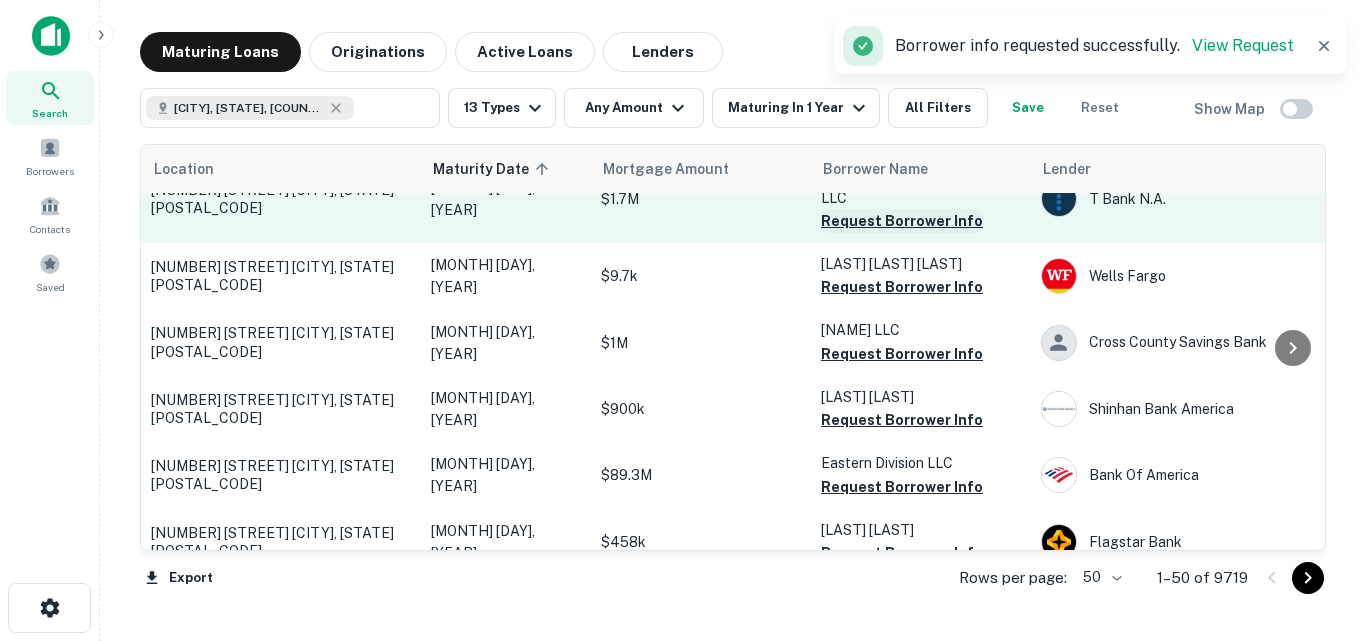 click on "Request Borrower Info" at bounding box center (902, 221) 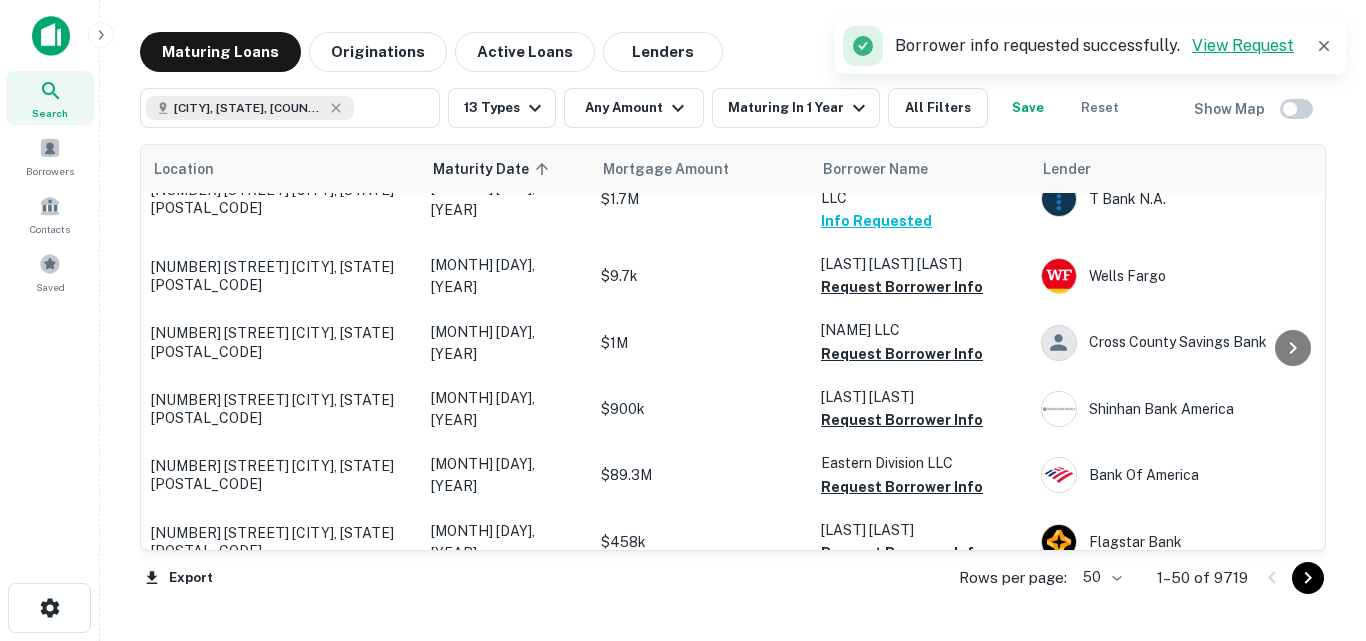 click on "View Request" at bounding box center [1243, 45] 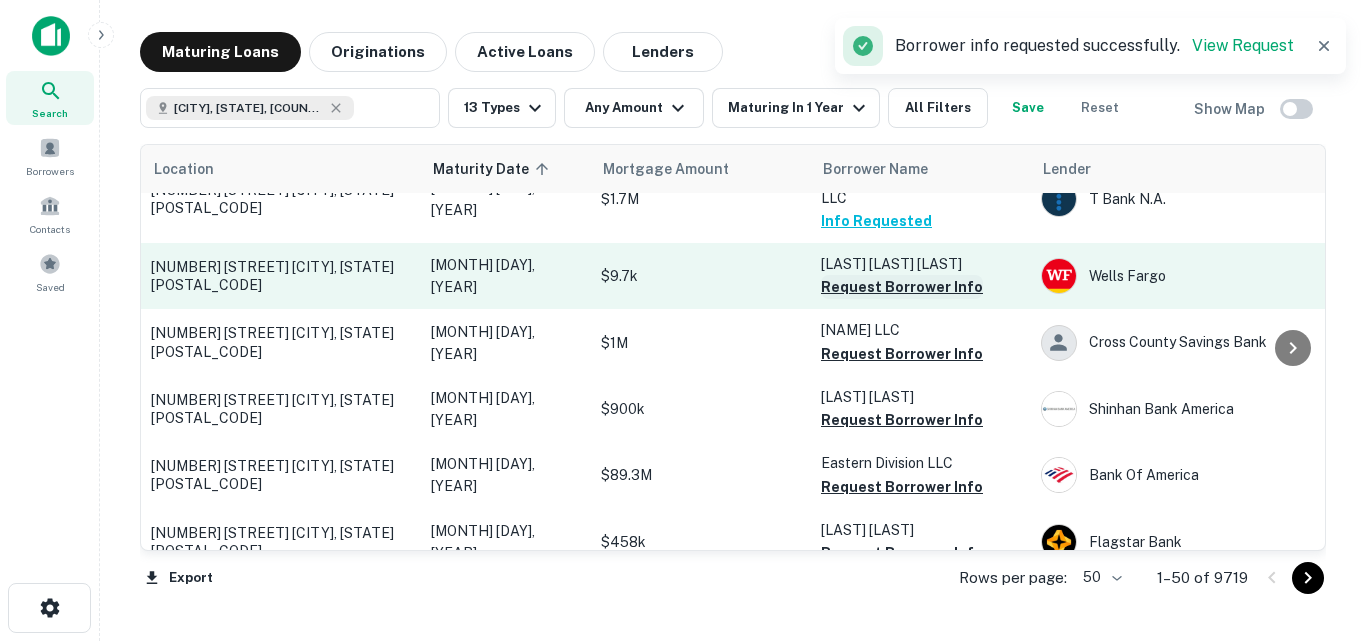 click on "Request Borrower Info" at bounding box center [902, 287] 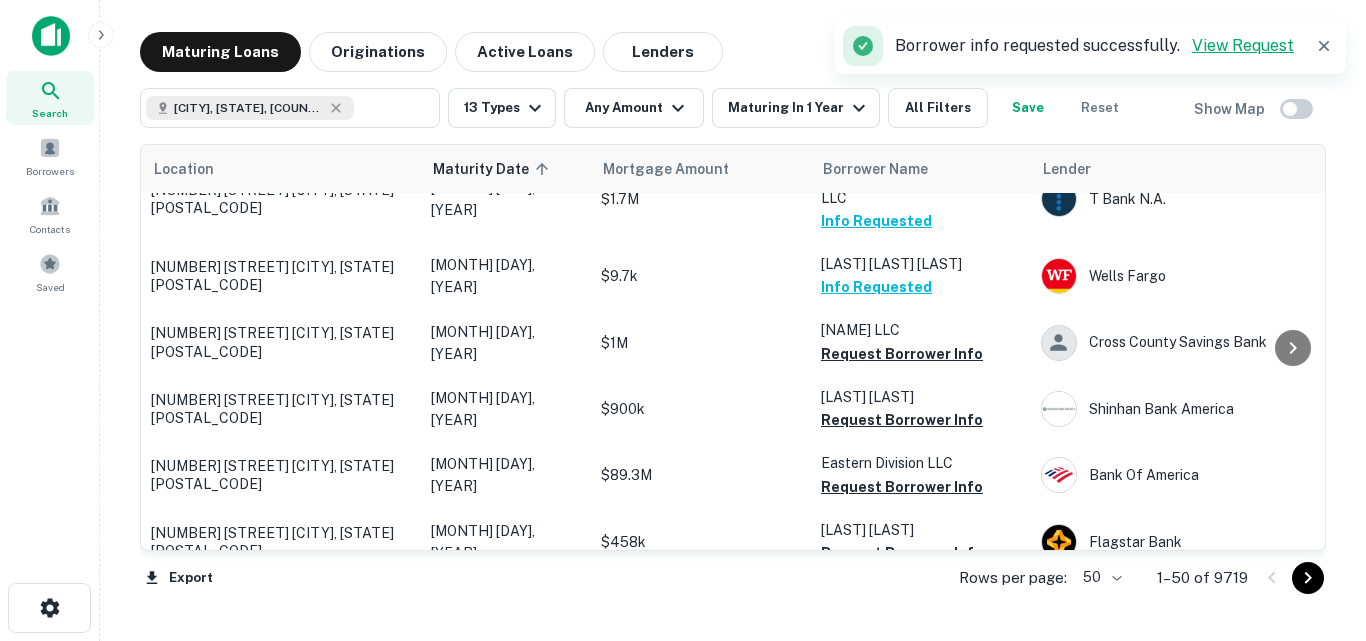 click on "View Request" at bounding box center [1243, 45] 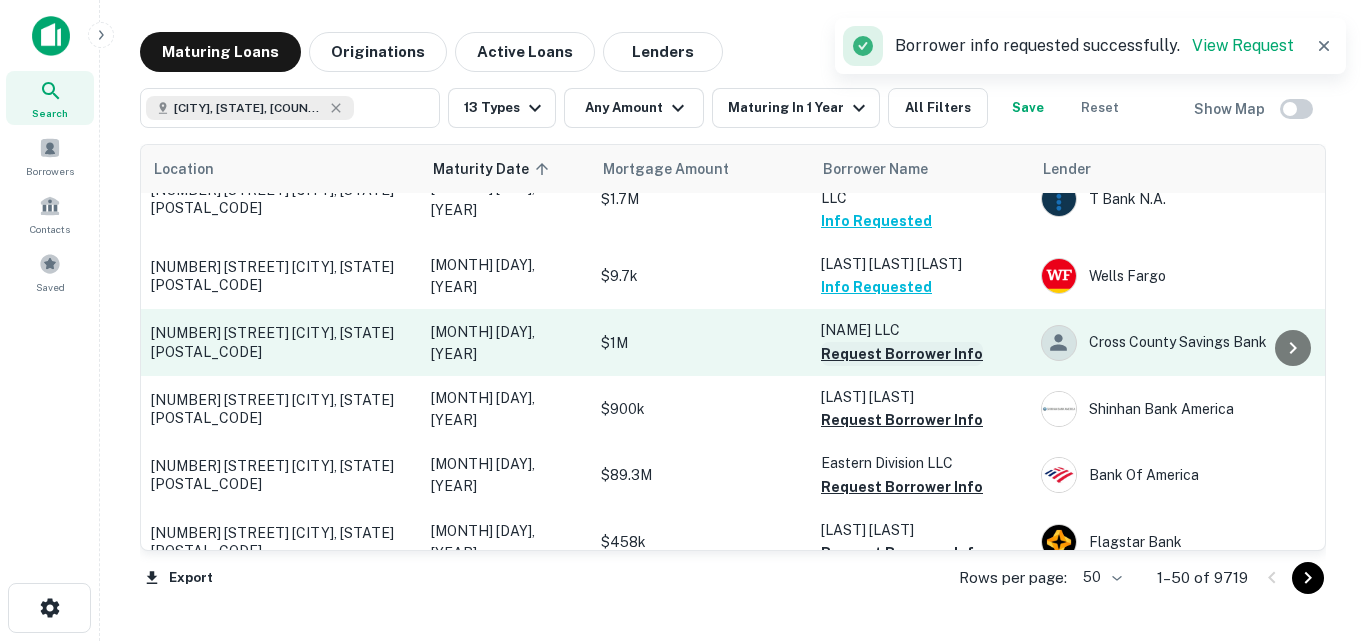 click on "Request Borrower Info" at bounding box center (902, 354) 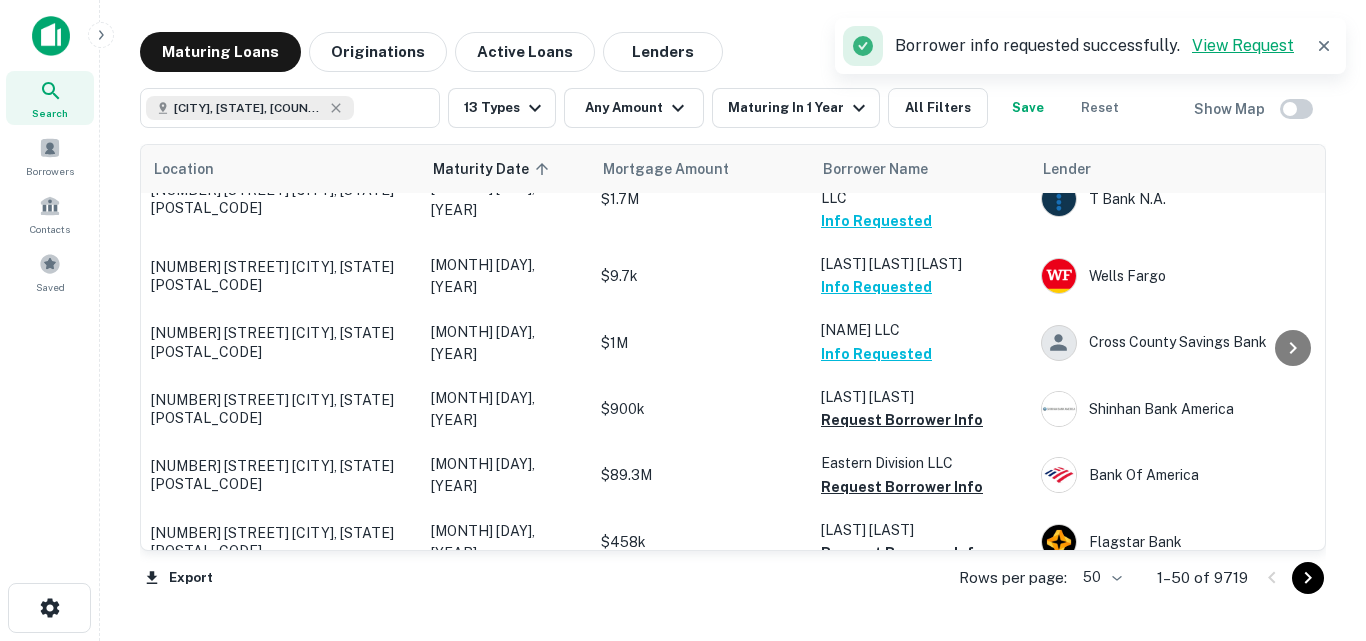 click on "View Request" at bounding box center [1243, 45] 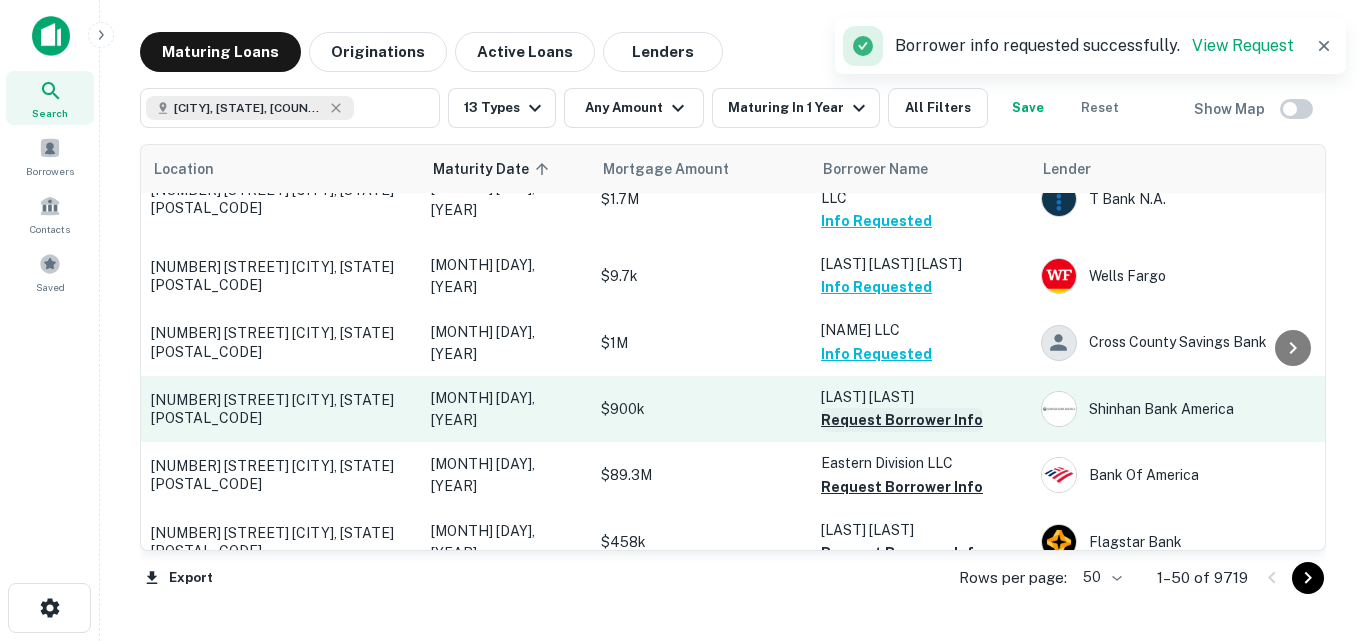 click on "Request Borrower Info" at bounding box center (902, 420) 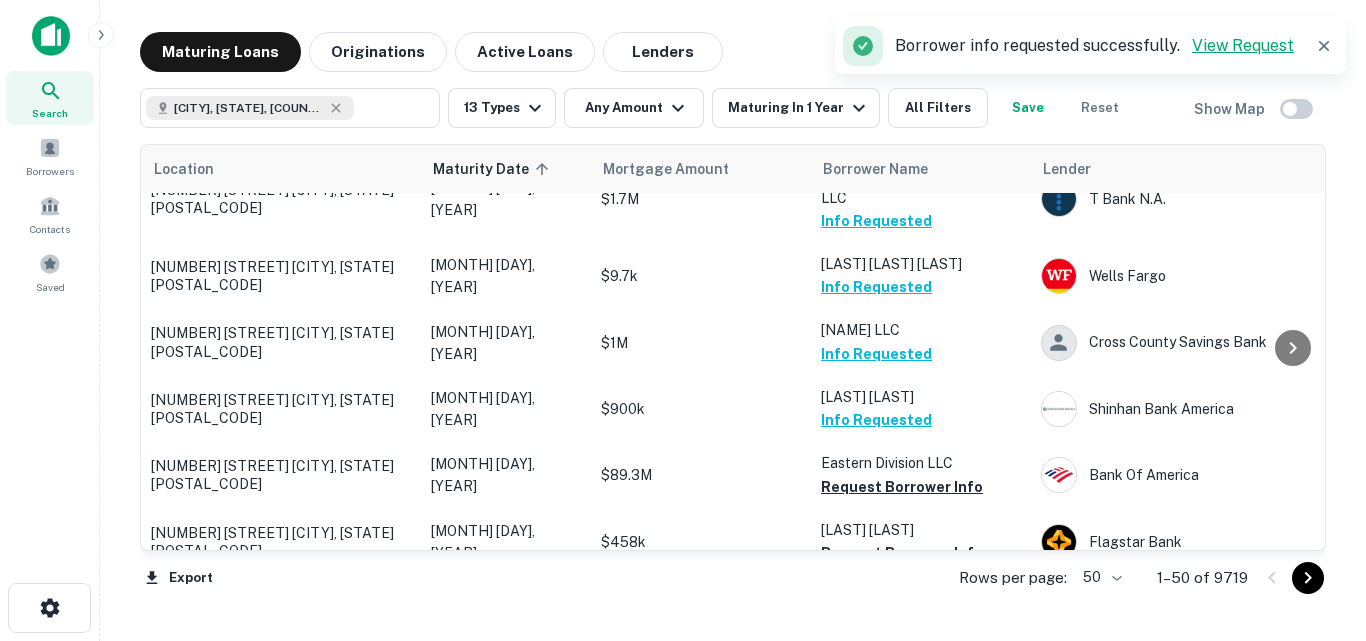 click on "View Request" at bounding box center [1243, 45] 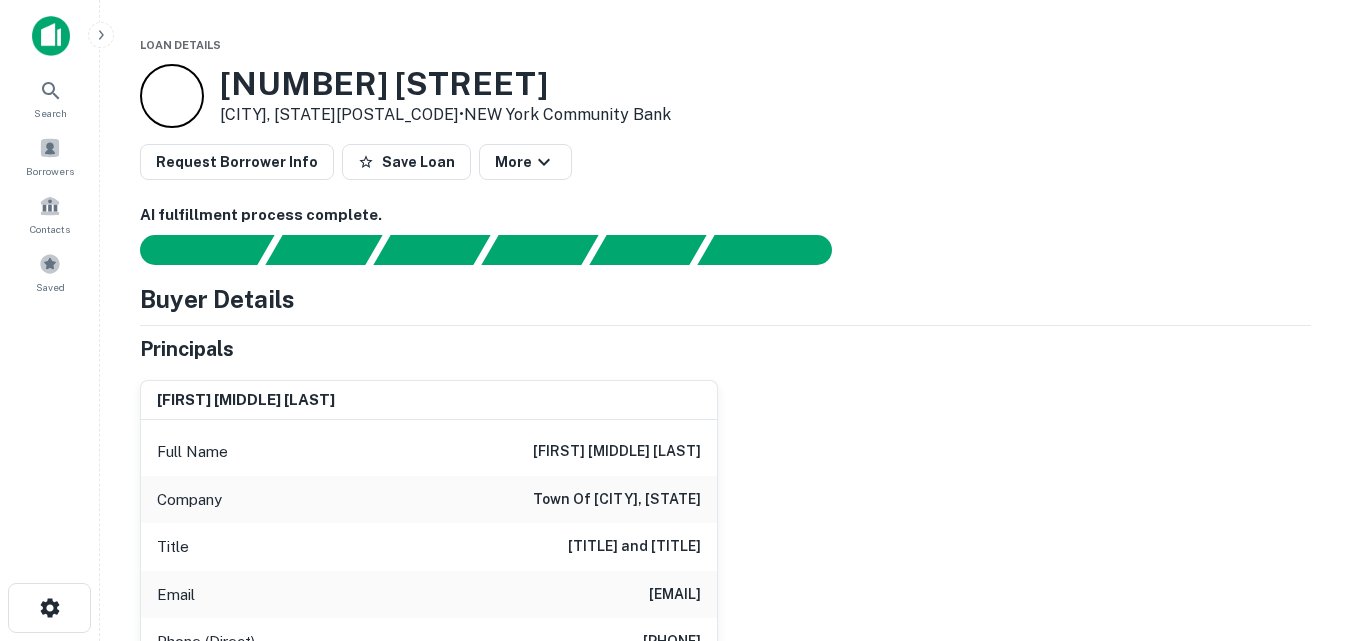 scroll, scrollTop: 0, scrollLeft: 0, axis: both 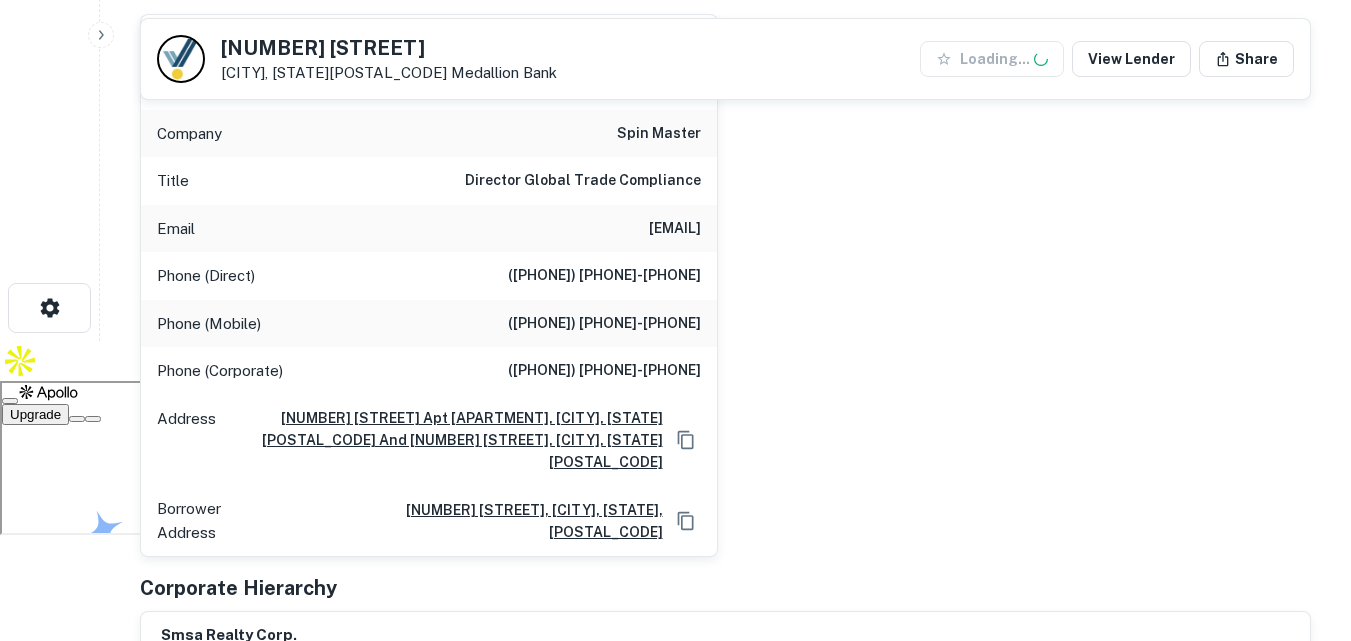 drag, startPoint x: 576, startPoint y: 131, endPoint x: 608, endPoint y: 142, distance: 33.83785 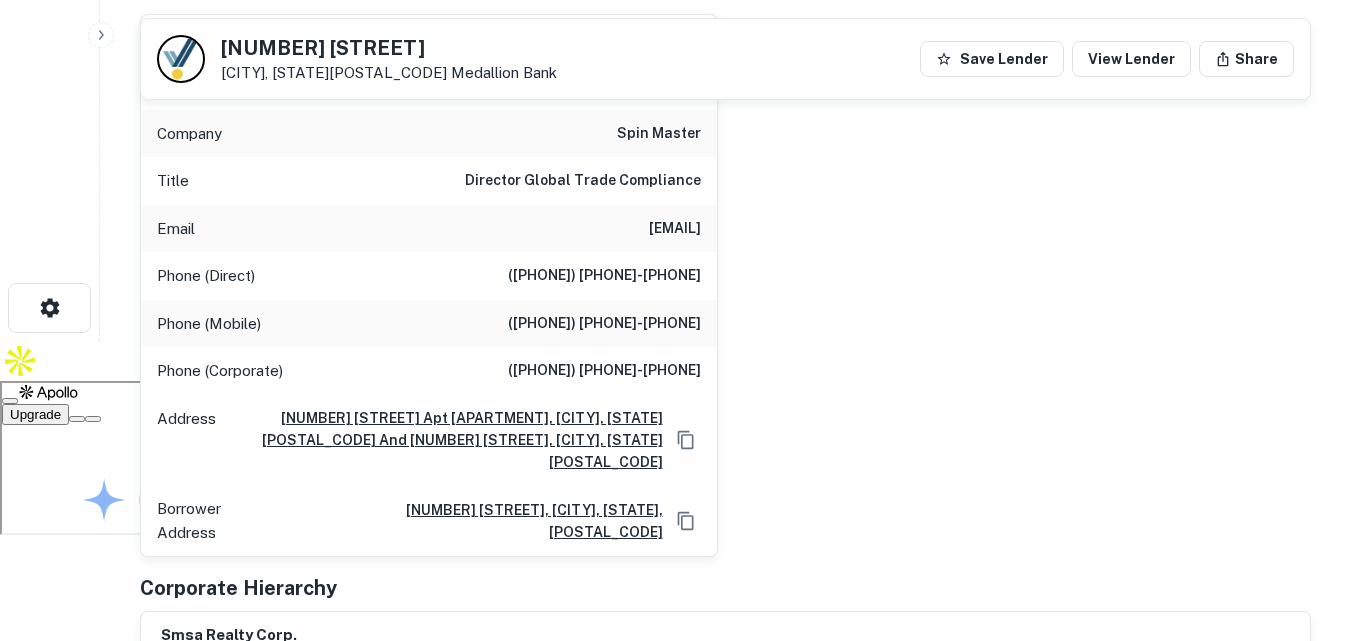 scroll, scrollTop: 200, scrollLeft: 0, axis: vertical 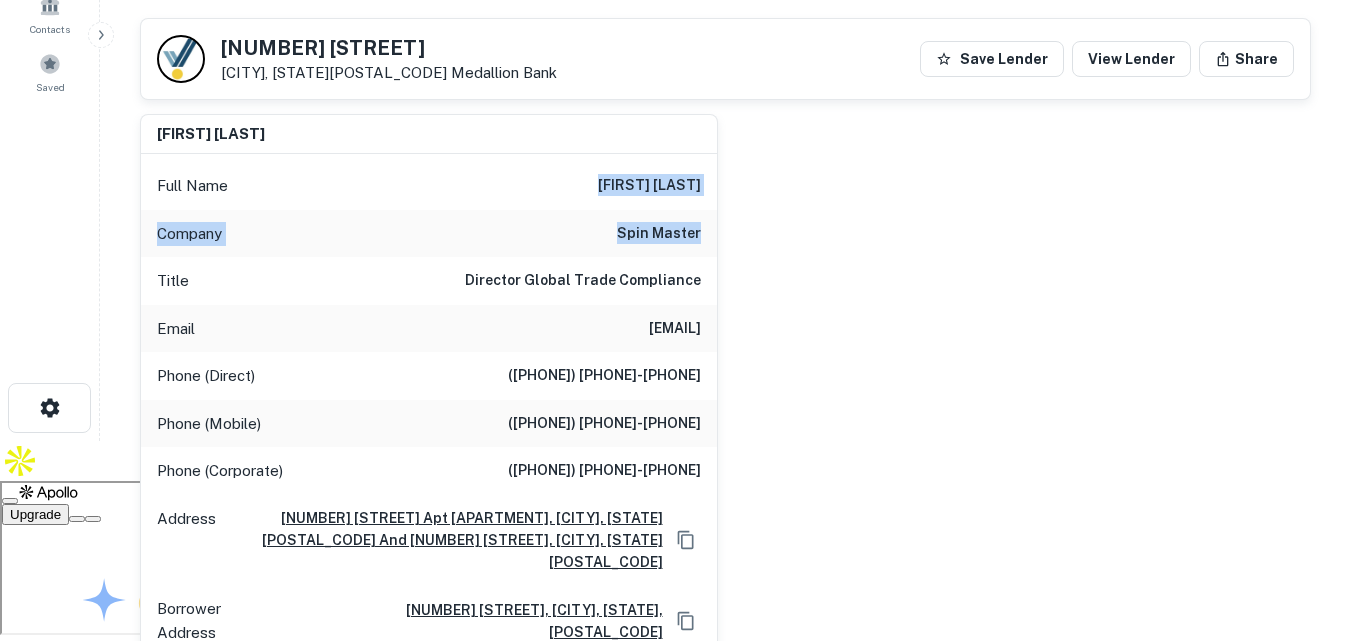 drag, startPoint x: 578, startPoint y: 179, endPoint x: 739, endPoint y: 231, distance: 169.18924 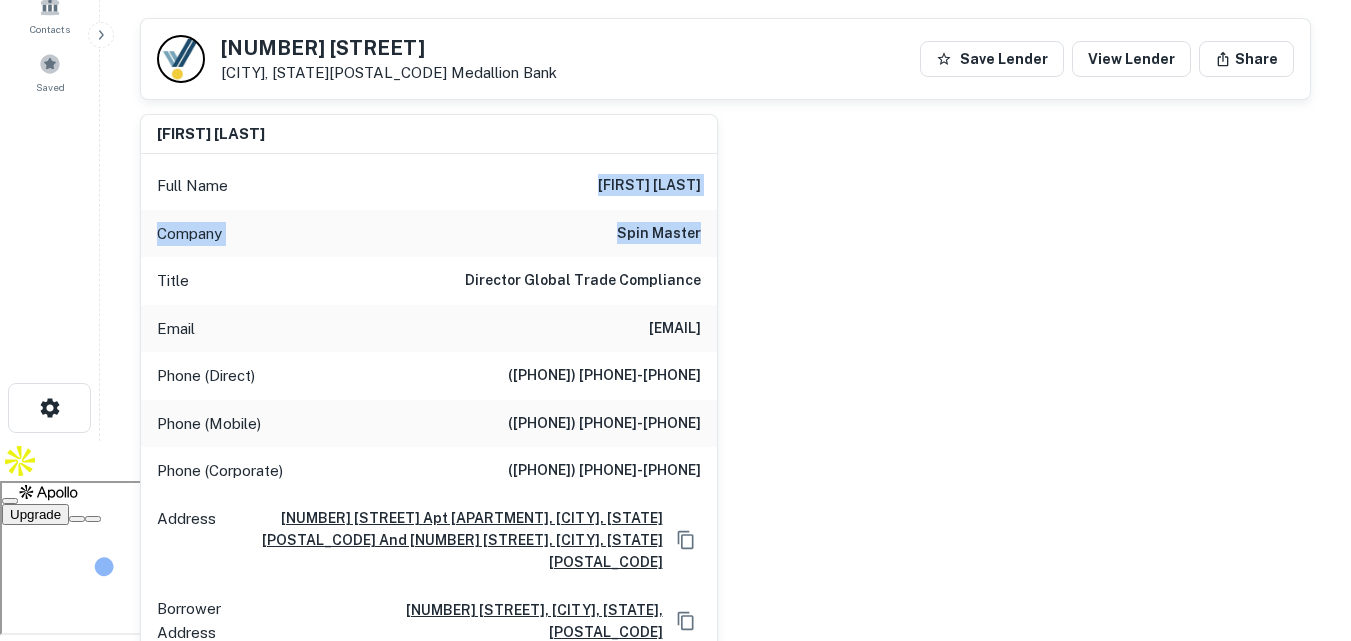 copy on "michael sinder Company spin master" 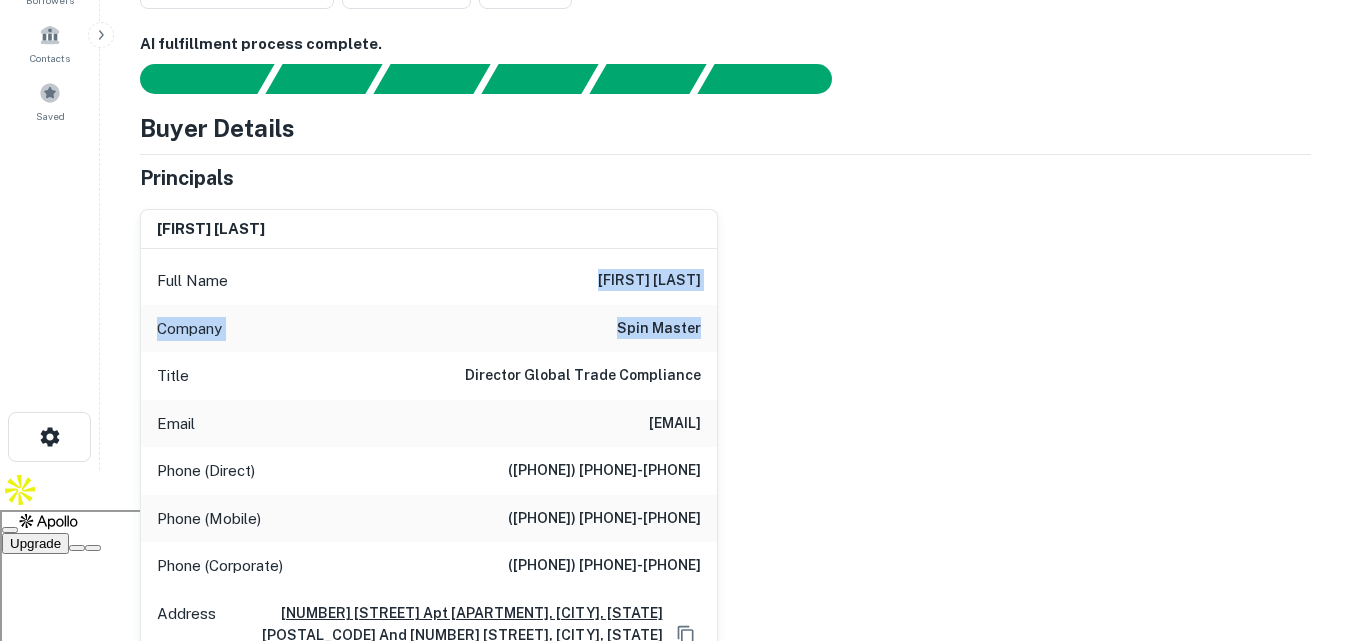 scroll, scrollTop: 0, scrollLeft: 0, axis: both 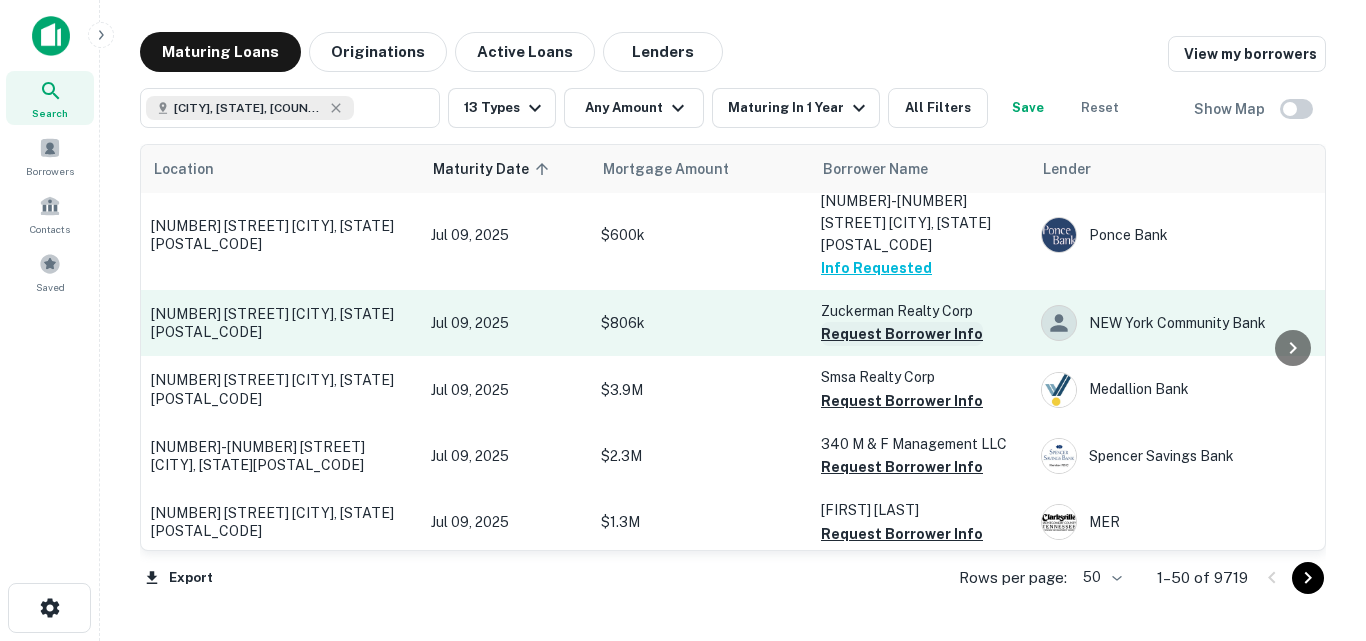 click on "Request Borrower Info" at bounding box center [902, 334] 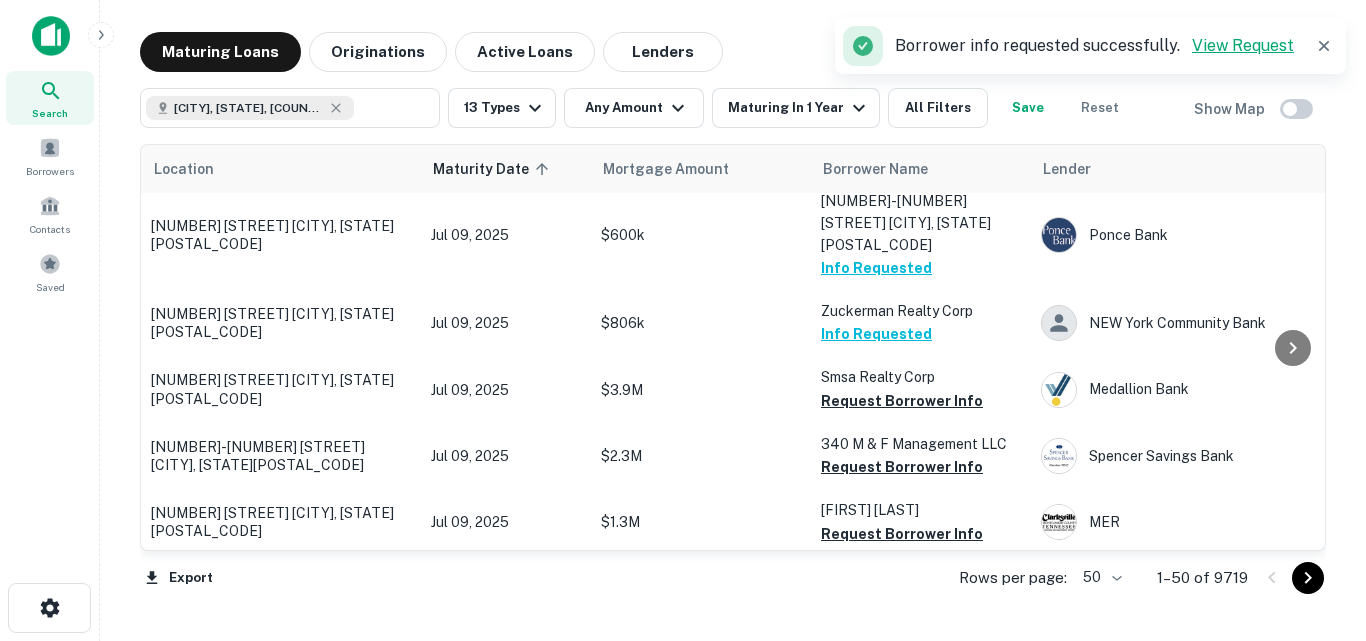 click on "View Request" at bounding box center (1243, 45) 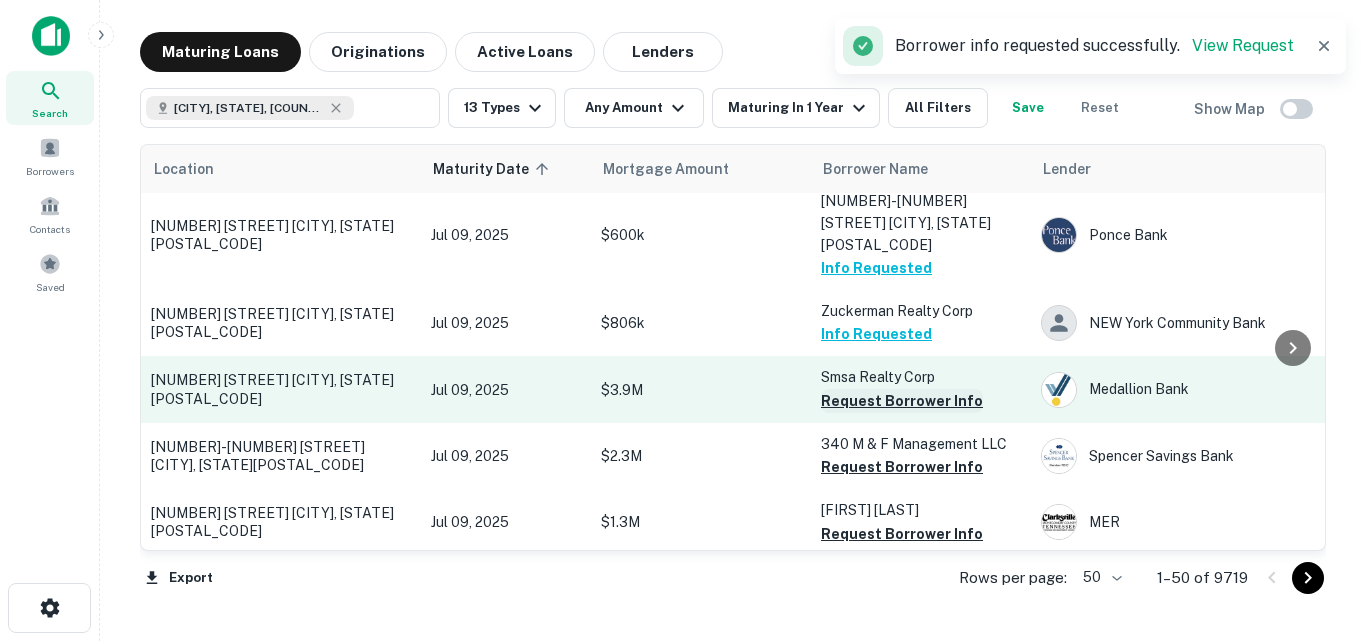 click on "Request Borrower Info" at bounding box center (902, 401) 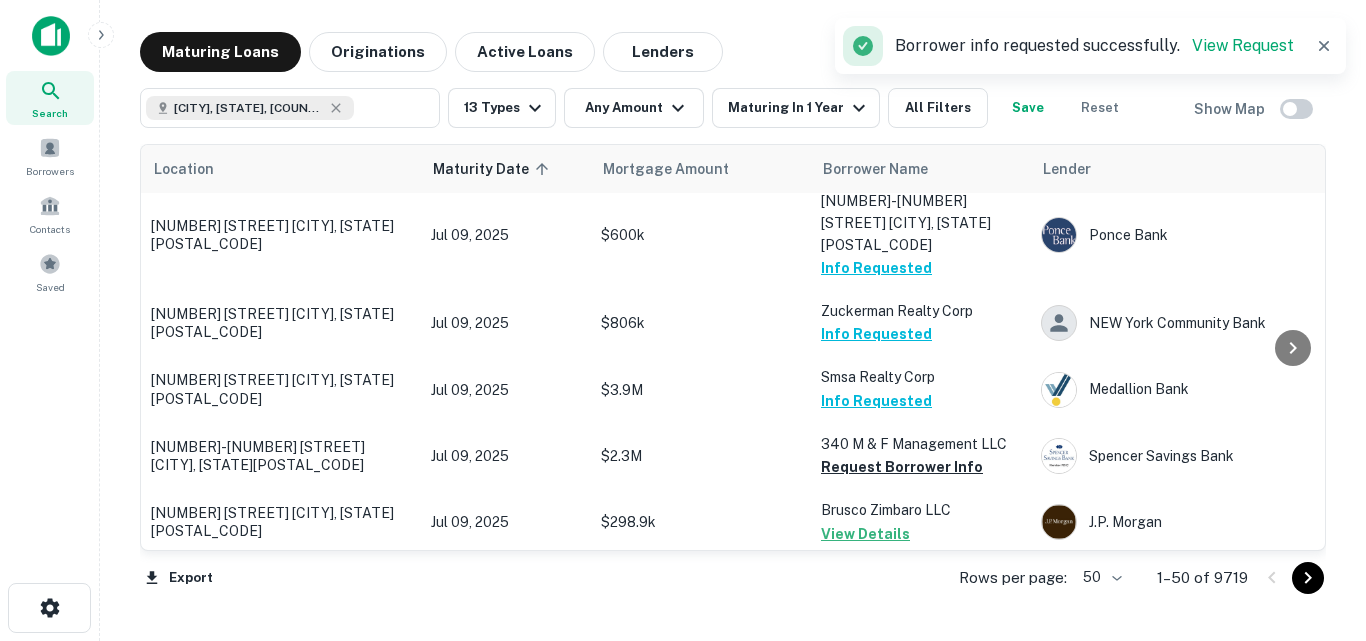 click on "Borrower info requested successfully.   View Request" at bounding box center [1094, 46] 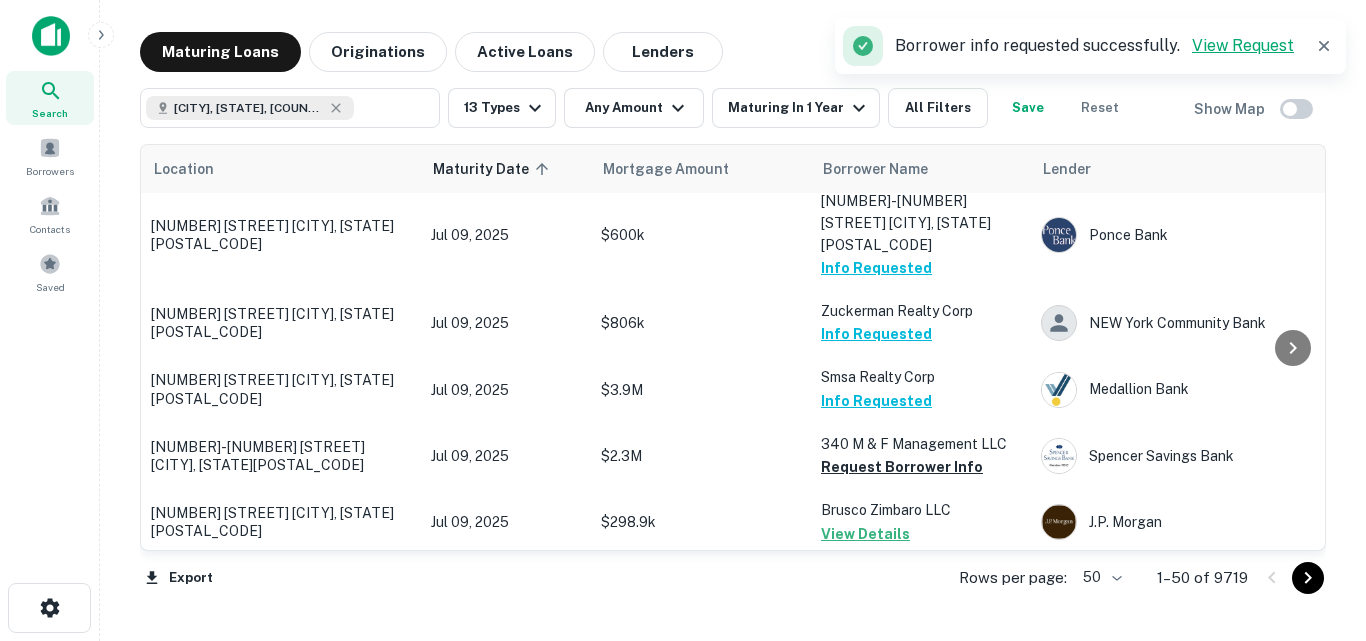 click on "View Request" at bounding box center (1243, 45) 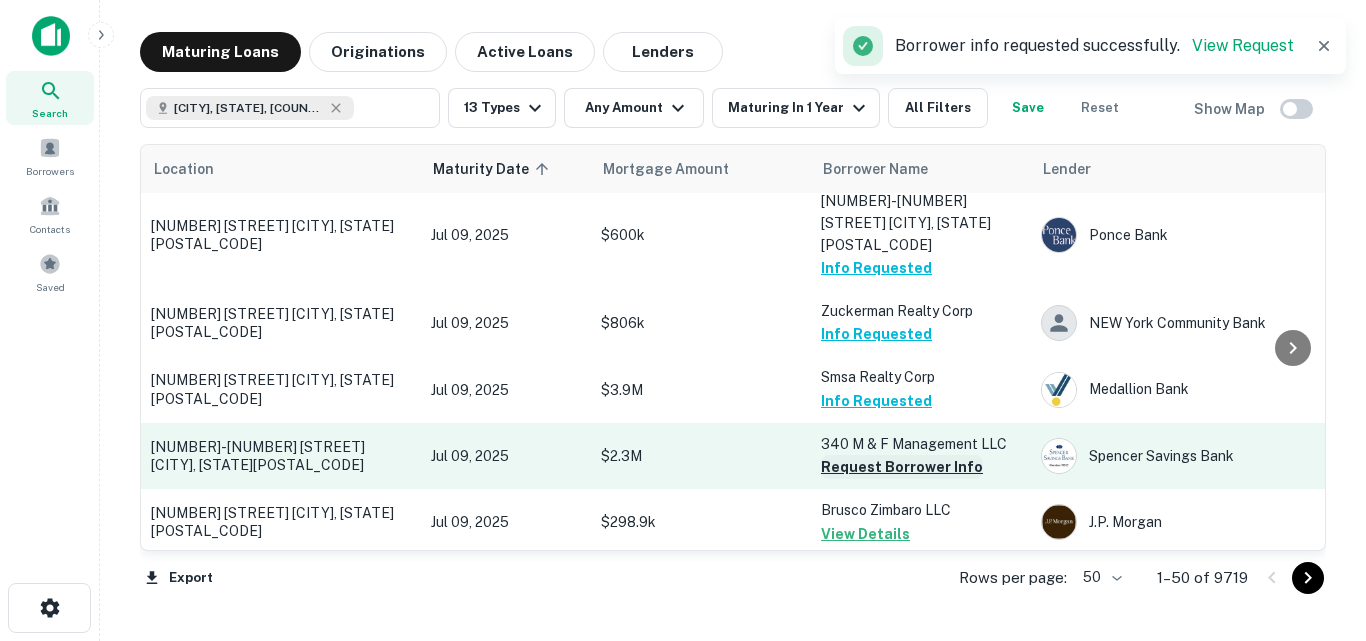 click on "Request Borrower Info" at bounding box center (902, 467) 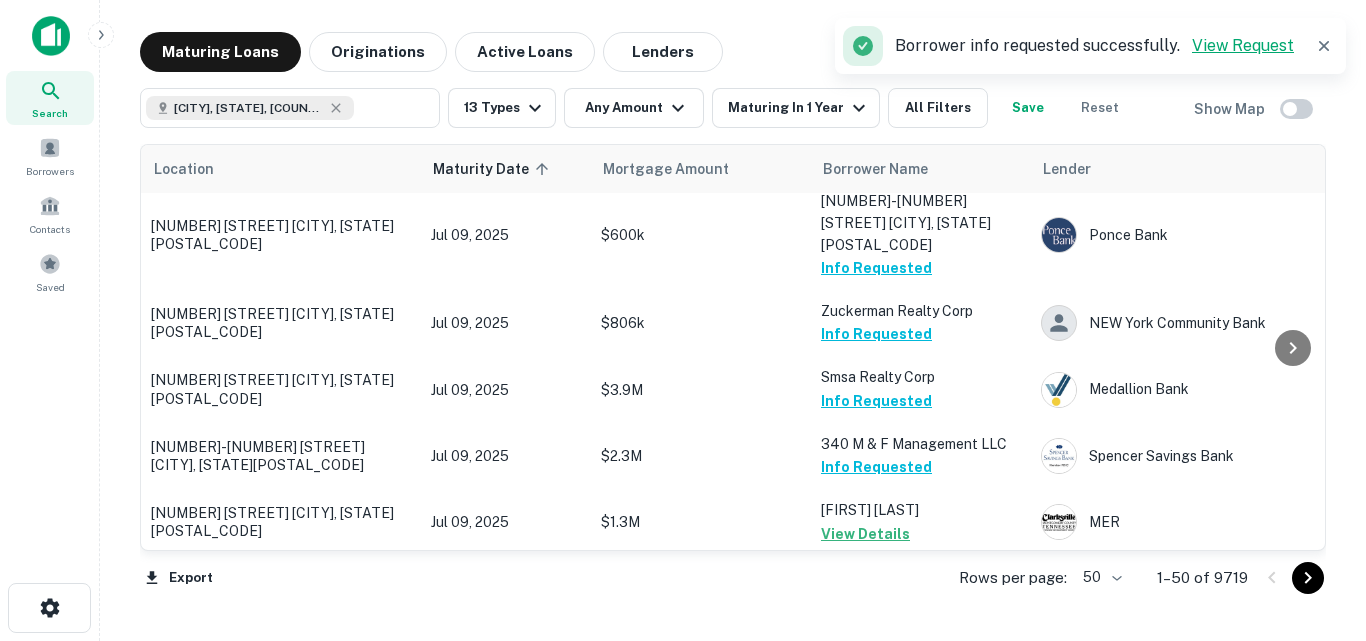 click on "View Request" at bounding box center [1243, 45] 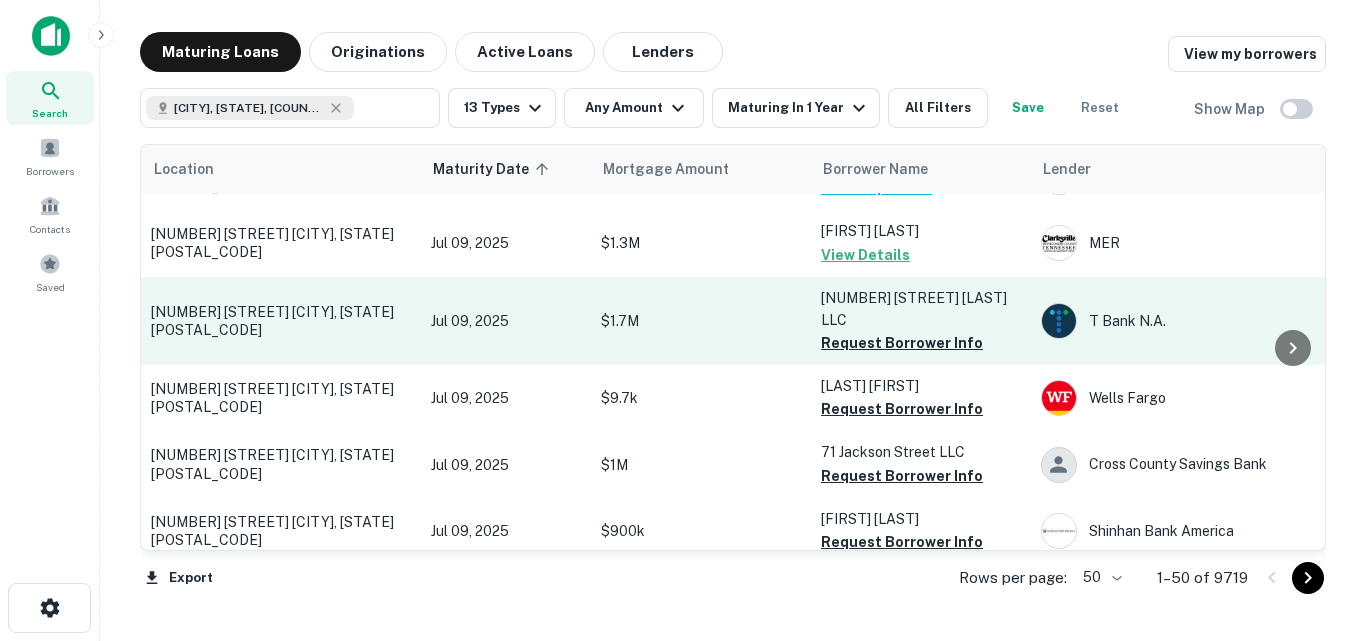 scroll, scrollTop: 1200, scrollLeft: 0, axis: vertical 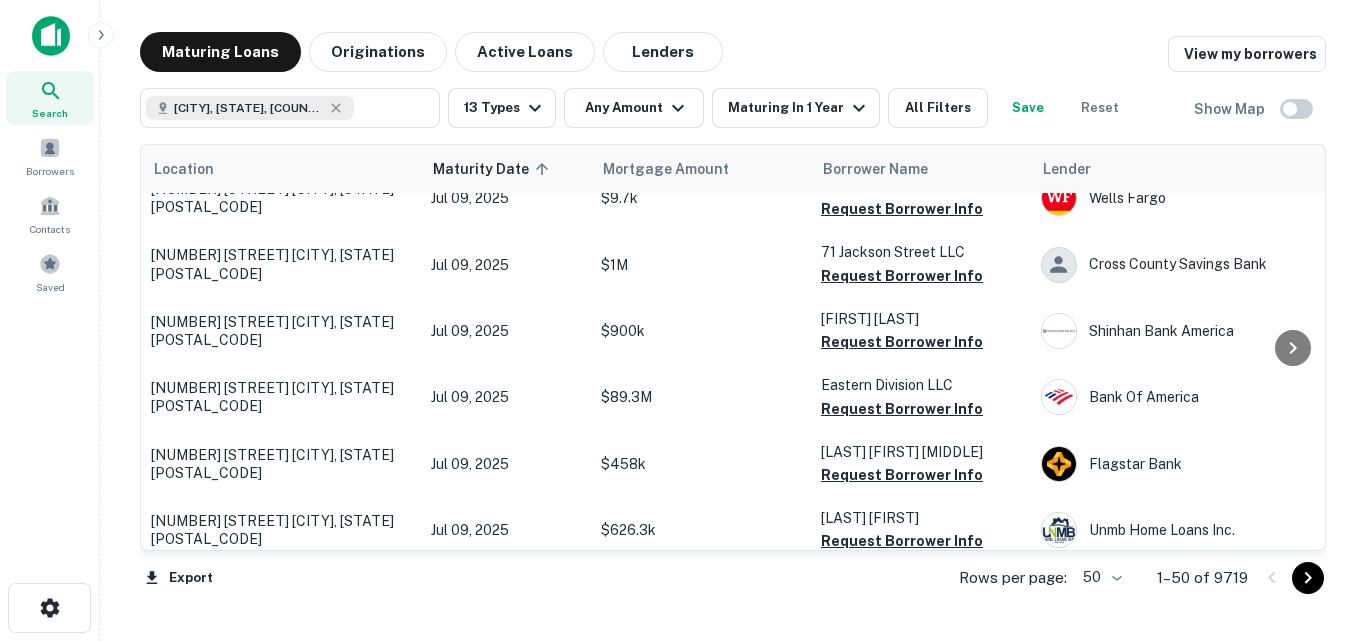 click on "Request Borrower Info" at bounding box center [902, 342] 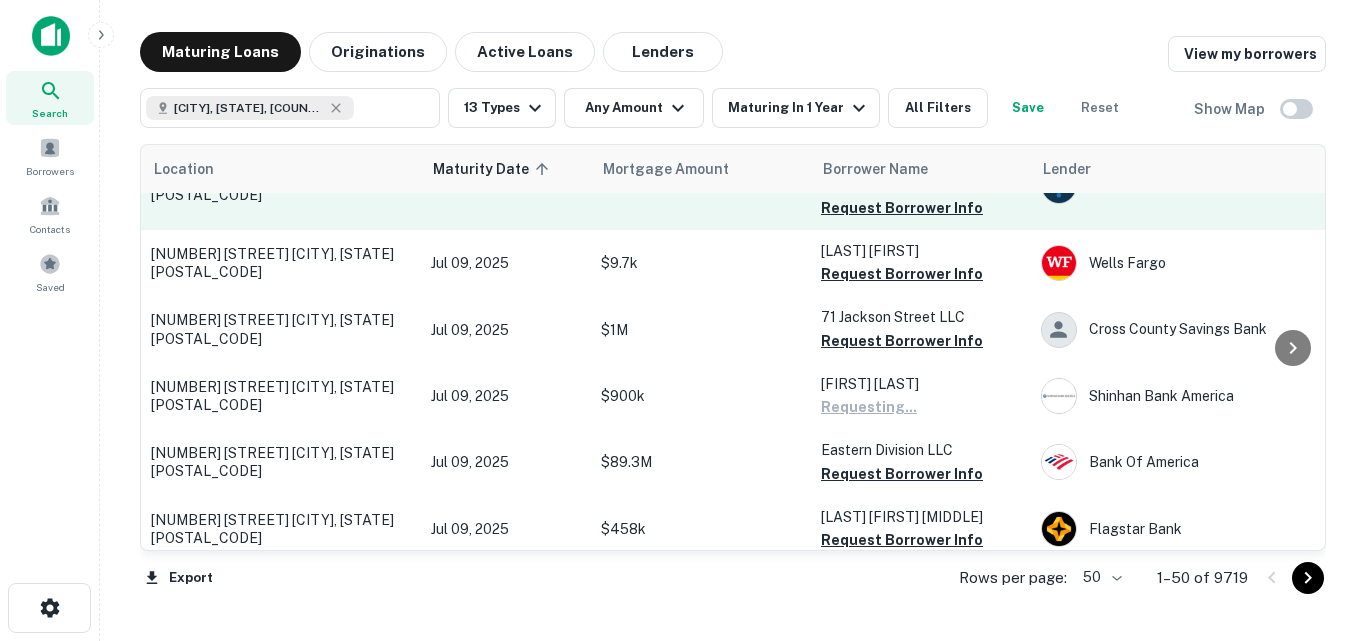 scroll, scrollTop: 1100, scrollLeft: 0, axis: vertical 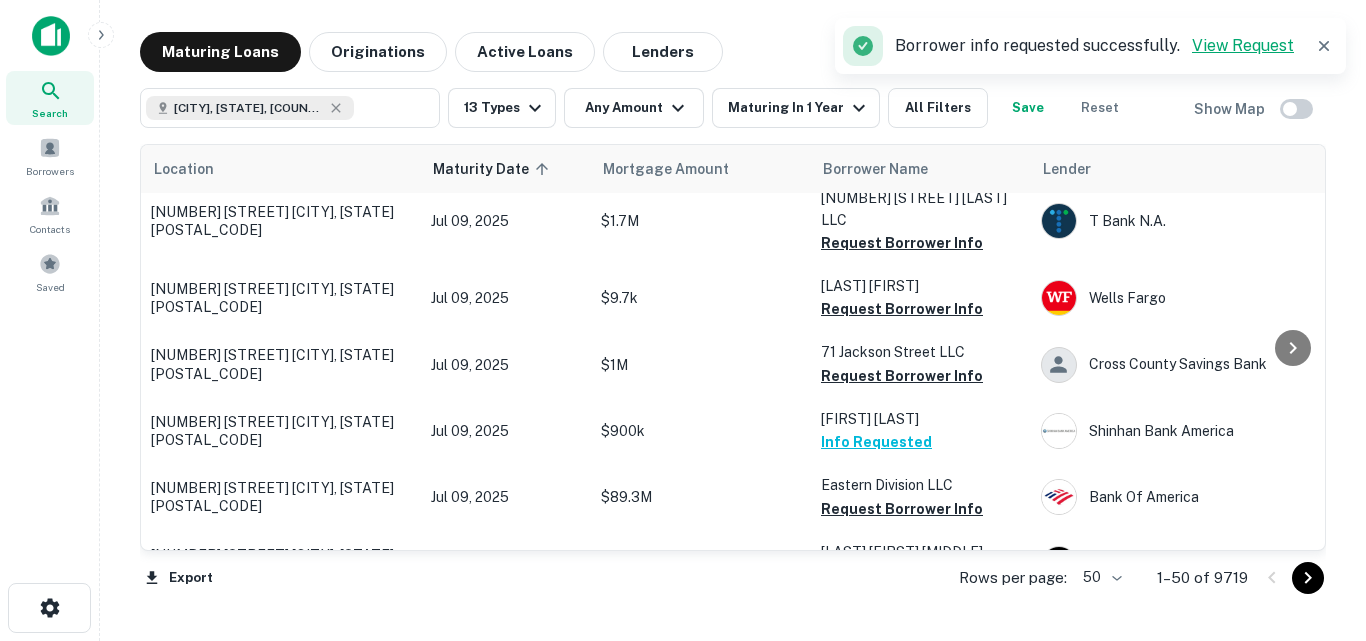 click on "View Request" at bounding box center [1243, 45] 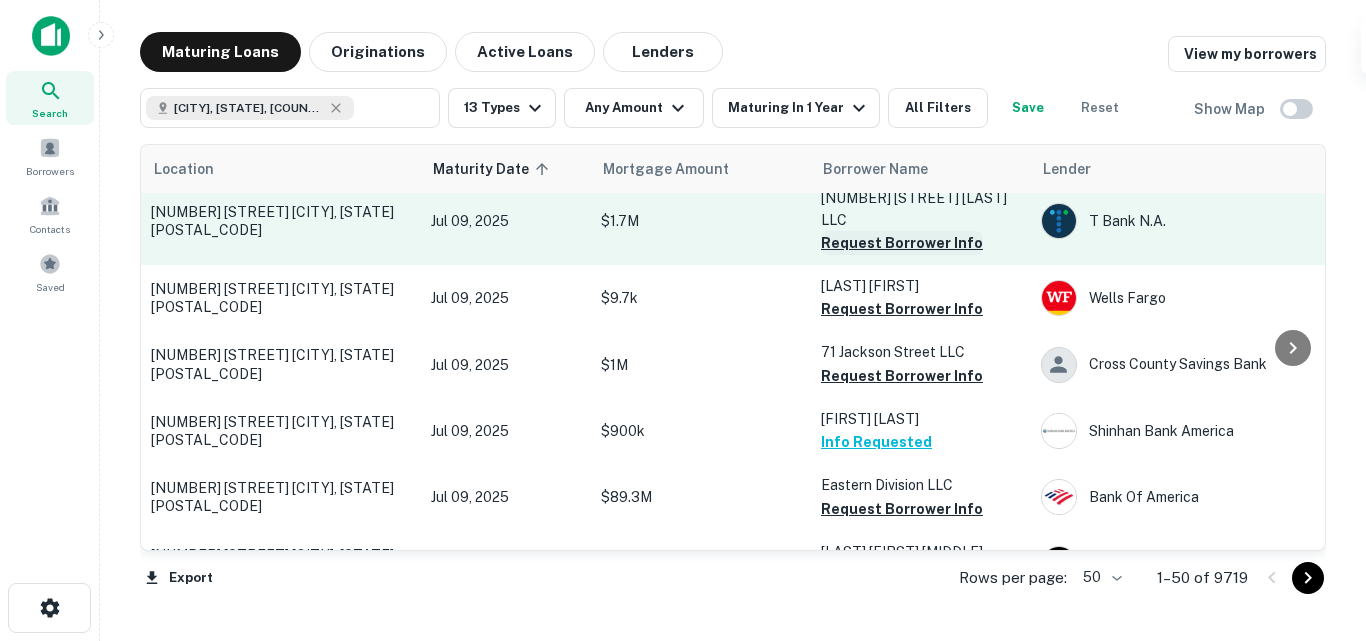 click on "Request Borrower Info" at bounding box center (902, 243) 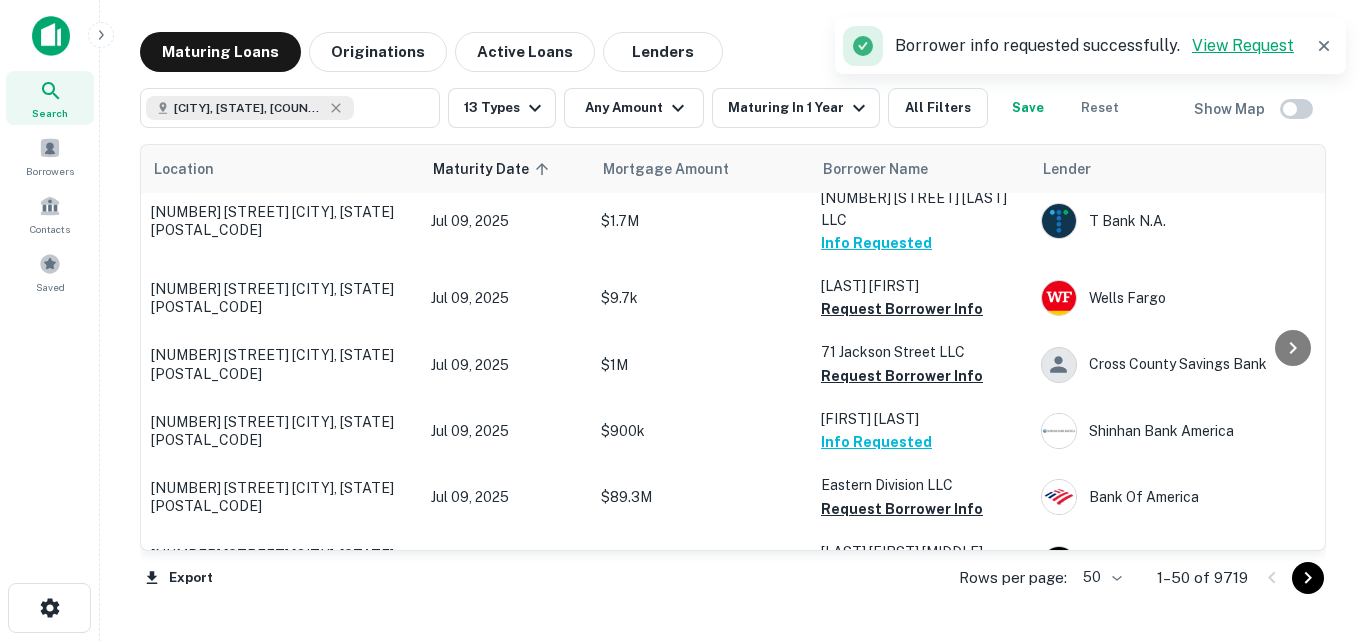 click on "View Request" at bounding box center [1243, 45] 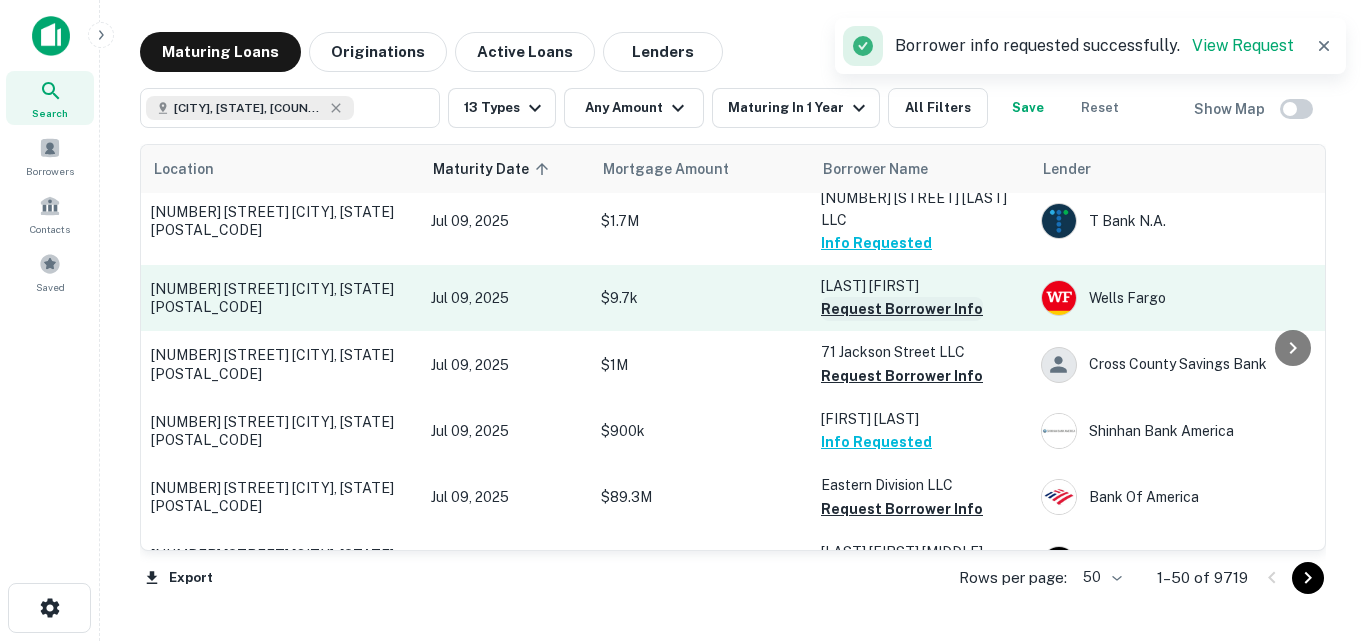 click on "Request Borrower Info" at bounding box center [902, 309] 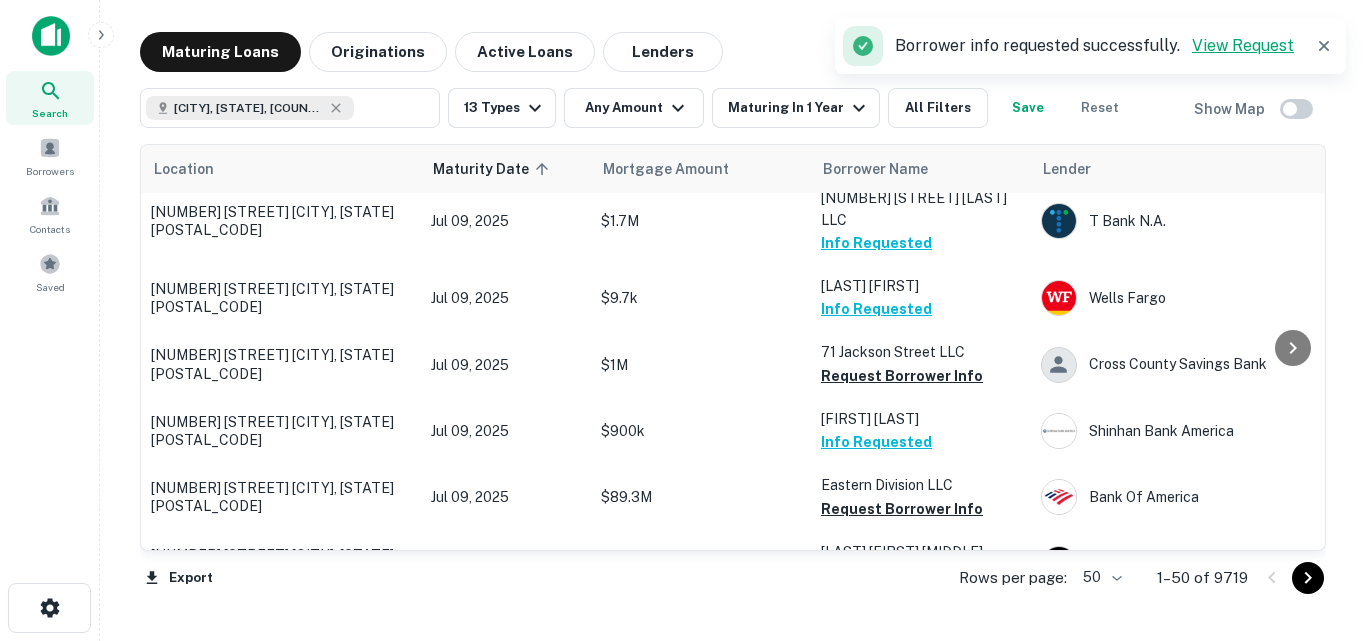 click on "View Request" at bounding box center (1243, 45) 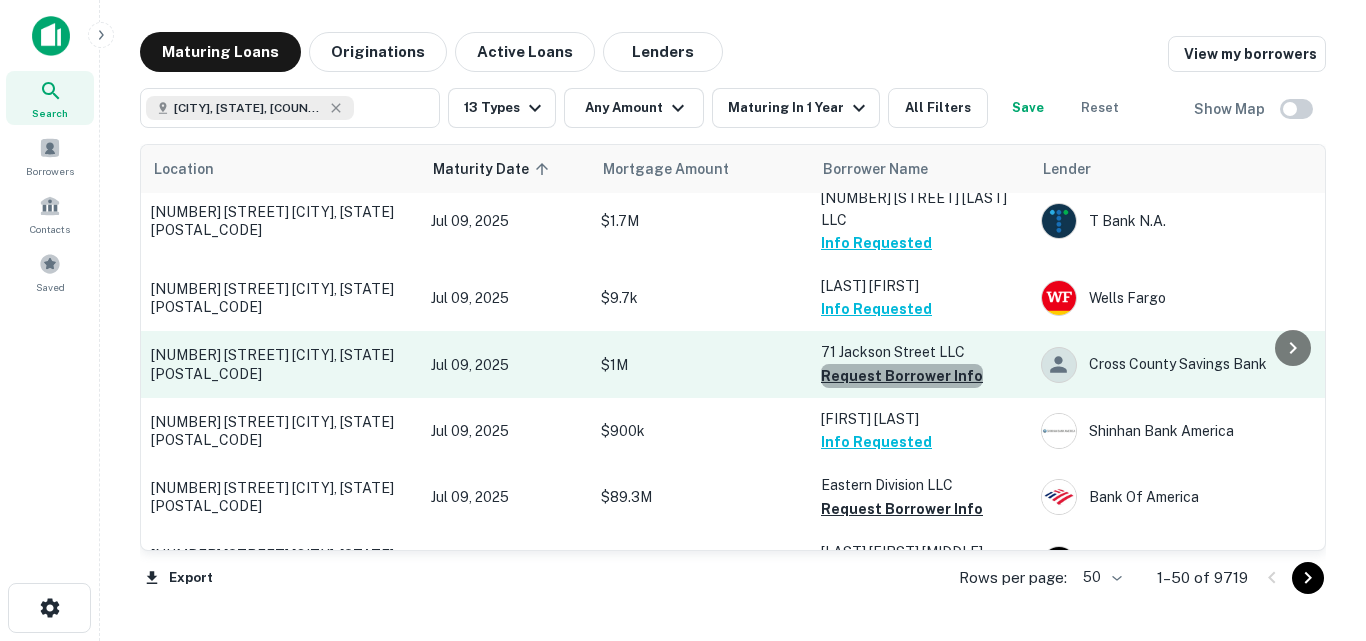 click on "Request Borrower Info" at bounding box center [902, 376] 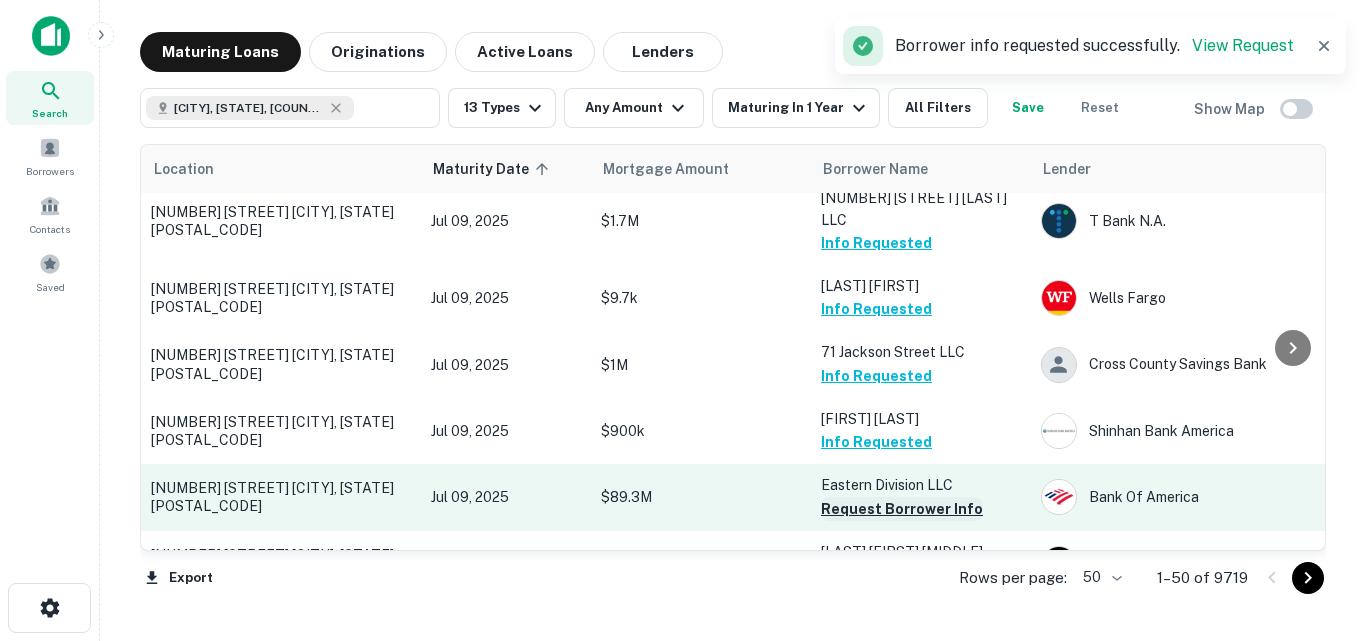 drag, startPoint x: 1263, startPoint y: 39, endPoint x: 918, endPoint y: 487, distance: 565.44586 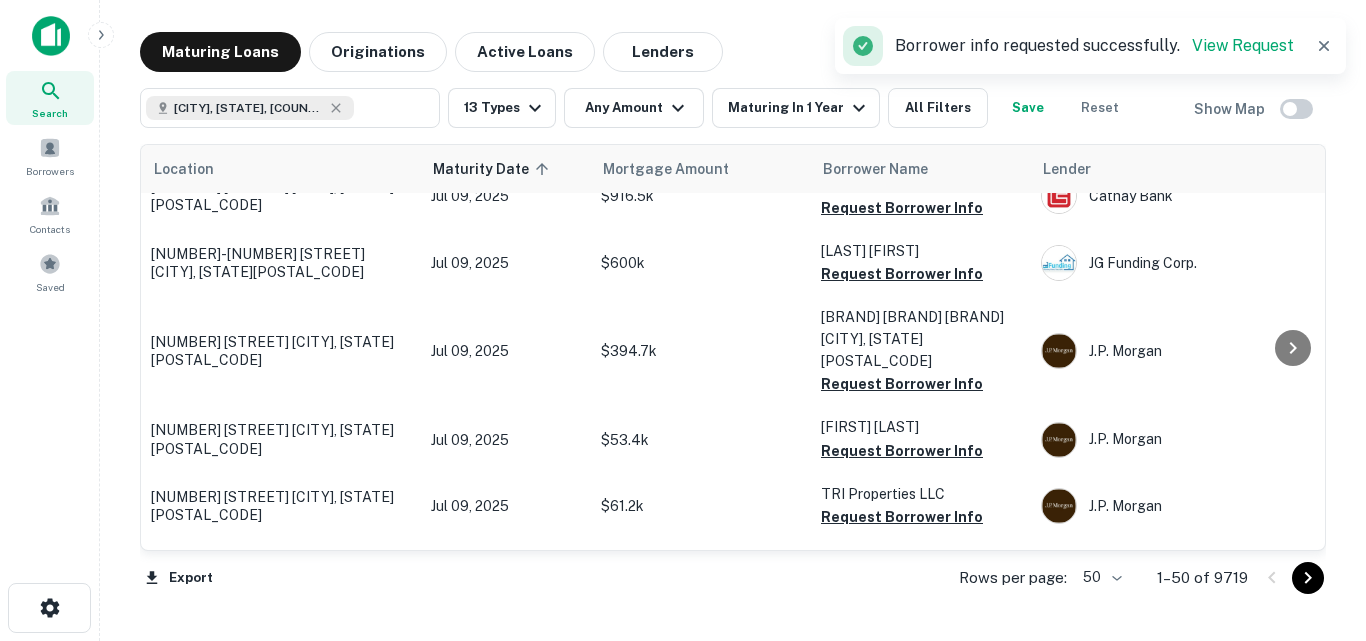 scroll, scrollTop: 2700, scrollLeft: 0, axis: vertical 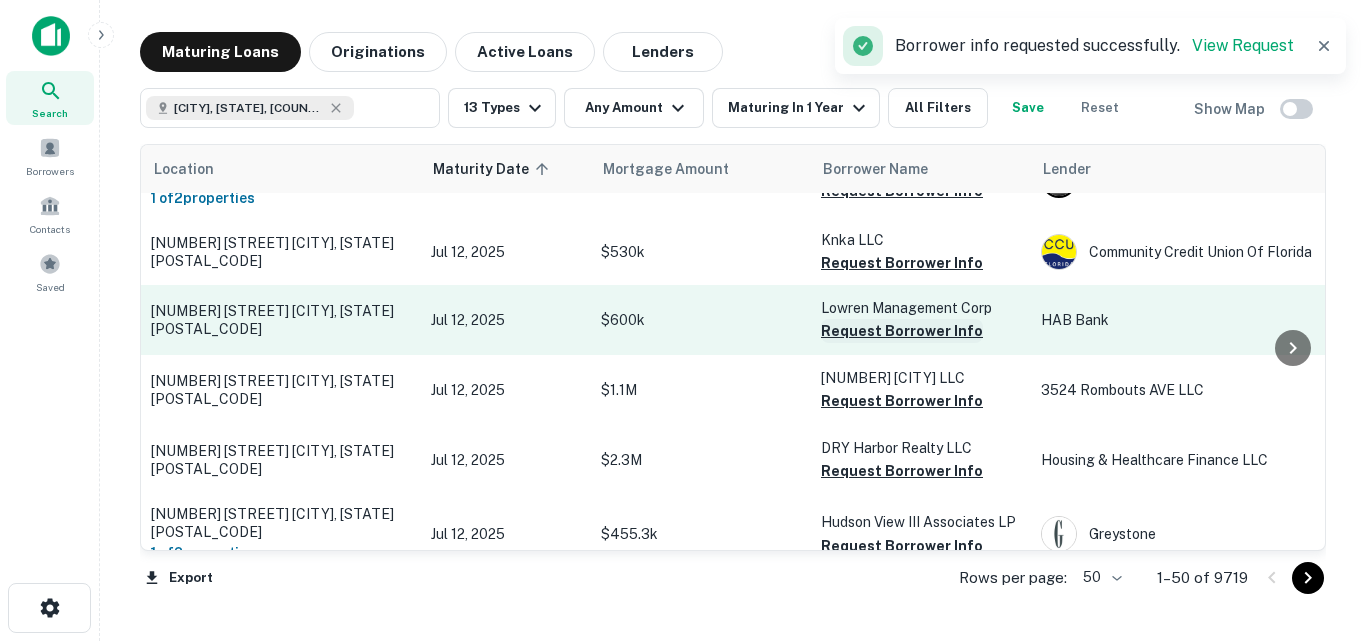 click on "View Request" at bounding box center (1243, 45) 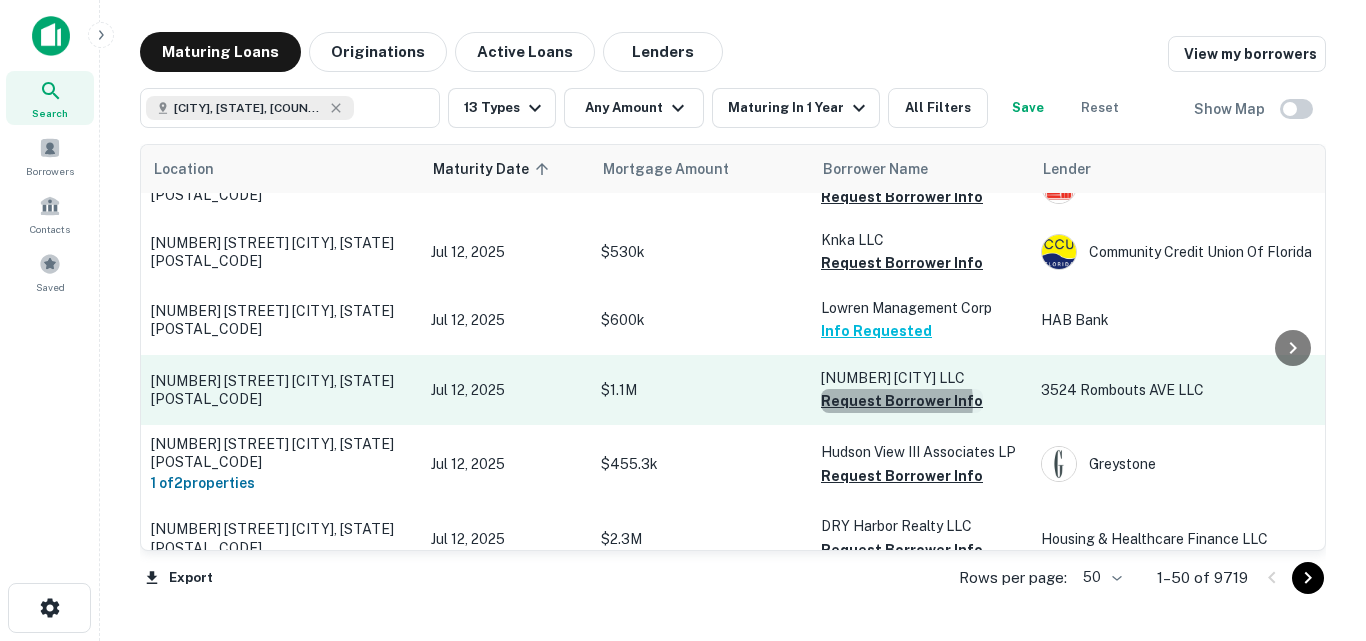 click on "Request Borrower Info" at bounding box center [902, 401] 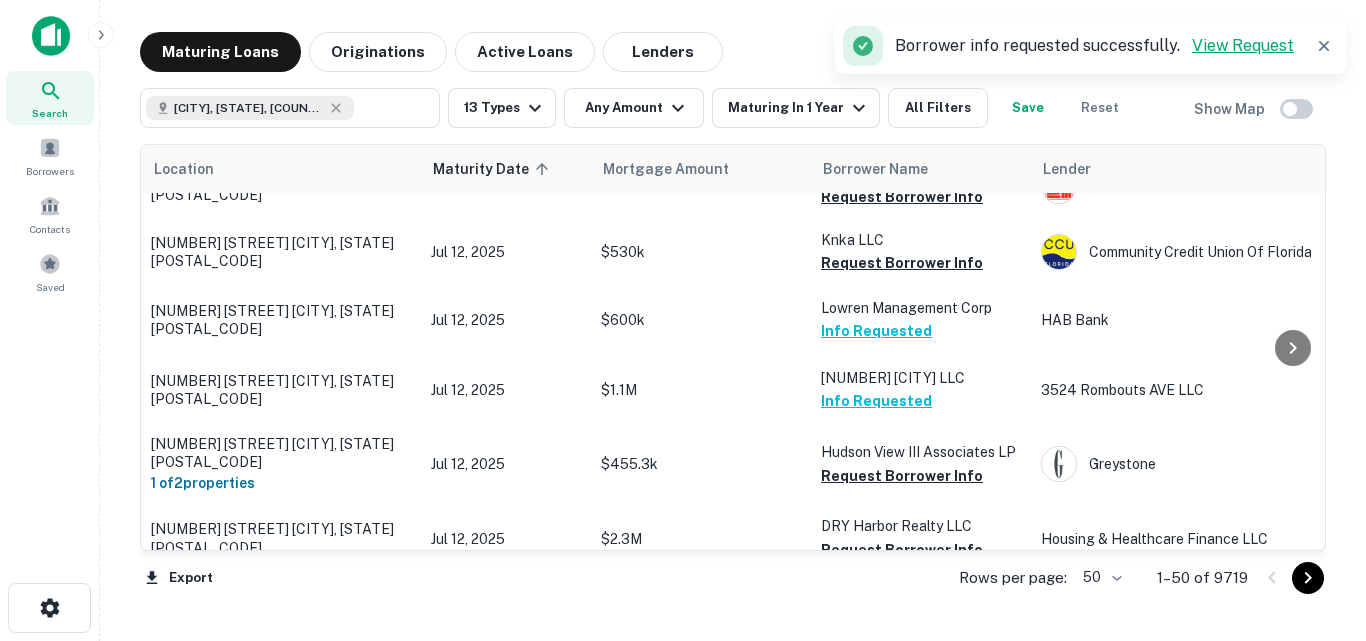 click on "View Request" at bounding box center (1243, 45) 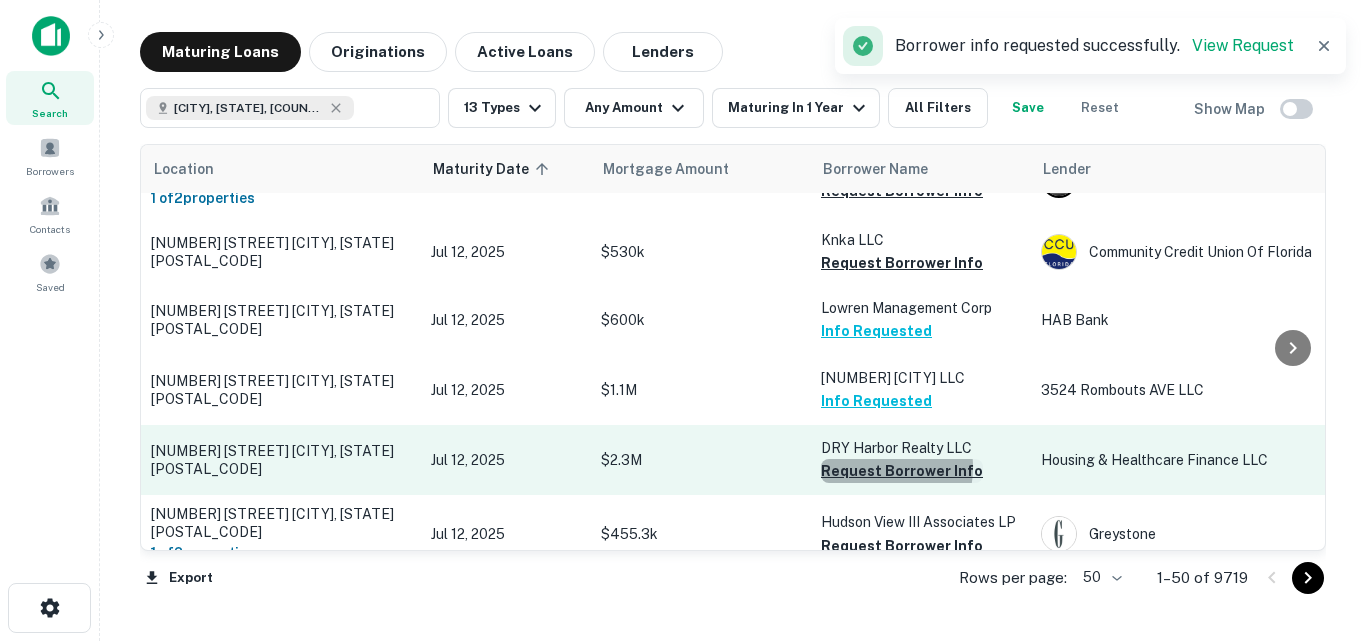 click on "Request Borrower Info" at bounding box center [902, 471] 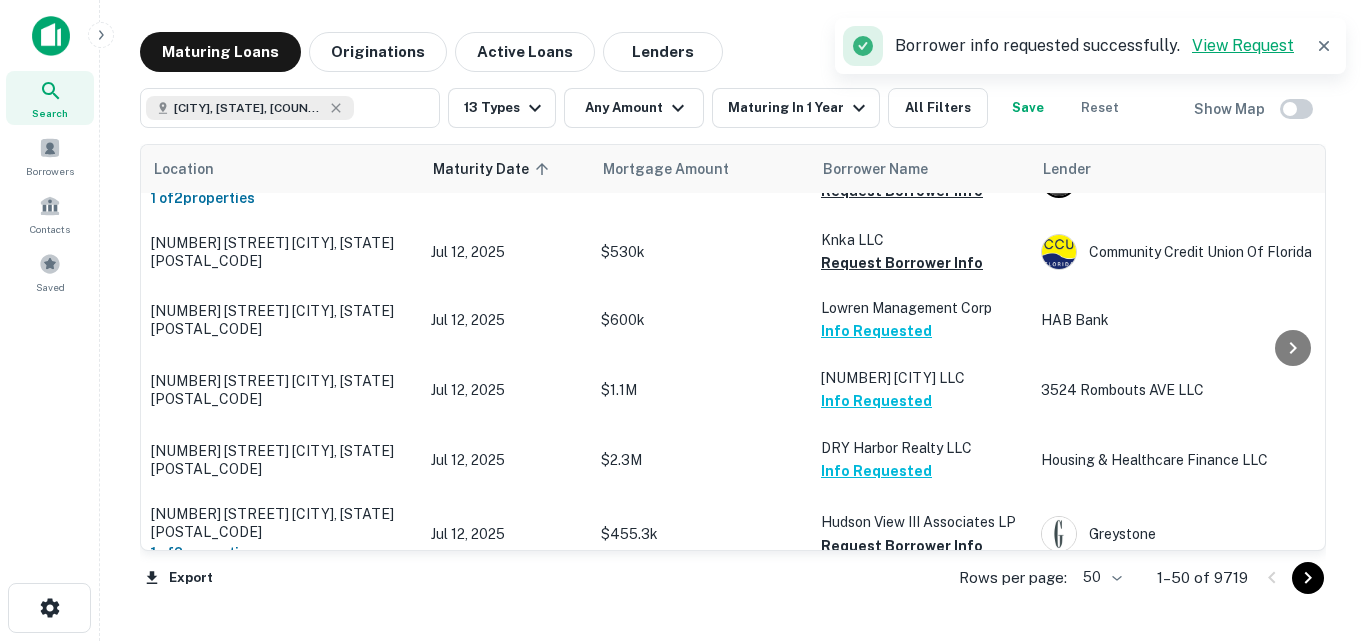 click on "View Request" at bounding box center [1243, 45] 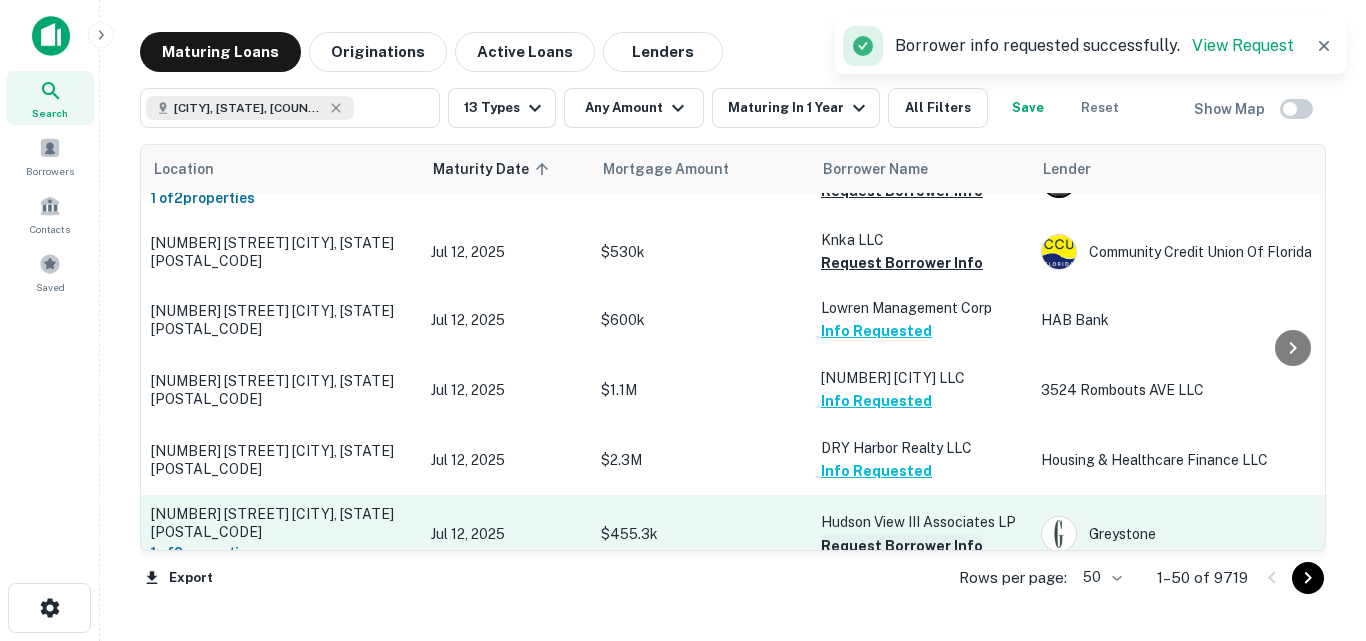 click on "Request Borrower Info" at bounding box center [902, 546] 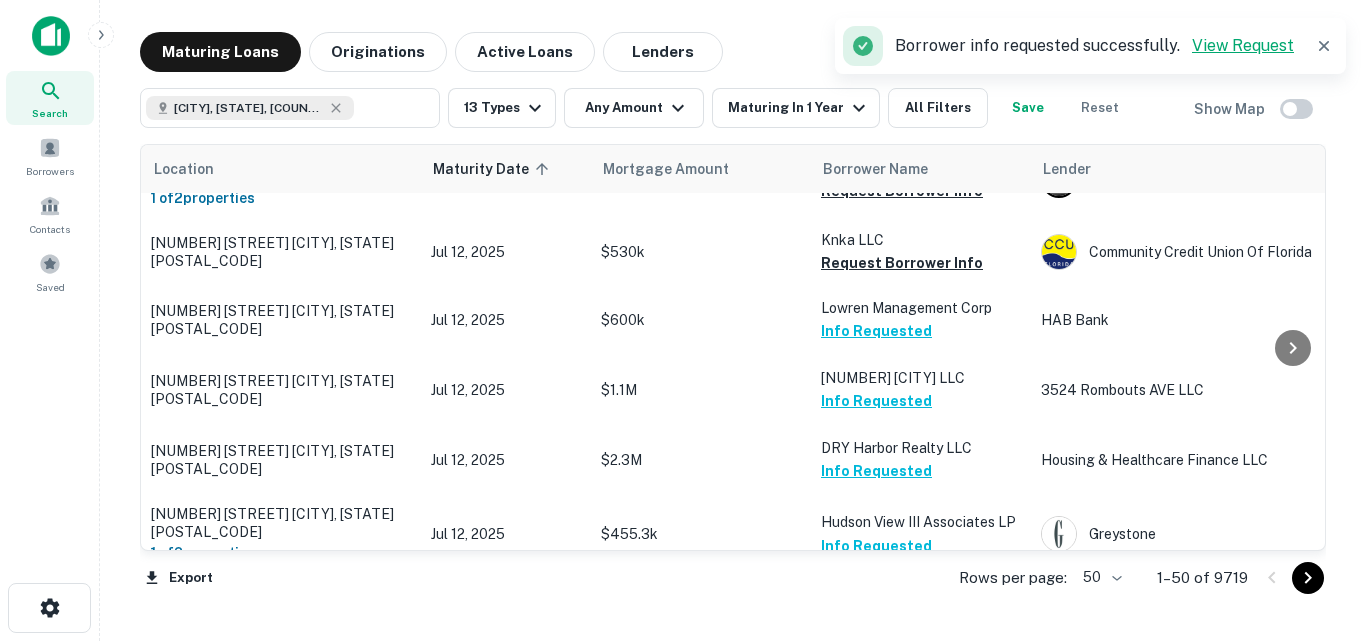 click on "View Request" at bounding box center (1243, 45) 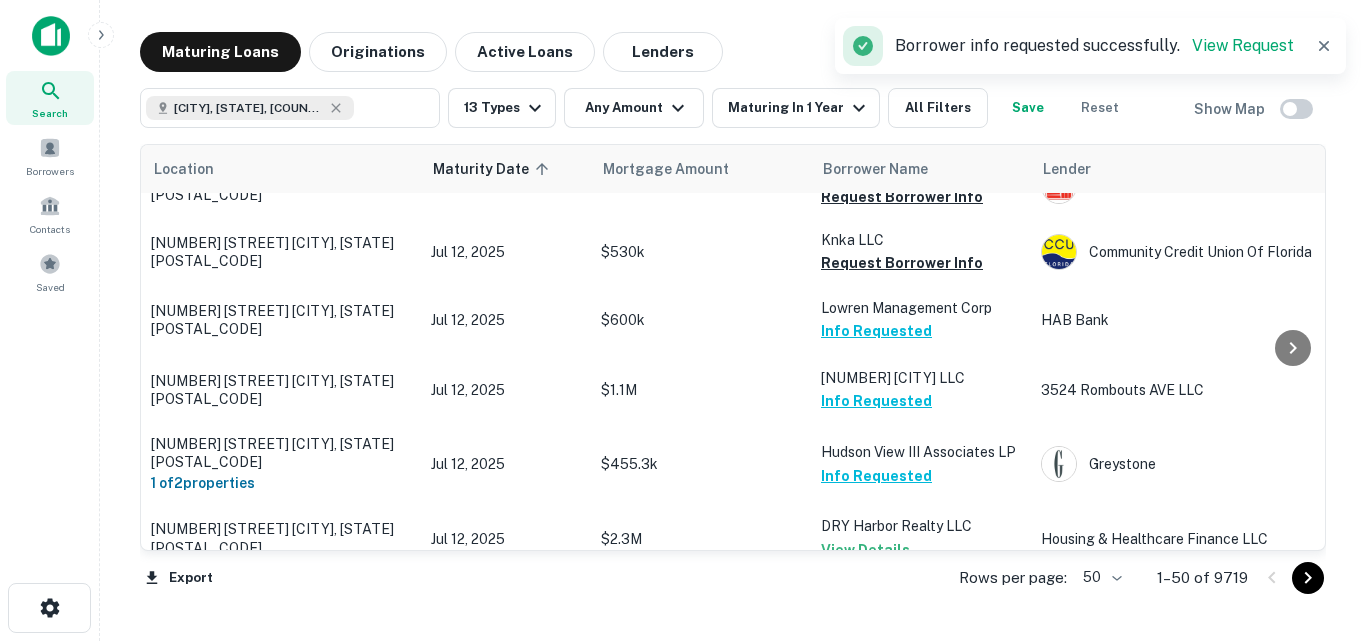 click on "Request Borrower Info" at bounding box center (902, 620) 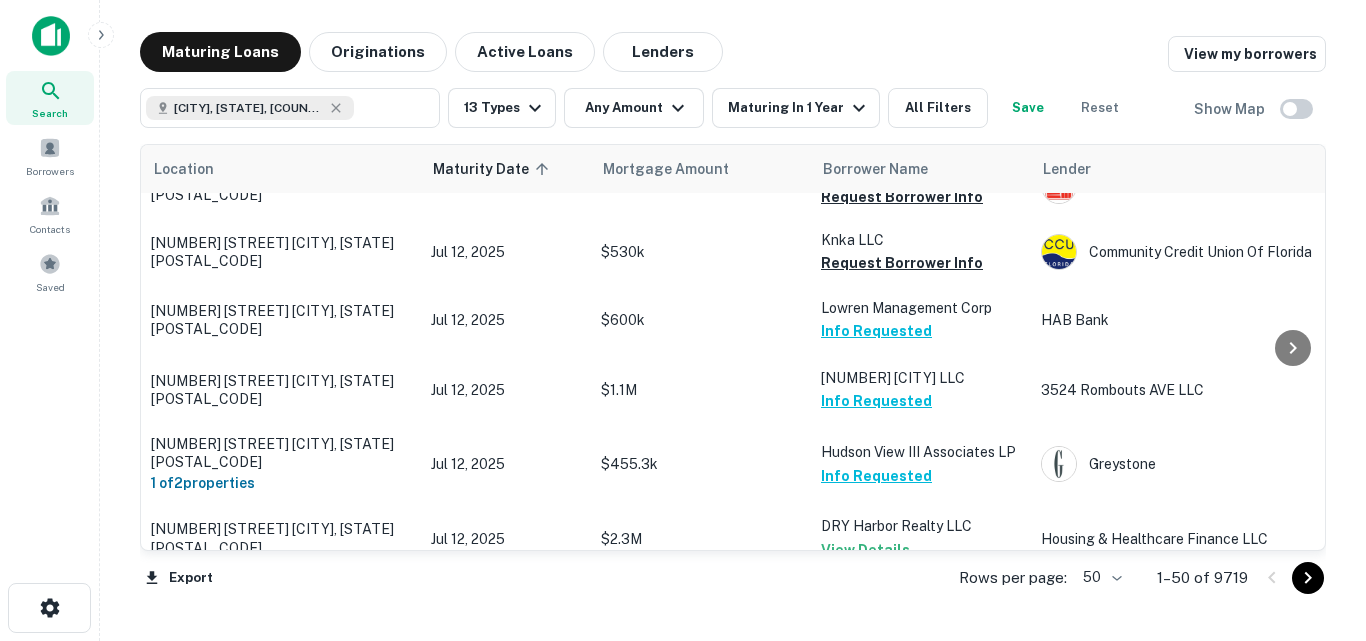 click on "Show Map" at bounding box center [1260, 109] 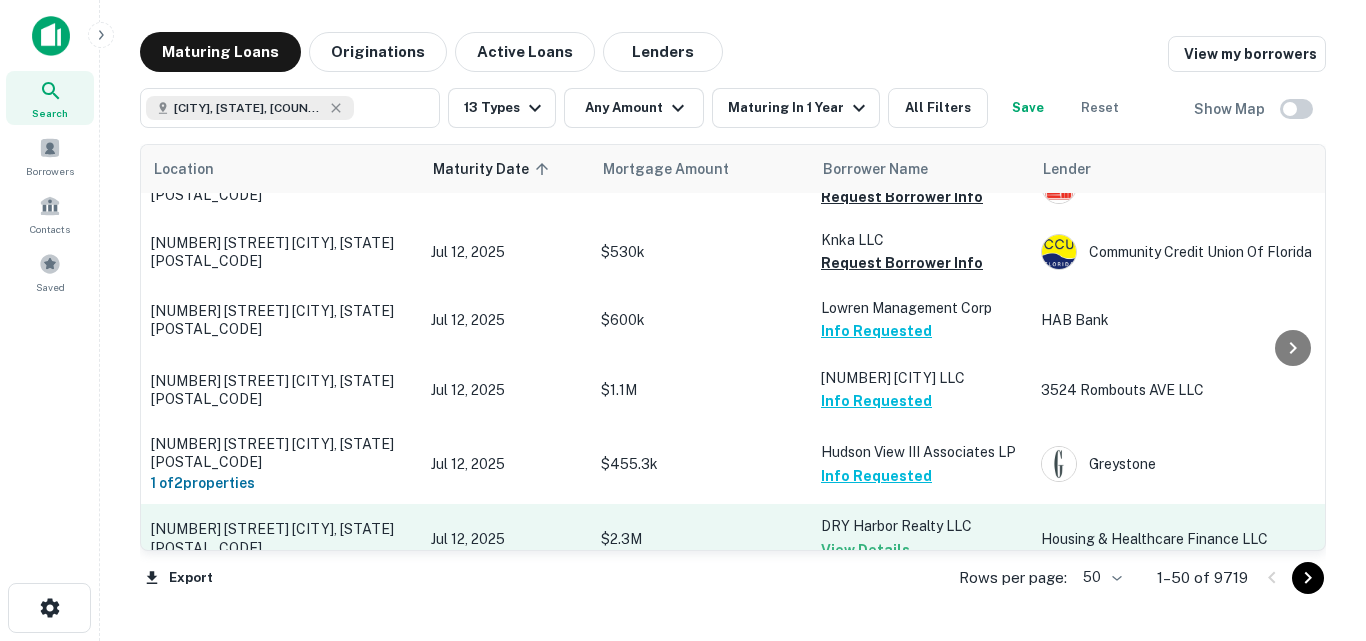scroll, scrollTop: 3109, scrollLeft: 0, axis: vertical 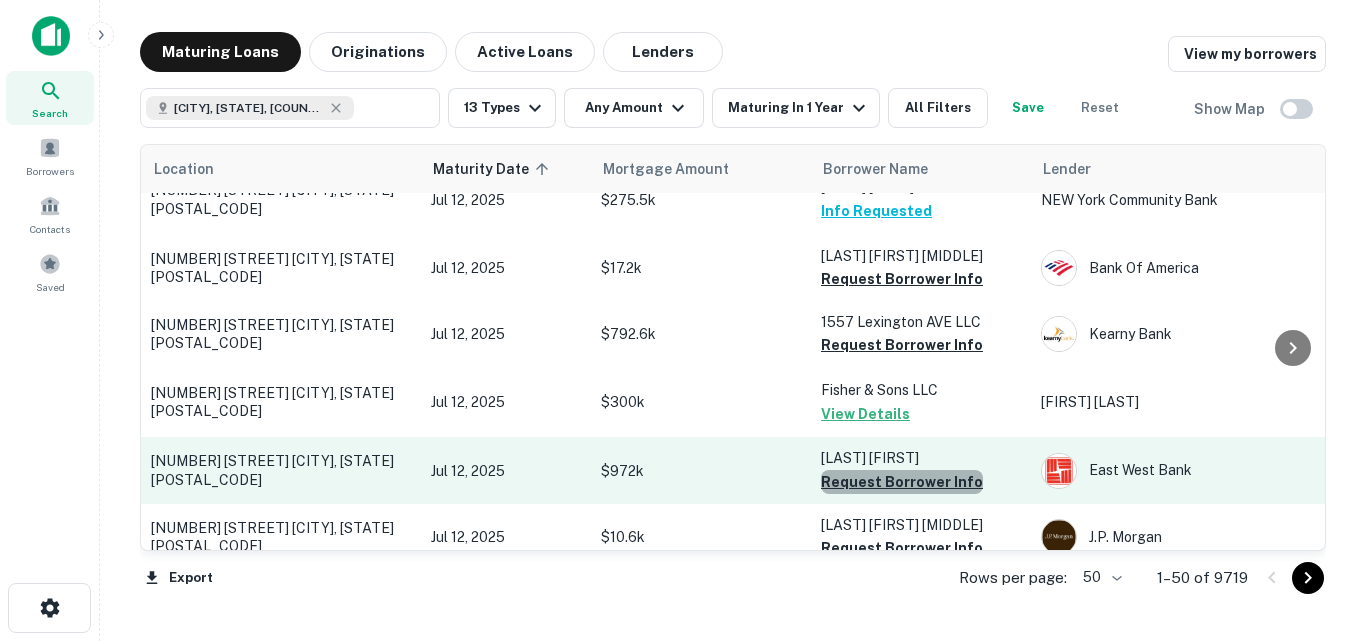 click on "Request Borrower Info" at bounding box center [902, 482] 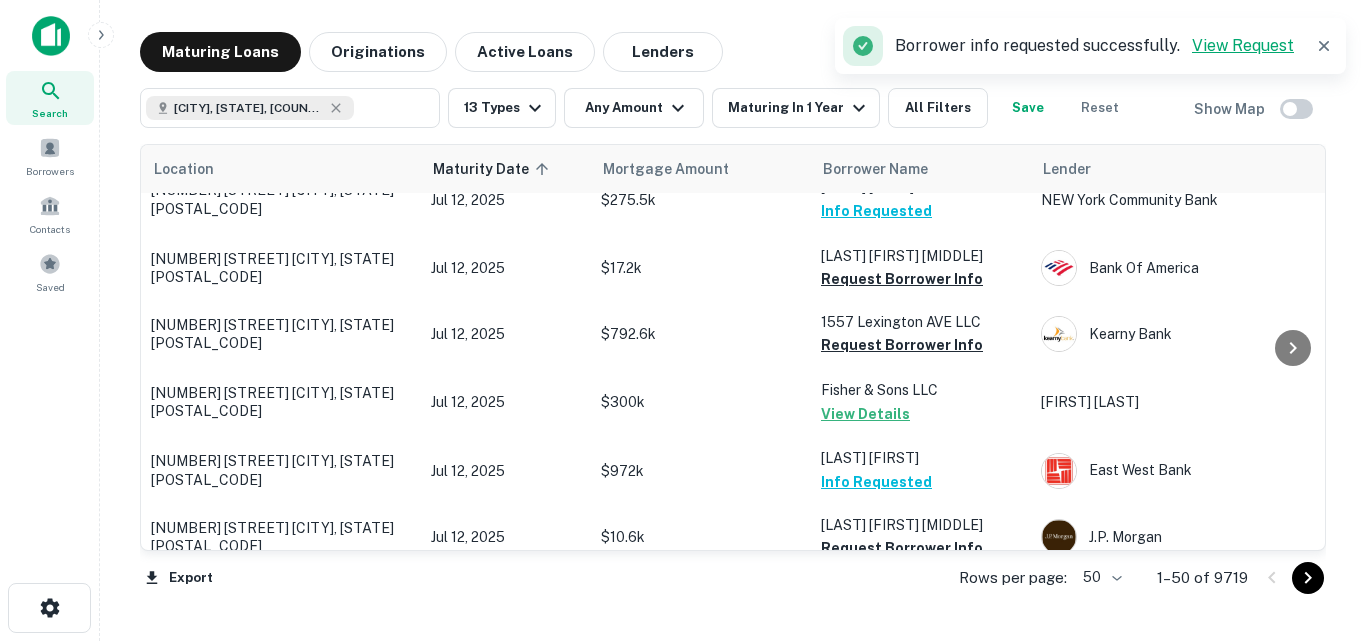 click on "View Request" at bounding box center (1243, 45) 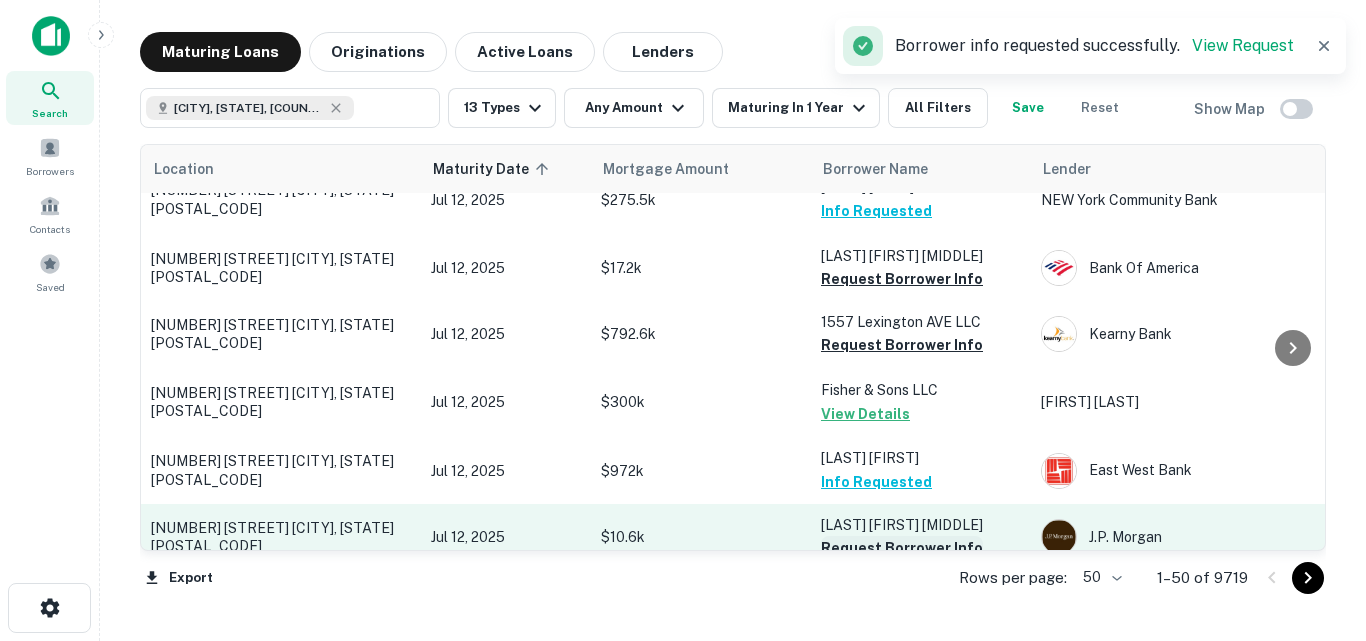 click on "Request Borrower Info" at bounding box center (902, 548) 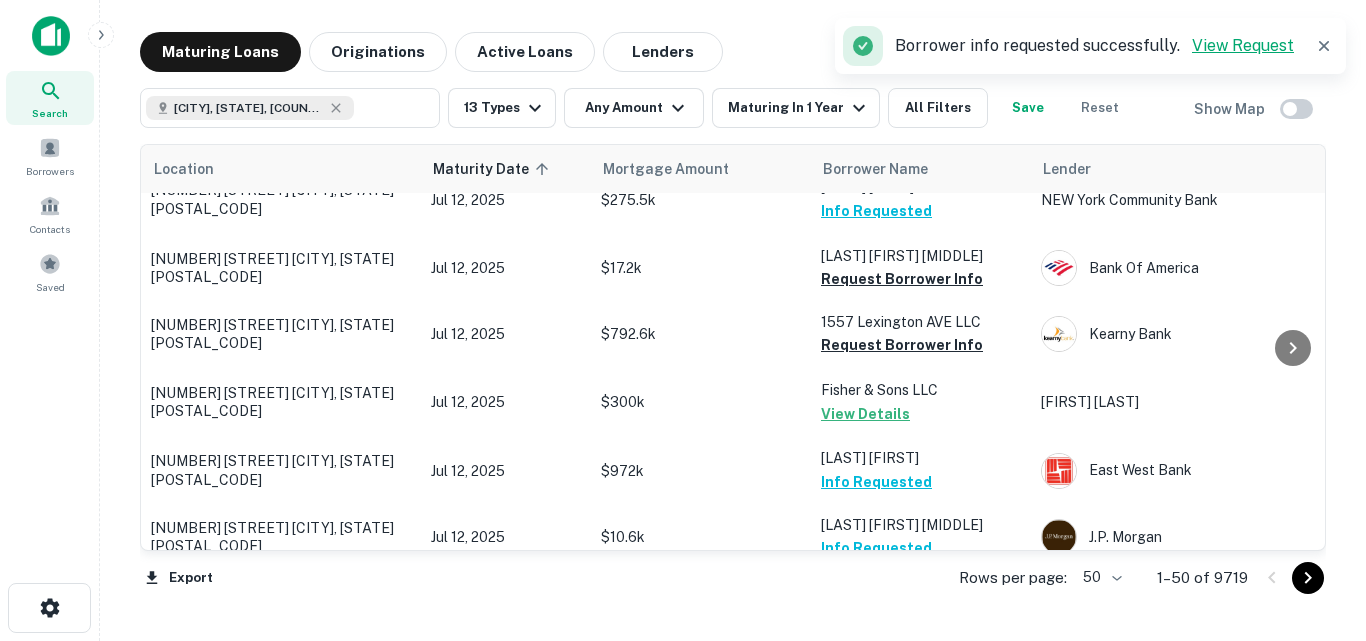 click on "View Request" at bounding box center [1243, 45] 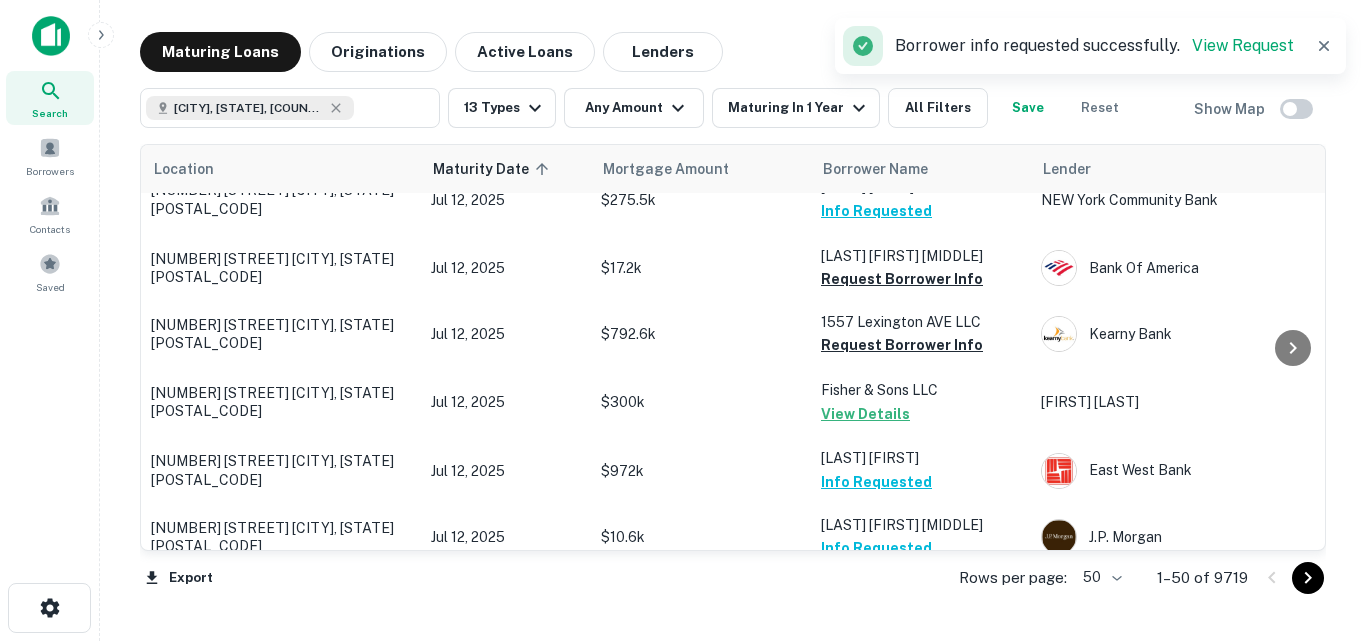click on "Request Borrower Info" at bounding box center [902, 621] 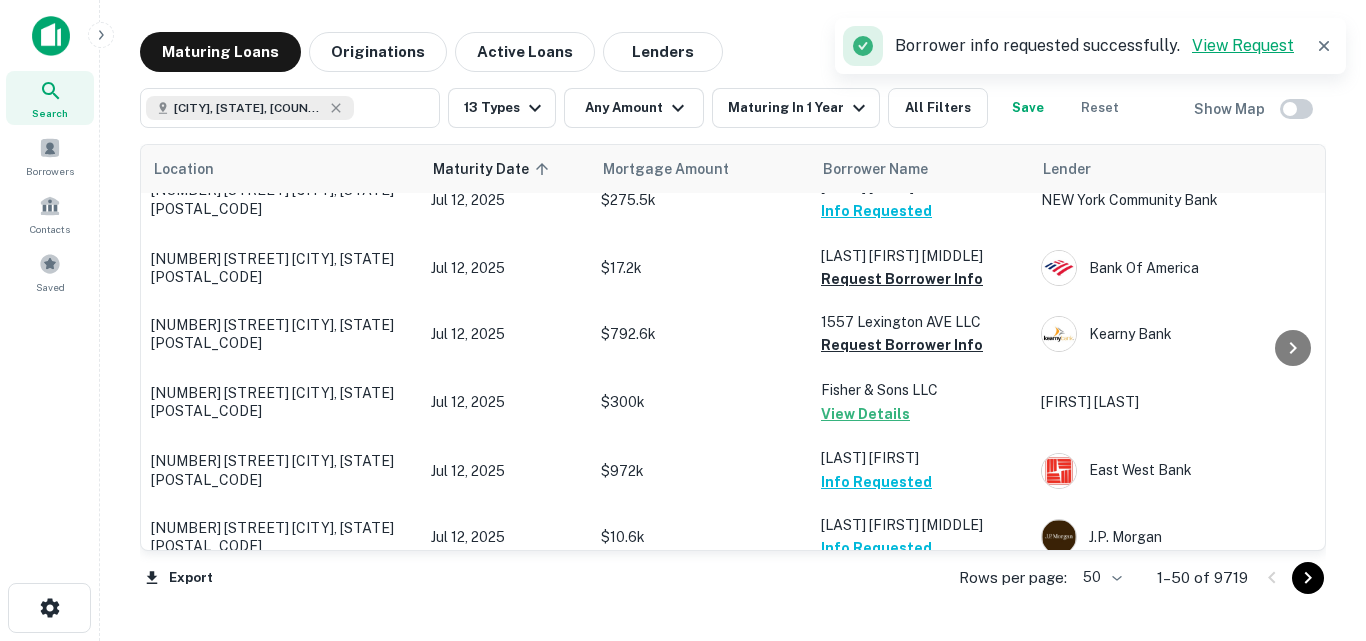 click on "View Request" at bounding box center (1243, 45) 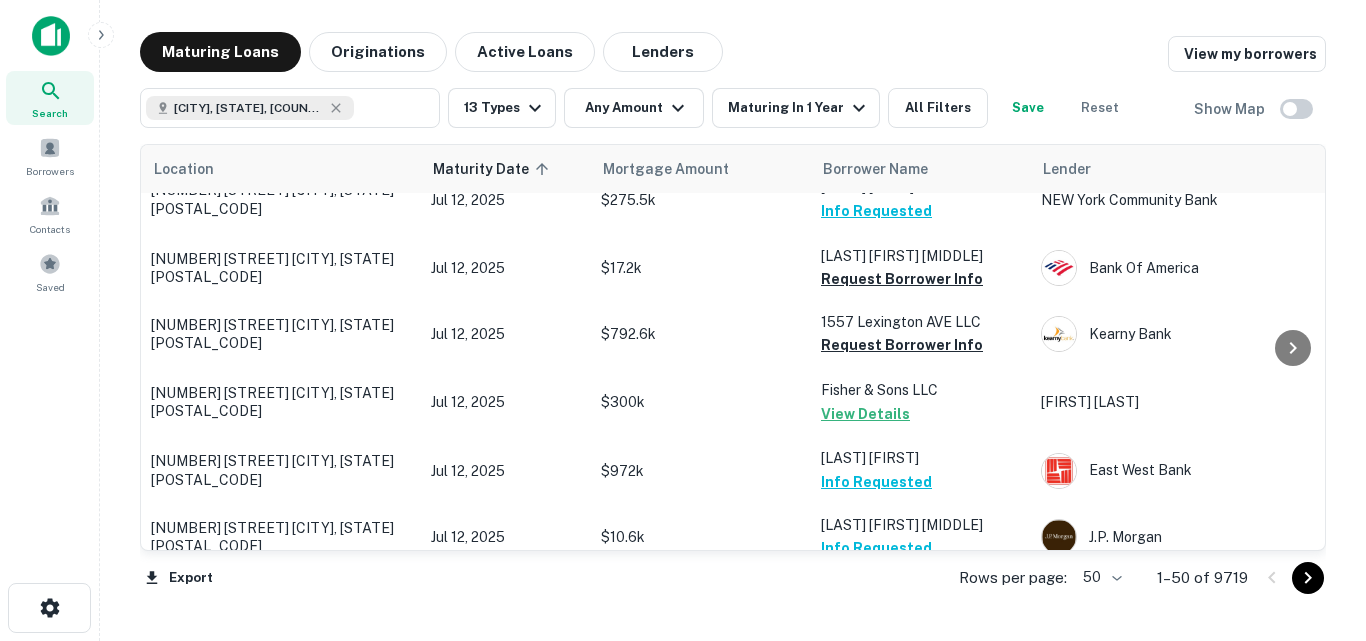 click on "Location Maturity Date sorted ascending Mortgage Amount Borrower Name Lender Purpose Type Lender Type Sale Amount LTV Year Built Unit Count 2117 31st Ave Astoria, NY11106  Jul 09, 2025 $4.5k Chan Anna Info Requested Investors Bank Sale Special Purpose Bank - - 2017 1 10512 29th Ave East Elmhurst, NY11369  Jul 09, 2025 $880k Llivizaca Bueno Gladys Carmita Info Requested Flagstar Bank Sale Multifamily Bank $1.1M 80.00% 1935 3 1560 Madison Ave New York, NY10029  1 of  2  properties Jul 09, 2025 $21.6M Terence Cardinal Cooke Health Care Cente View Details Dormitory Authority Of The State Of NEW Portfolio Sale Healthcare Other - - 1974 1 23 W 76th St New York, NY10023  Jul 09, 2025 $65.5k Daffie Realty Mgmt LLC View Details J.p. Morgan Sale Multifamily Bank - - 1910 21 248 19th St Brooklyn, NY11215  Jul 09, 2025 $1.4M Landino Joseph View Details Empire State Bank Sale Multifamily Bank $2.1M 67.86% 1931 4 2035 Himrod St Ridgewood, NY11385  Jul 09, 2025 $981.7k Jacobowitz Esther View Details MER Sale Multifamily 4 -" at bounding box center (733, 378) 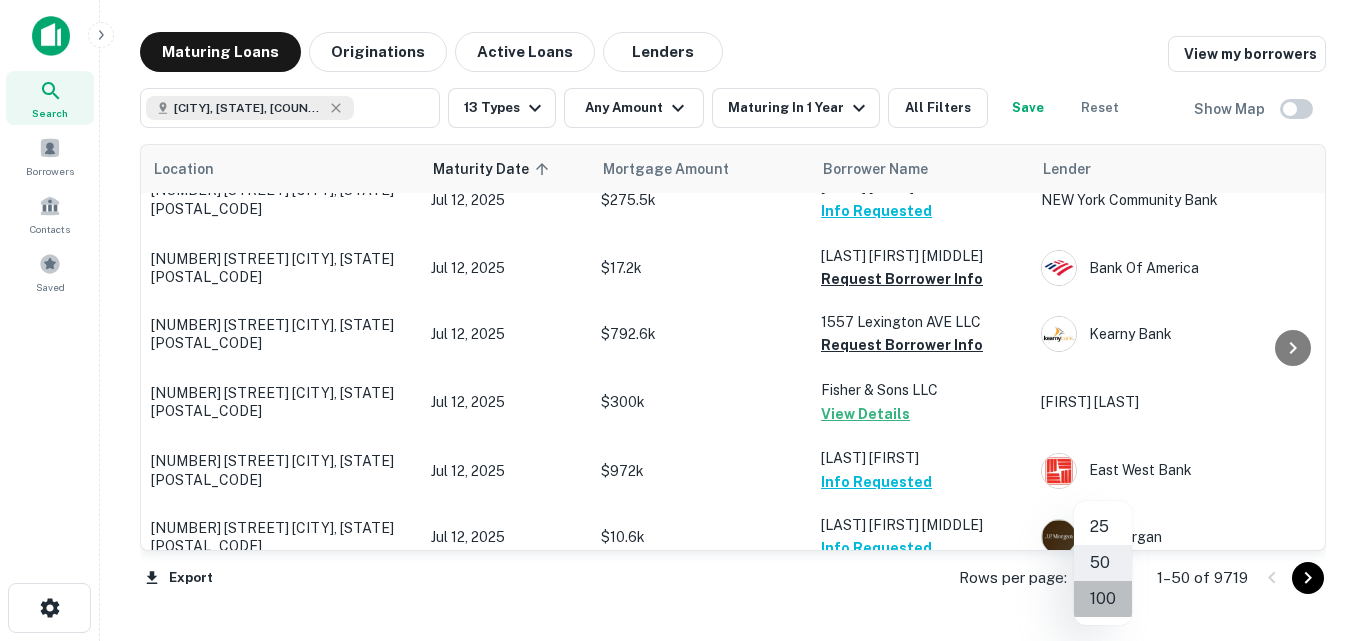 click on "100" at bounding box center (1103, 599) 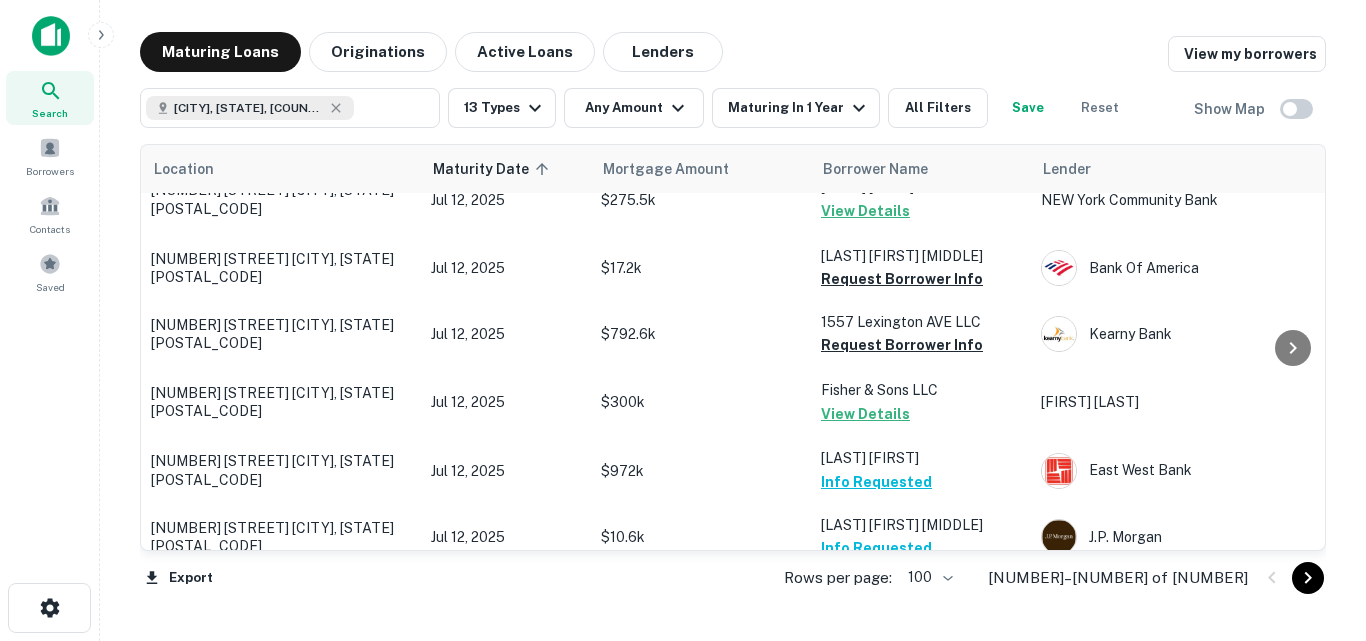 scroll, scrollTop: 4409, scrollLeft: 0, axis: vertical 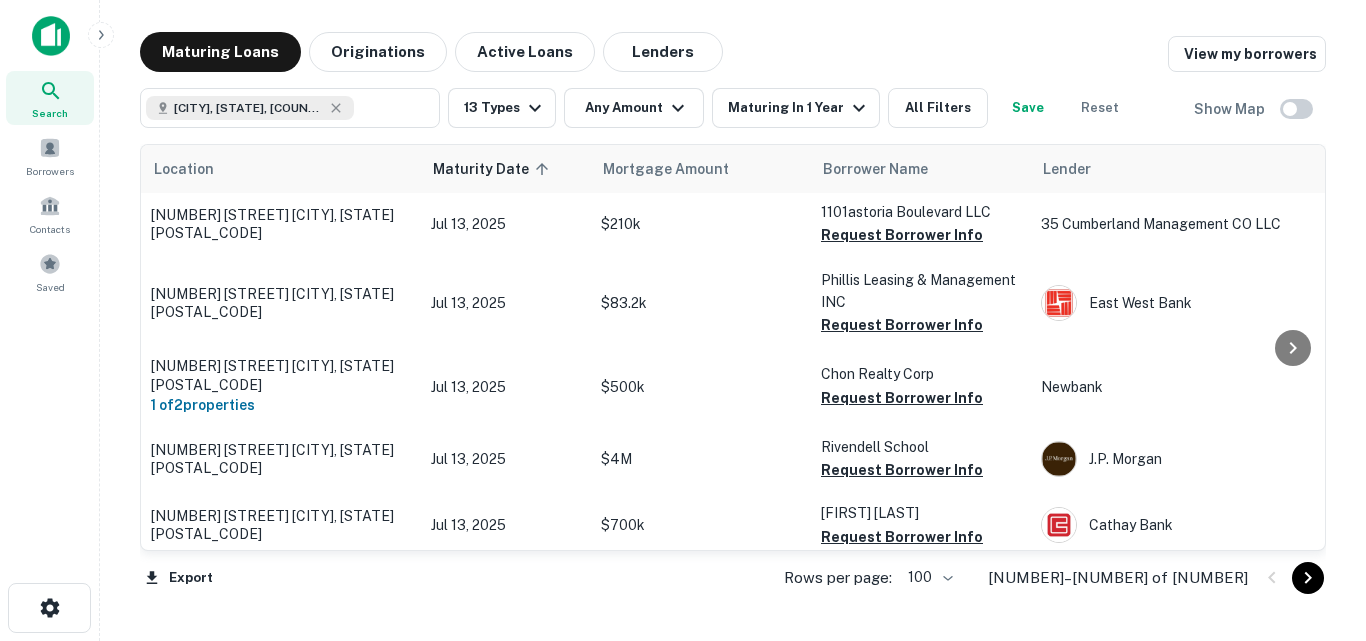 click at bounding box center [1308, 578] 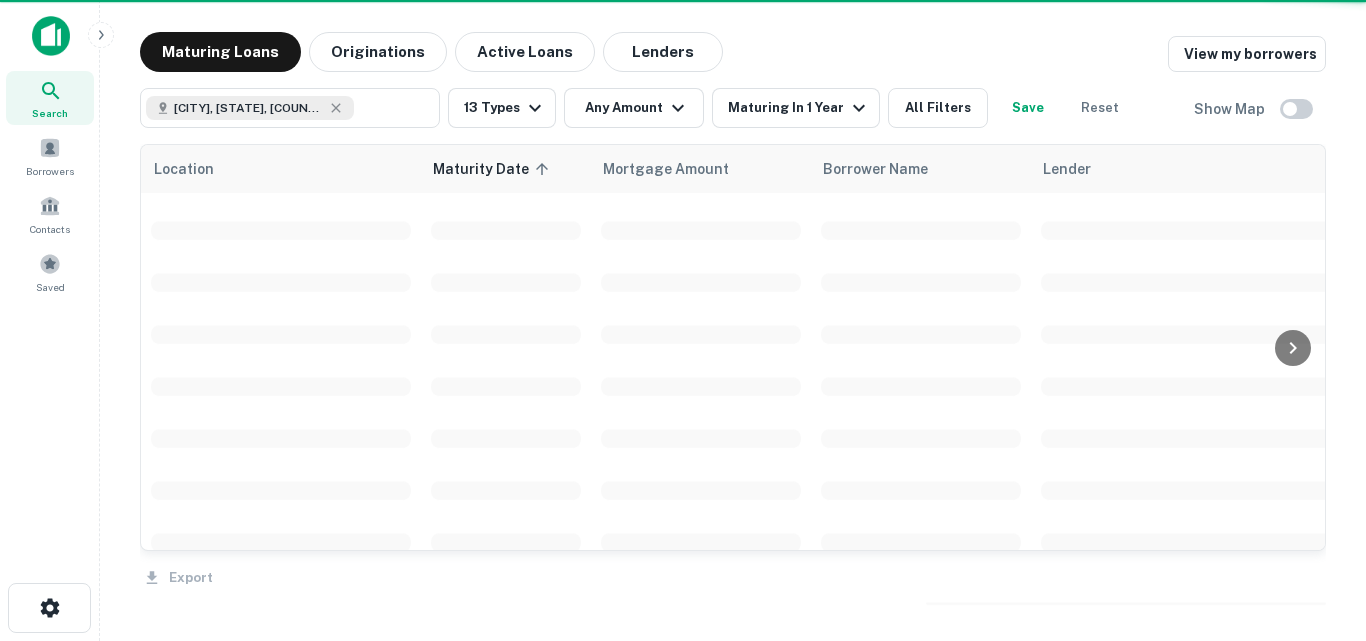 scroll, scrollTop: 3909, scrollLeft: 0, axis: vertical 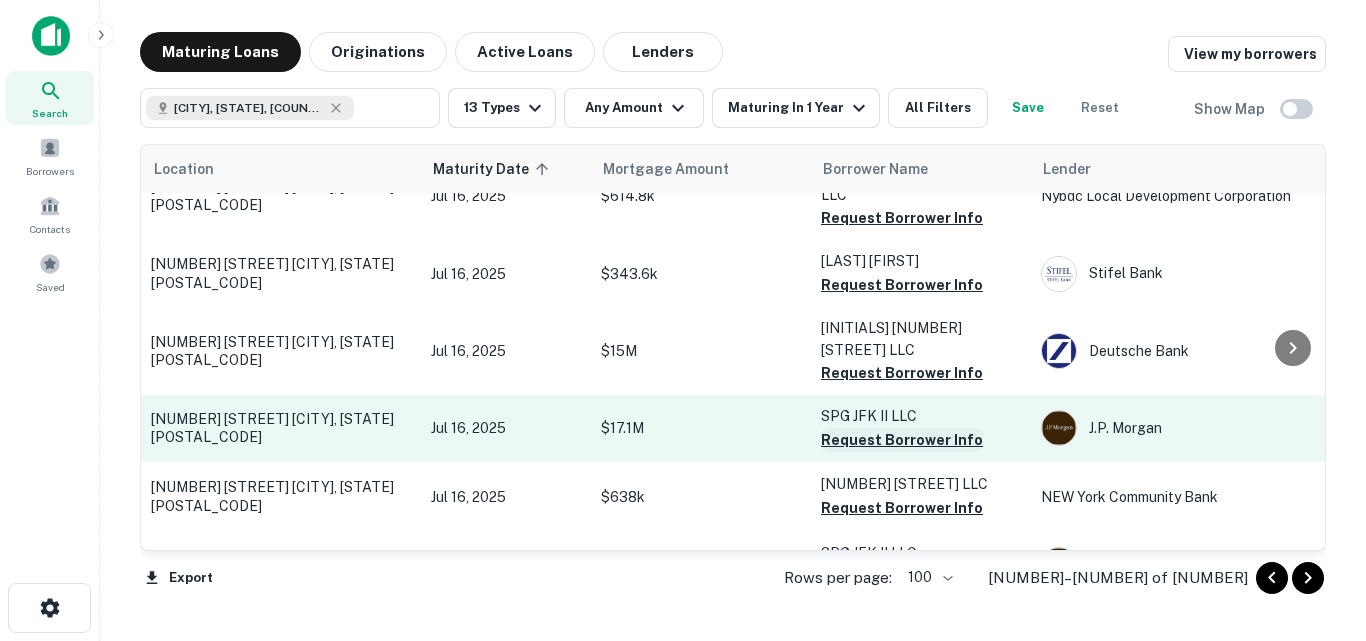 click on "Request Borrower Info" at bounding box center (902, 440) 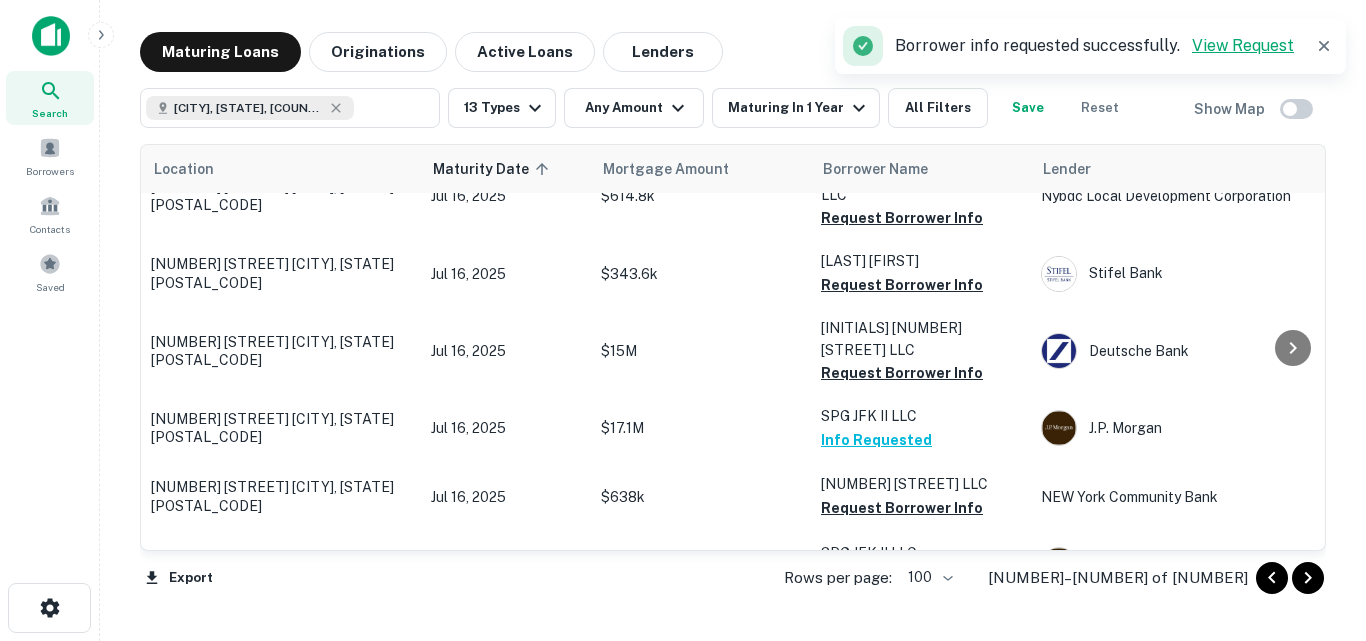click on "View Request" at bounding box center (1243, 45) 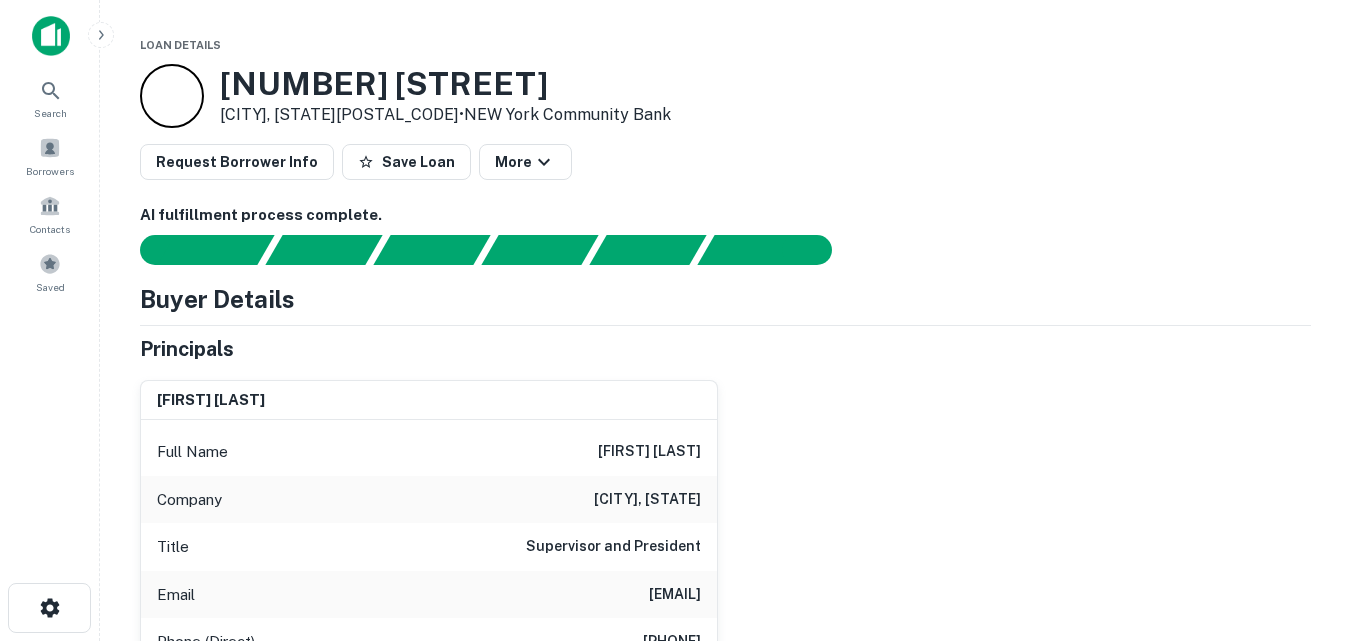 scroll, scrollTop: 0, scrollLeft: 0, axis: both 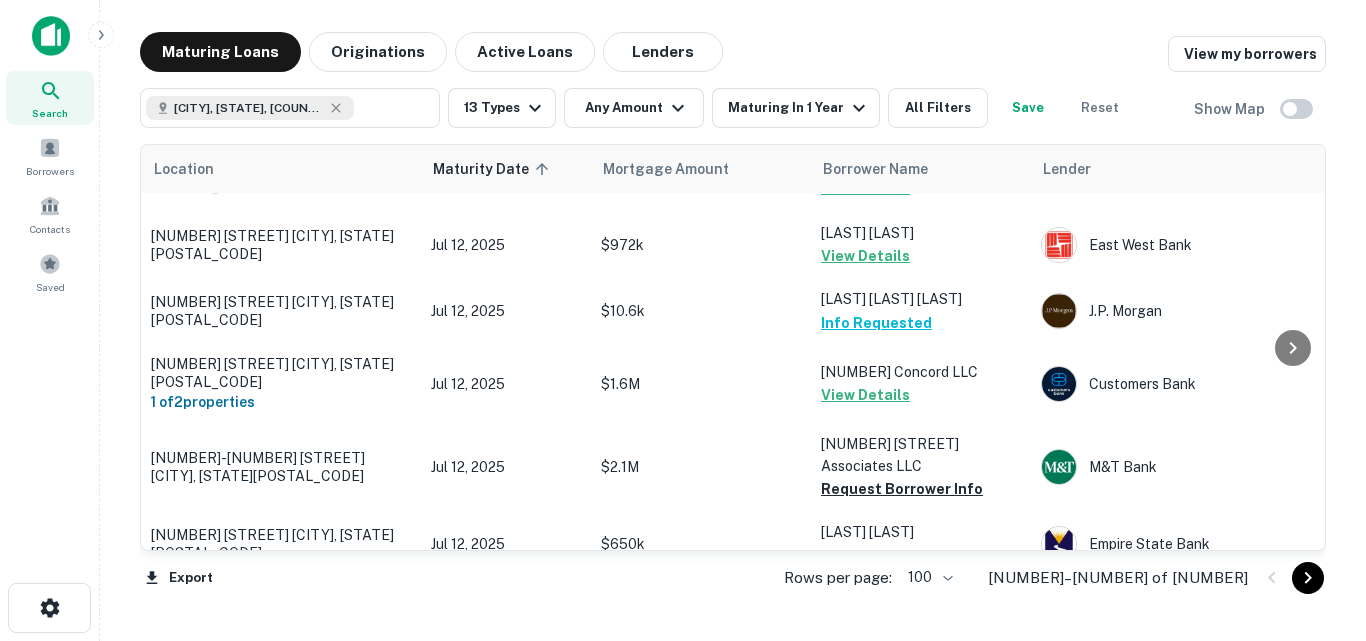 click on "[NUMBER] [STREET] [CITY], [STATE][POSTAL_CODE] [LAST] [LAST] [LAST] Request Borrower Info" at bounding box center [921, 743] 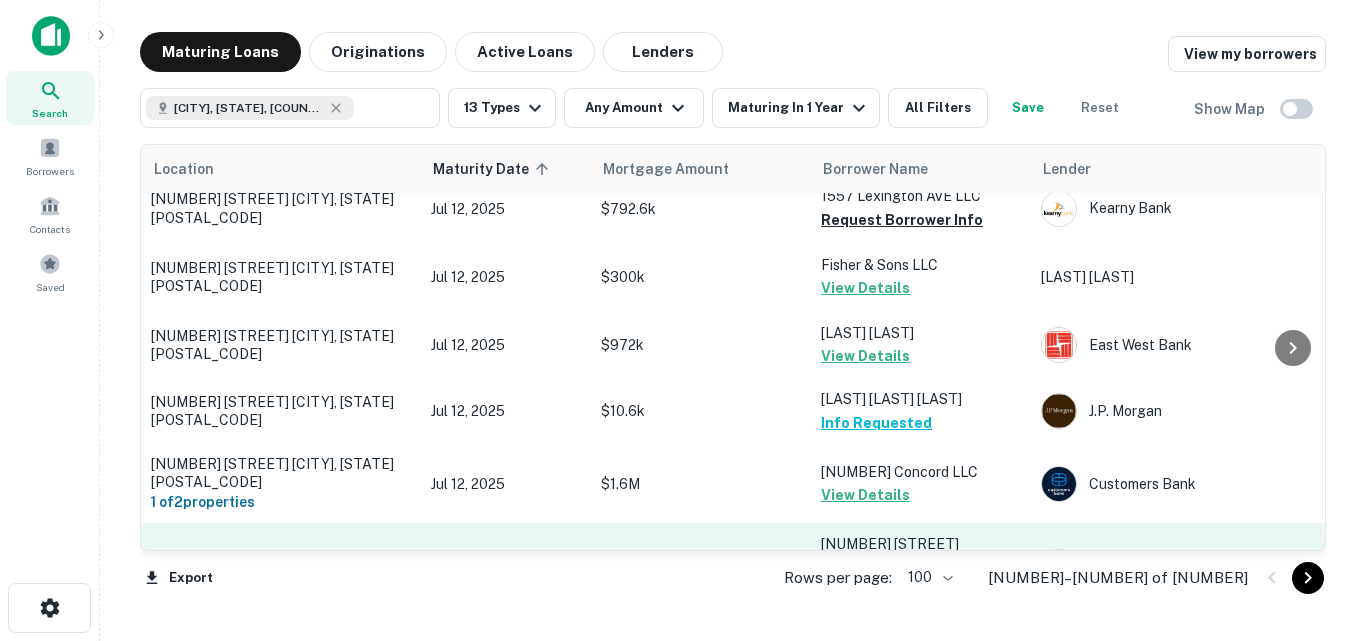click on "Request Borrower Info" at bounding box center (902, 589) 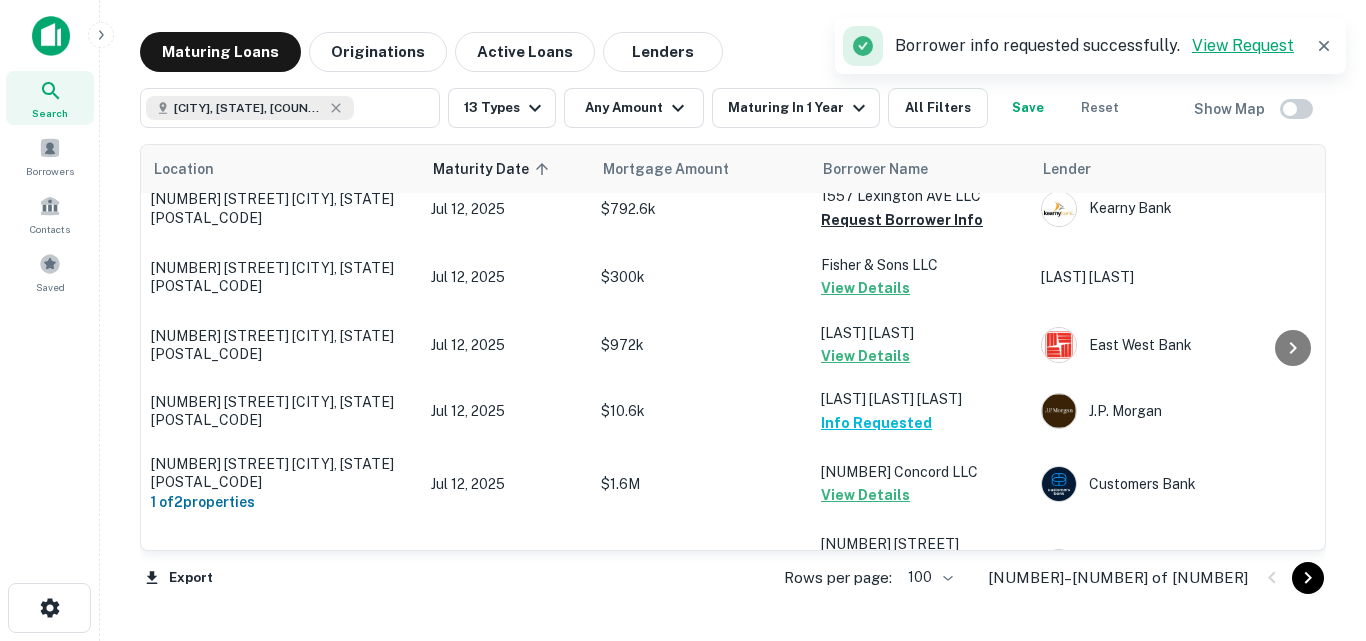scroll, scrollTop: 0, scrollLeft: 0, axis: both 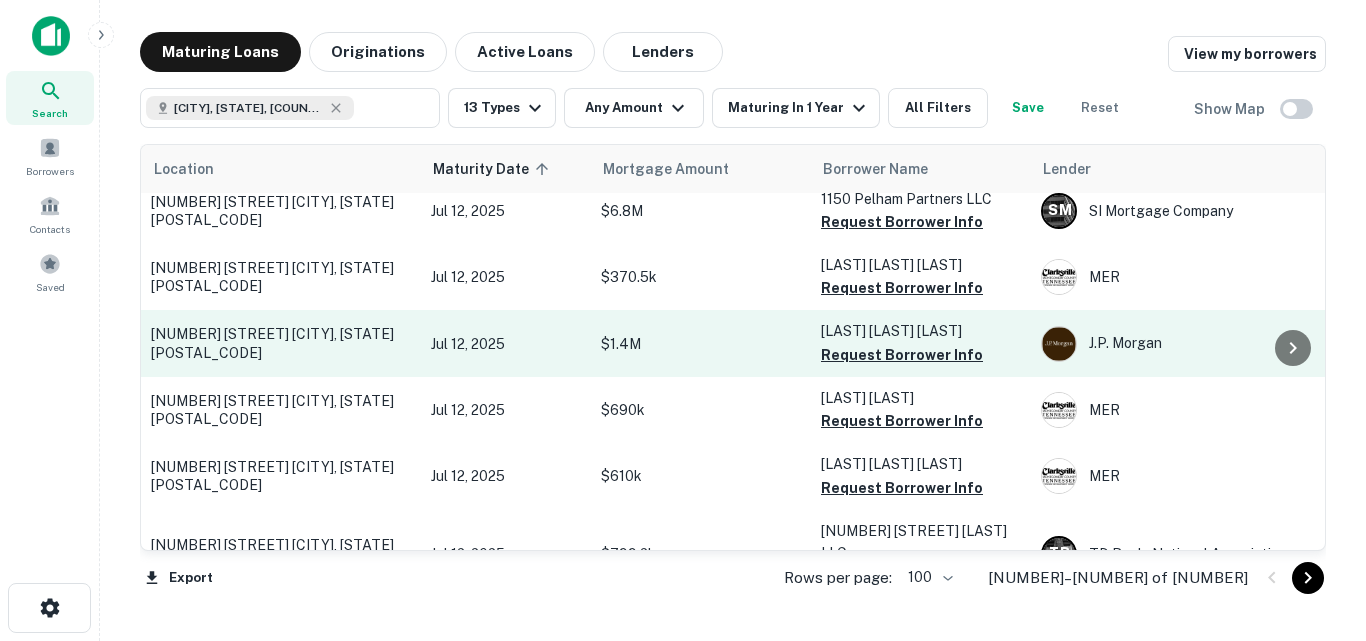 click on "Bosco Ambrosi Juan" at bounding box center (921, 331) 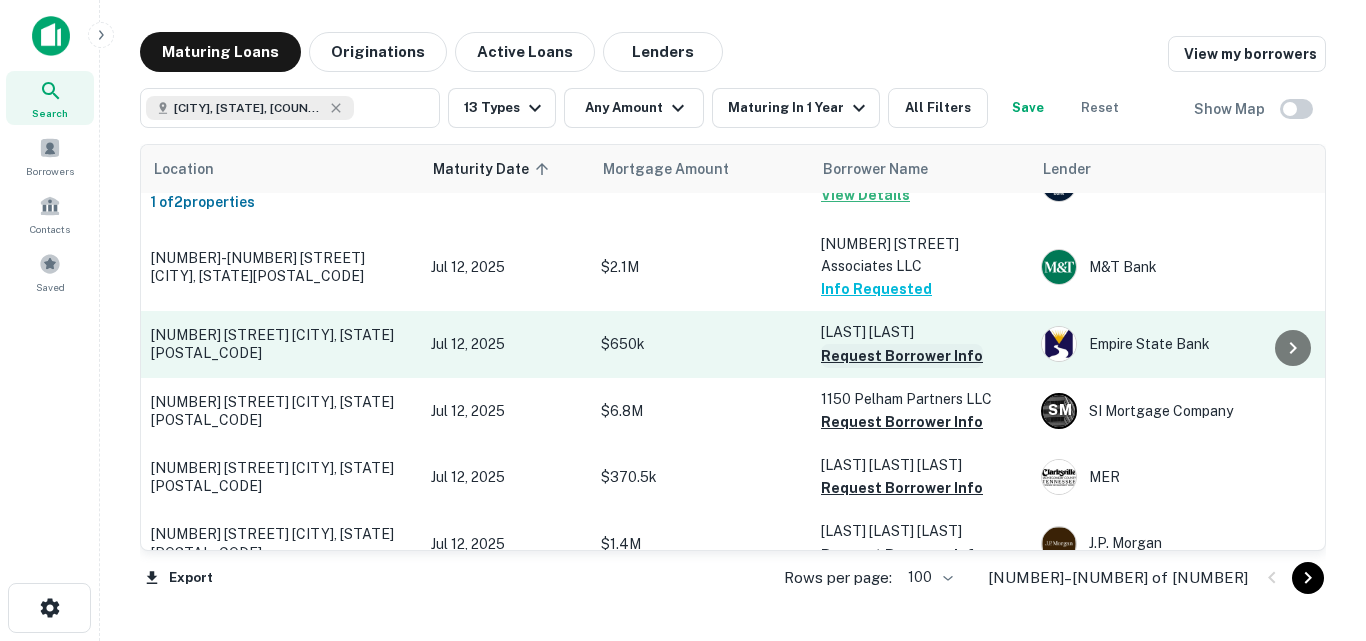 click on "Request Borrower Info" at bounding box center [902, 356] 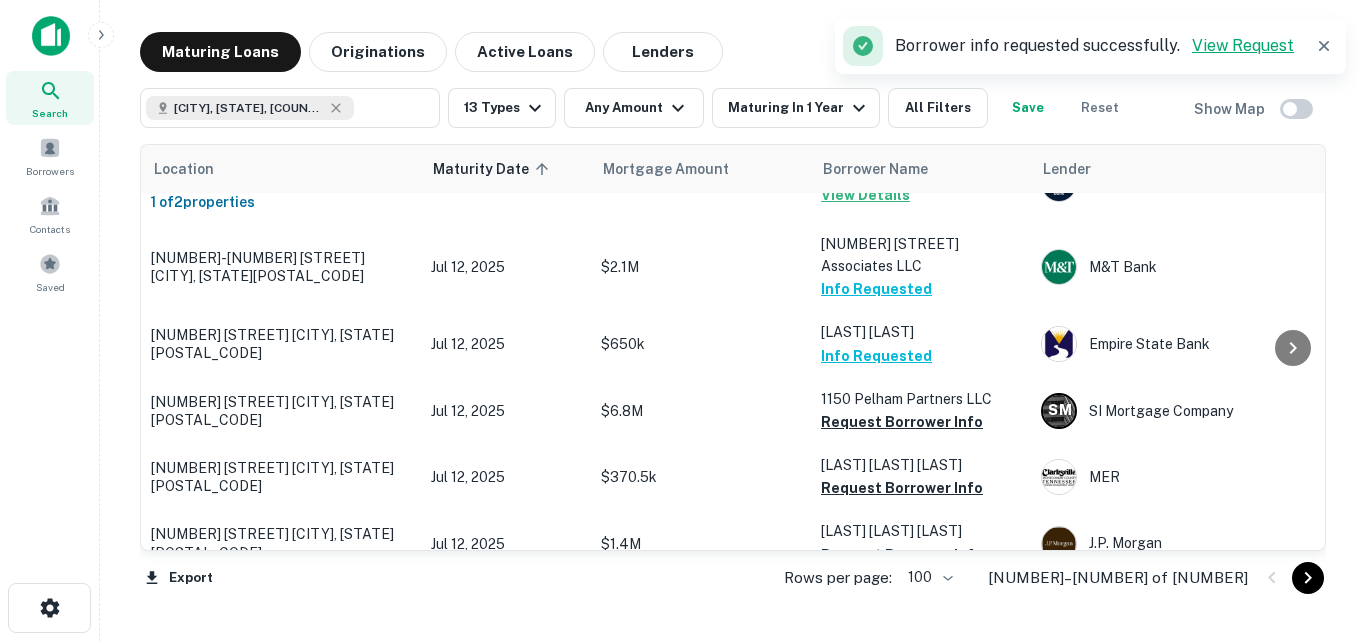 click on "View Request" at bounding box center [1243, 45] 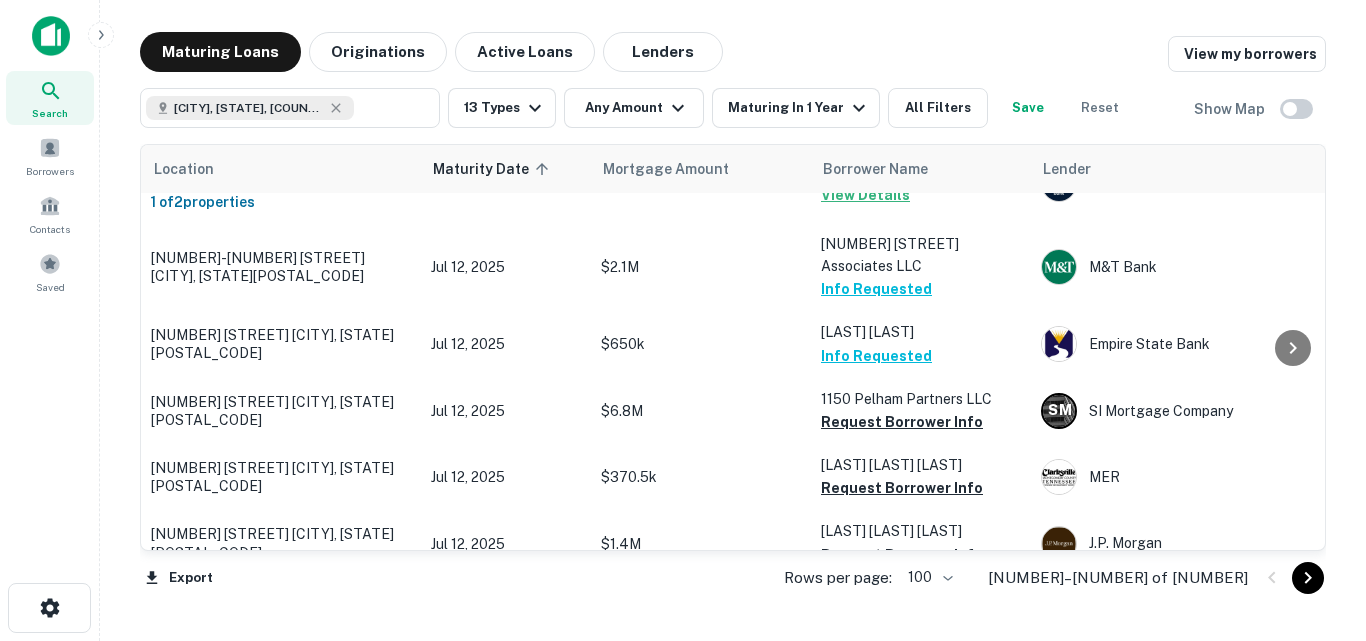 click on "Request Borrower Info" at bounding box center (902, 422) 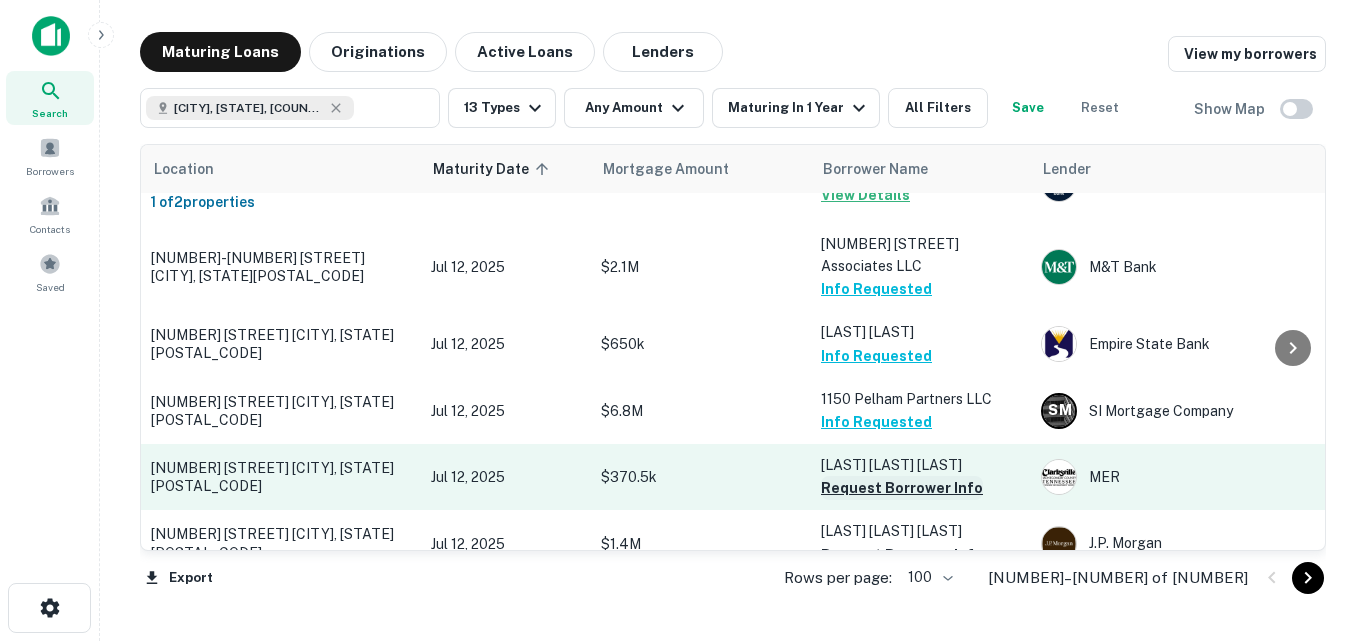 click on "Request Borrower Info" at bounding box center [902, 488] 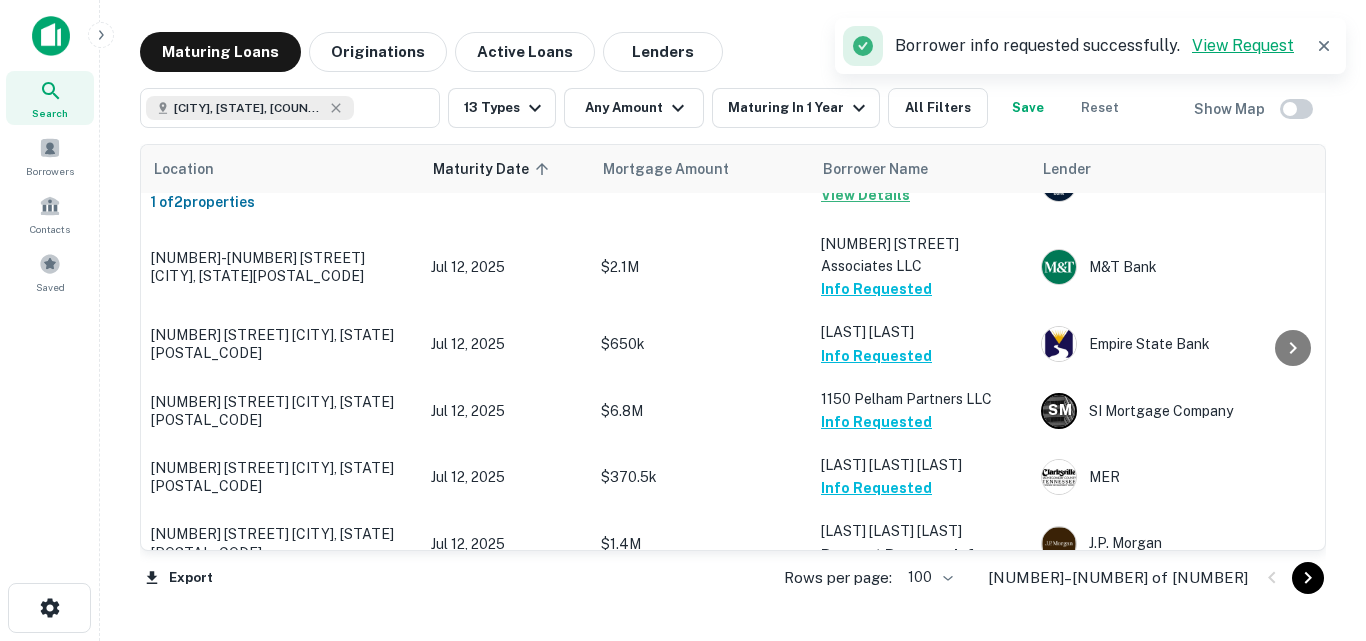 click on "View Request" at bounding box center [1243, 45] 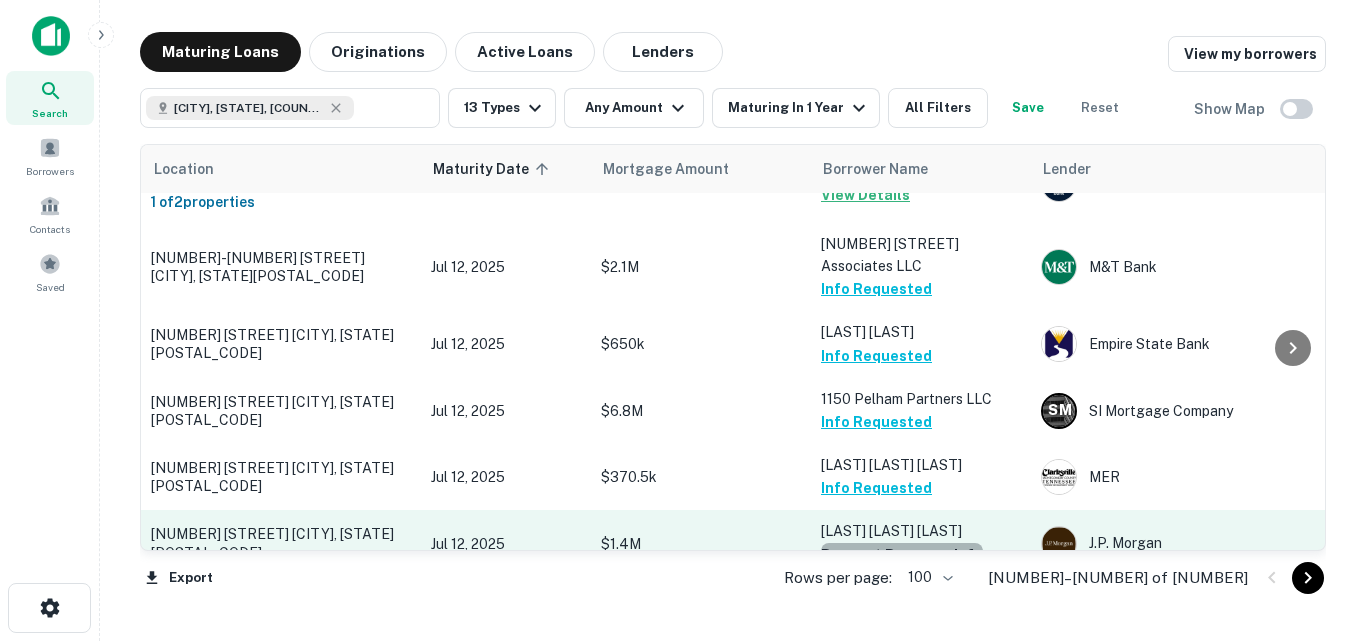 click on "Request Borrower Info" at bounding box center (902, 555) 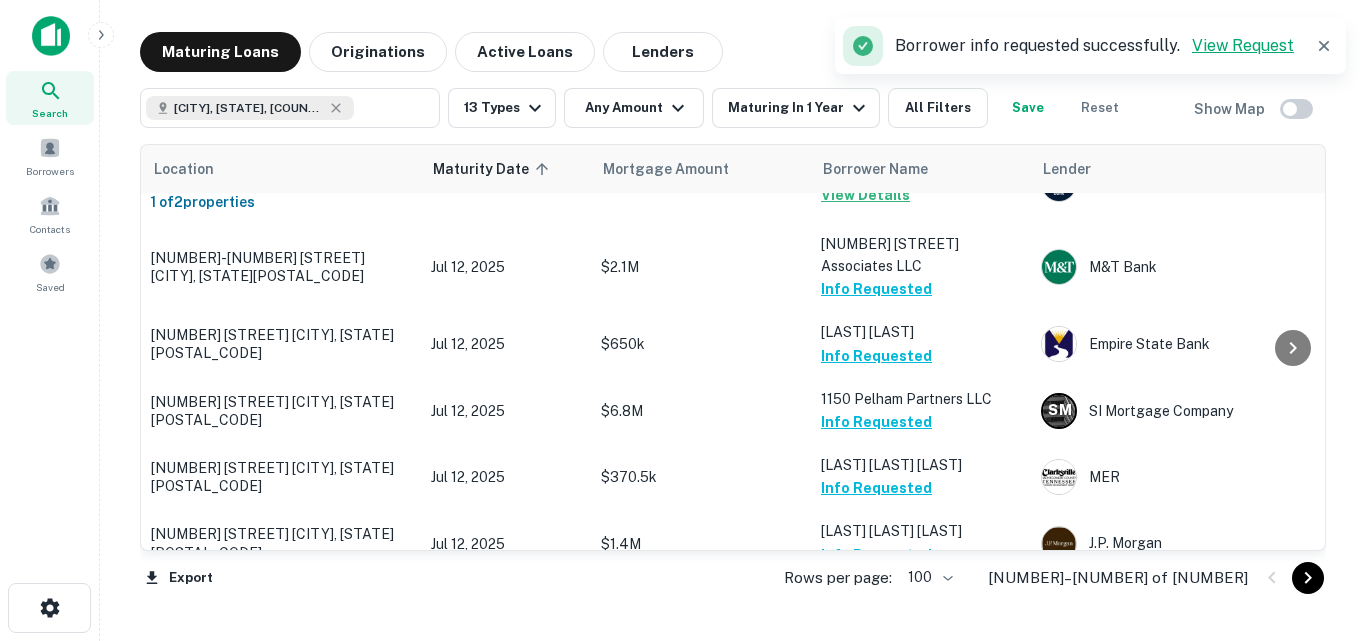 click on "View Request" at bounding box center [1243, 45] 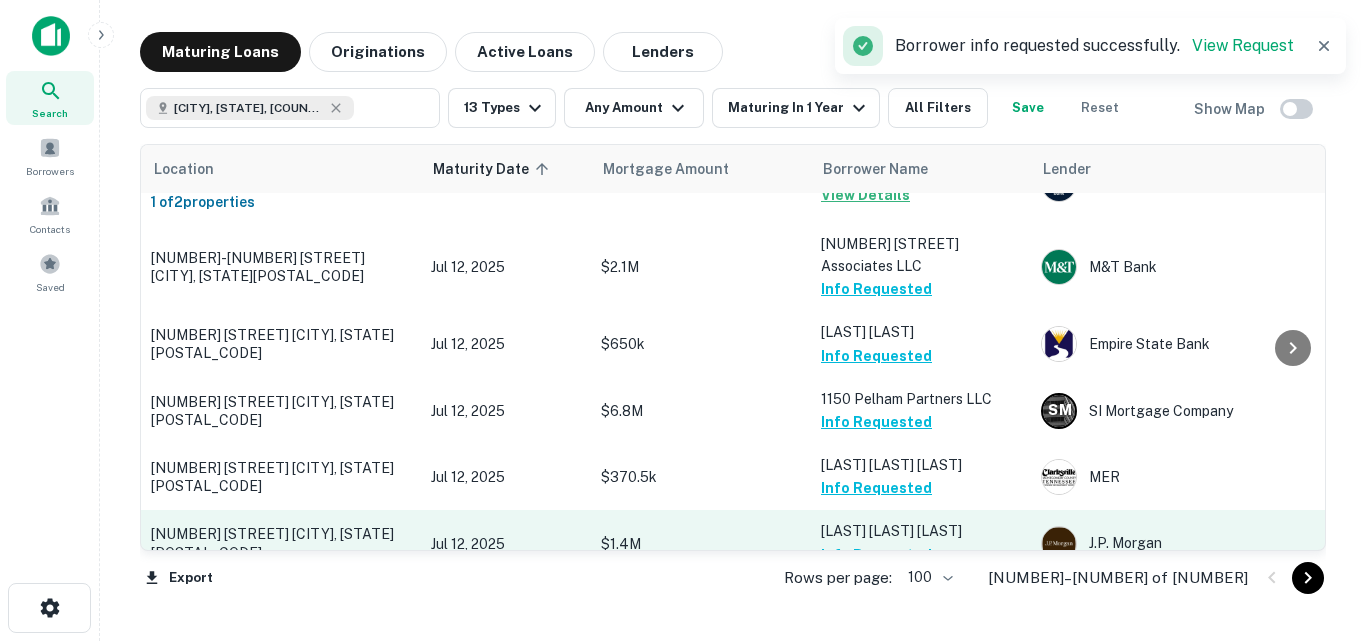 scroll, scrollTop: 3709, scrollLeft: 0, axis: vertical 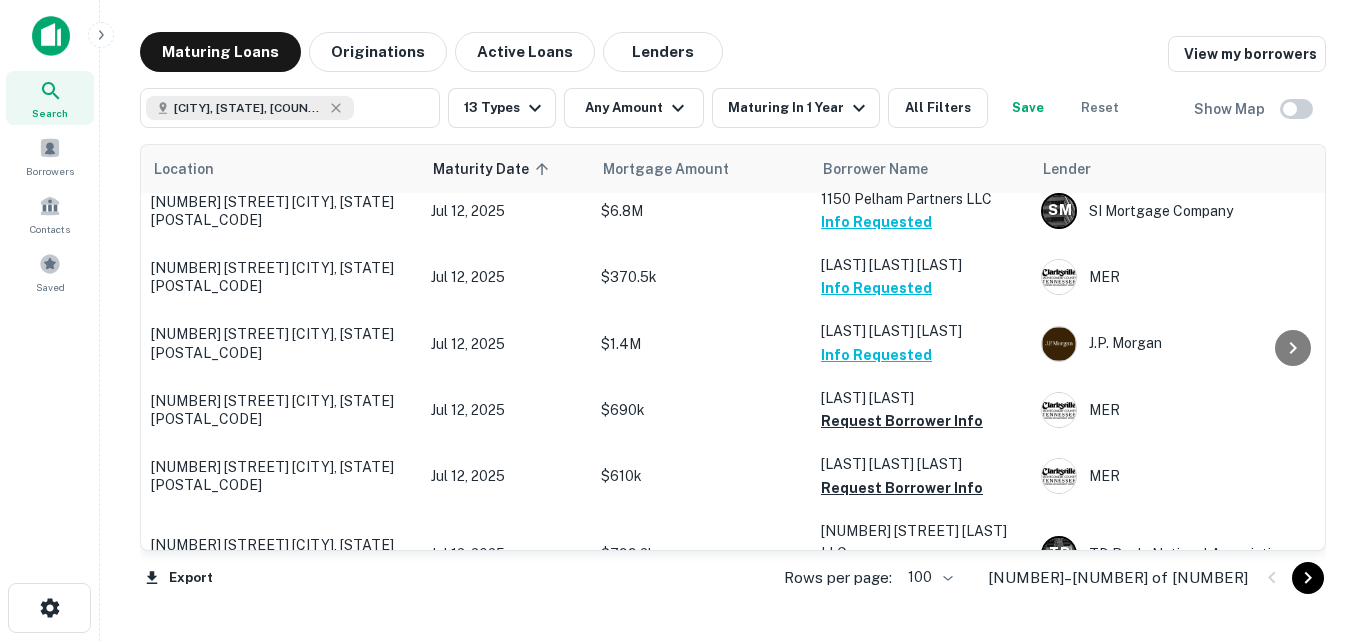 click on "Maturing Loans Originations Active Loans Lenders View my borrowers New York, NY, USA ​ 13 Types Any Amount Maturing In 1 Year All Filters Save Reset Show Map Location Maturity Date sorted ascending Mortgage Amount Borrower Name Lender Purpose Type Lender Type Sale Amount LTV Year Built Unit Count 2117 31st Ave Astoria, NY11106  Jul 09, 2025 $4.5k Chan Anna Info Requested Investors Bank Sale Special Purpose Bank - - 2017 1 10512 29th Ave East Elmhurst, NY11369  Jul 09, 2025 $880k Llivizaca Bueno Gladys Carmita Info Requested Flagstar Bank Sale Multifamily Bank $1.1M 80.00% 1935 3 1560 Madison Ave New York, NY10029  1 of  2  properties Jul 09, 2025 $21.6M Terence Cardinal Cooke Health Care Cente View Details Dormitory Authority Of The State Of NEW Portfolio Sale Healthcare Other - - 1974 1 23 W 76th St New York, NY10023  Jul 09, 2025 $65.5k Daffie Realty Mgmt LLC View Details J.p. Morgan Sale Multifamily Bank - - 1910 21 248 19th St Brooklyn, NY11215  Jul 09, 2025 $1.4M Landino Joseph View Details Sale Bank 4" at bounding box center [733, 320] 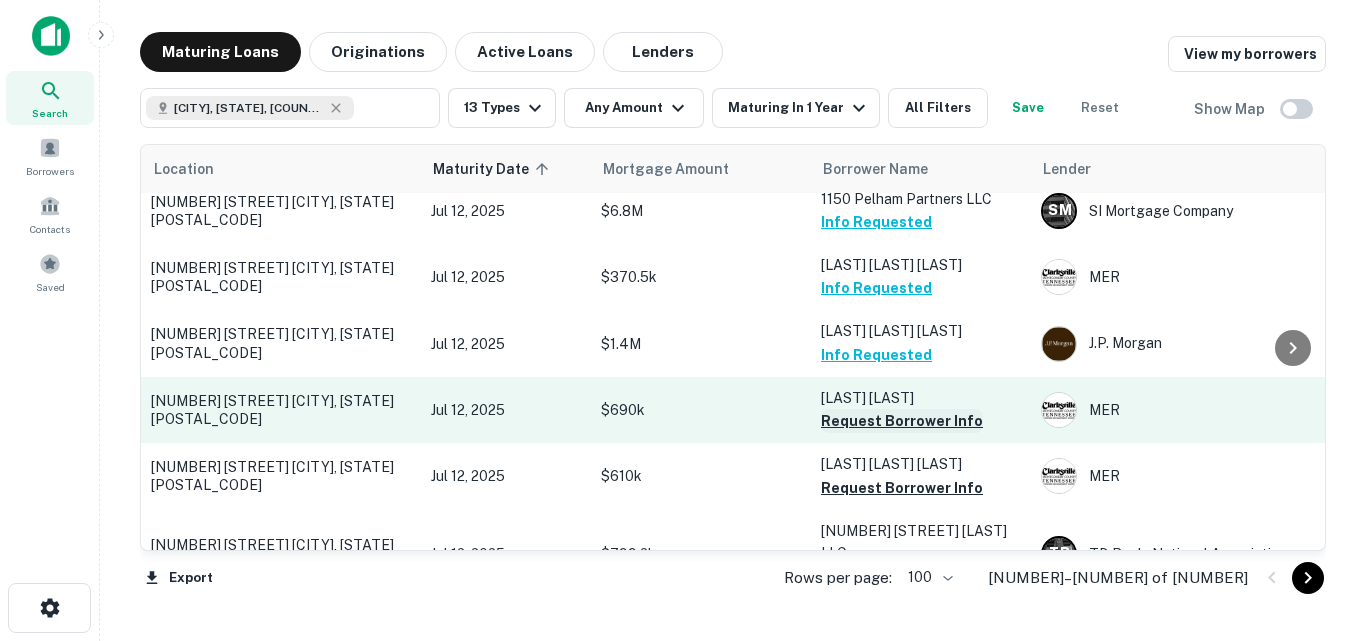 click on "Request Borrower Info" at bounding box center (902, 421) 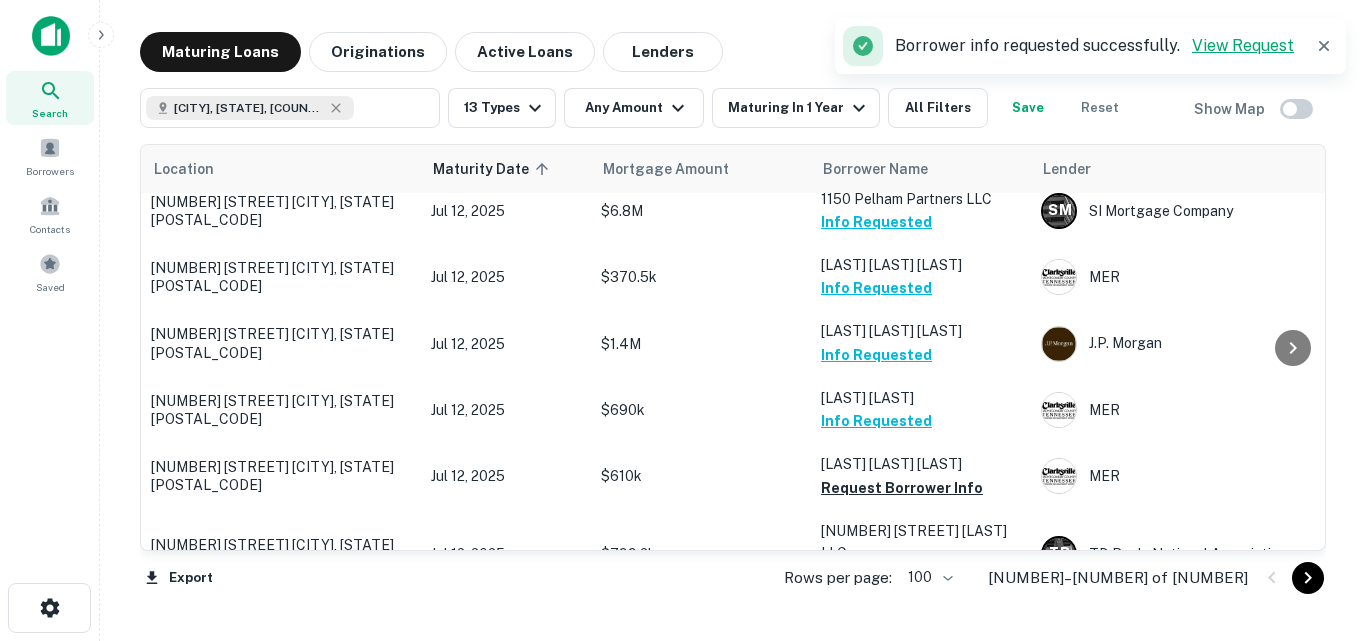 click on "View Request" at bounding box center (1243, 45) 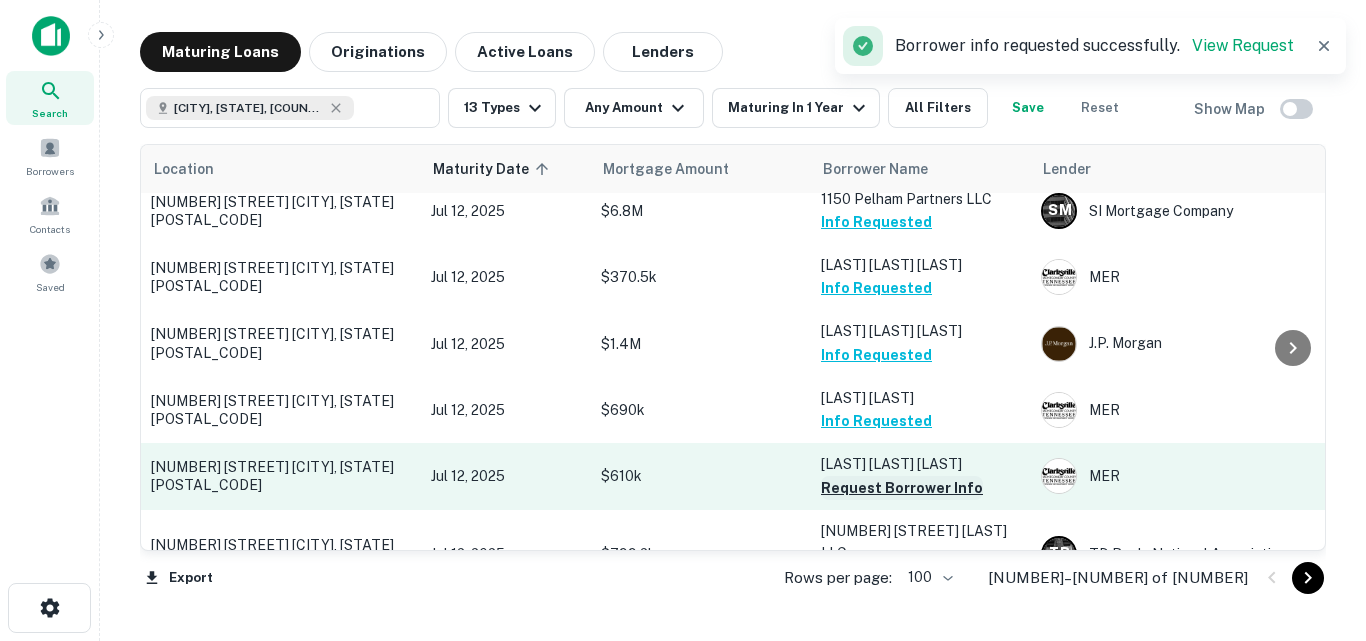 click on "Request Borrower Info" at bounding box center (902, 488) 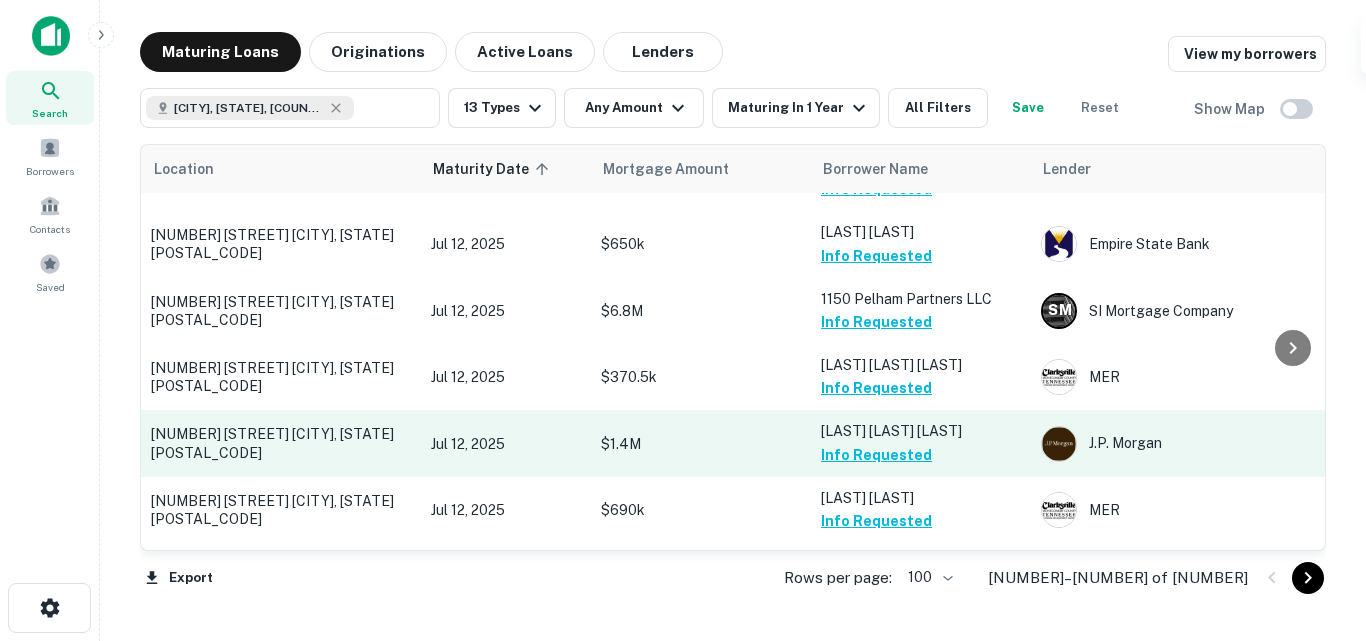 scroll, scrollTop: 4209, scrollLeft: 0, axis: vertical 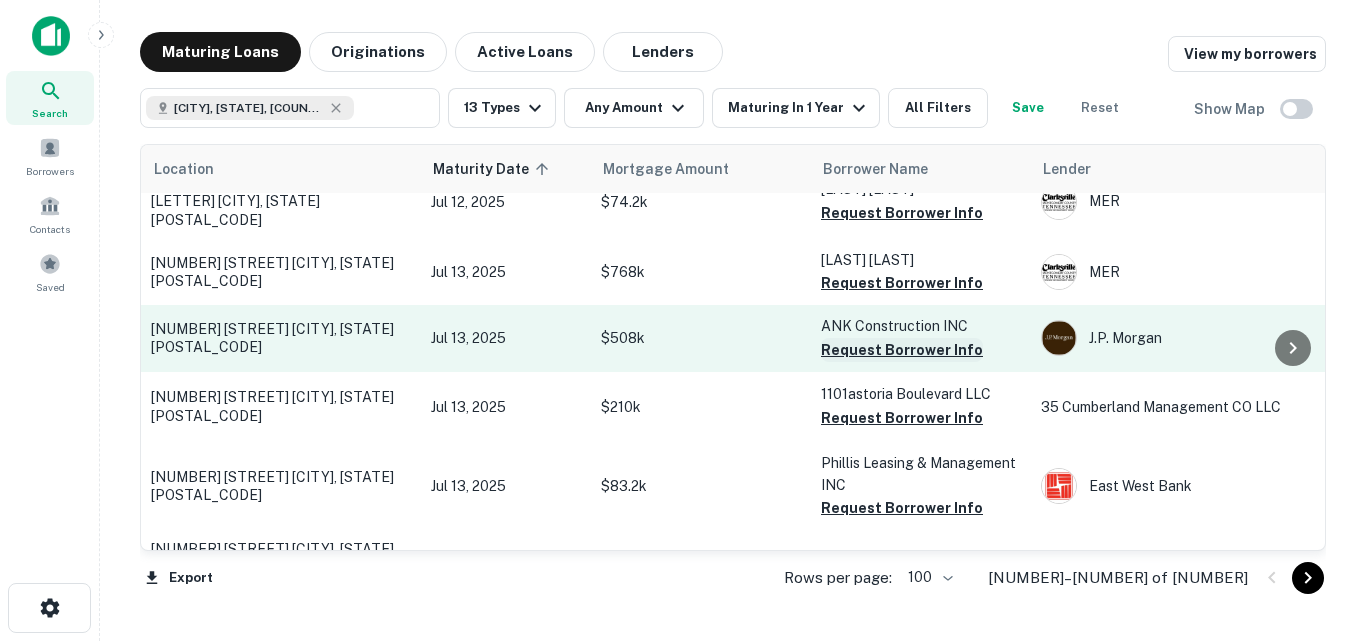 click on "Request Borrower Info" at bounding box center [902, 350] 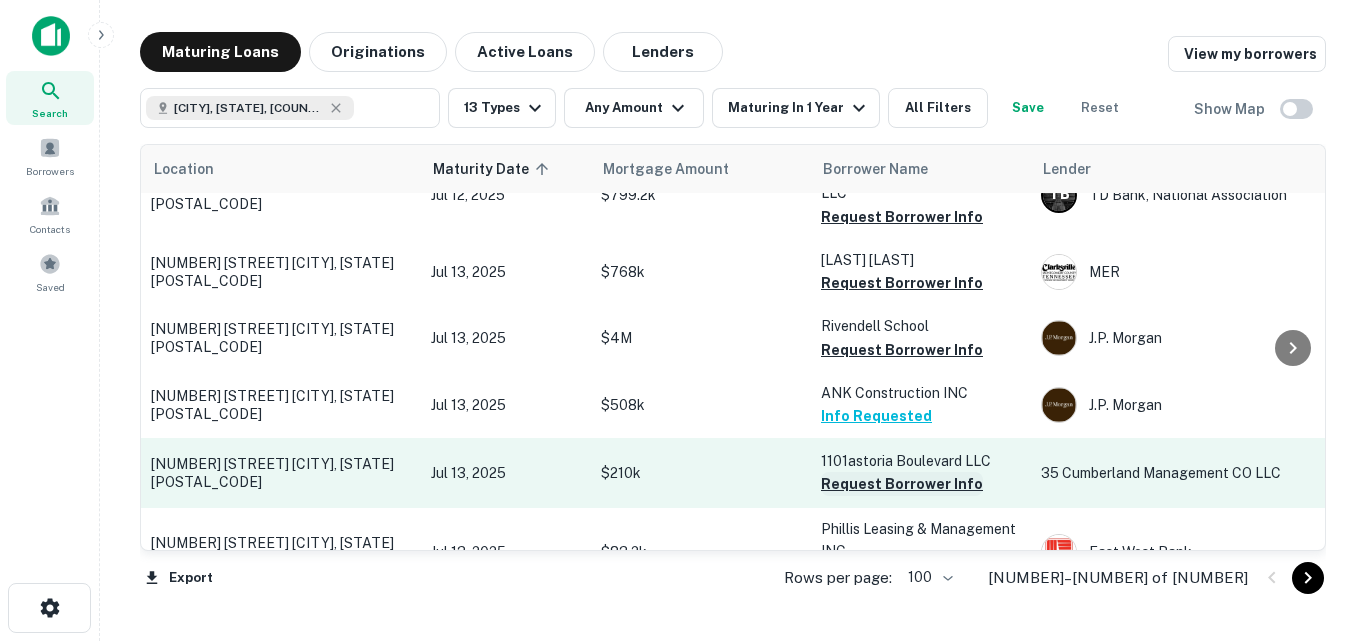 click on "Request Borrower Info" at bounding box center (902, 484) 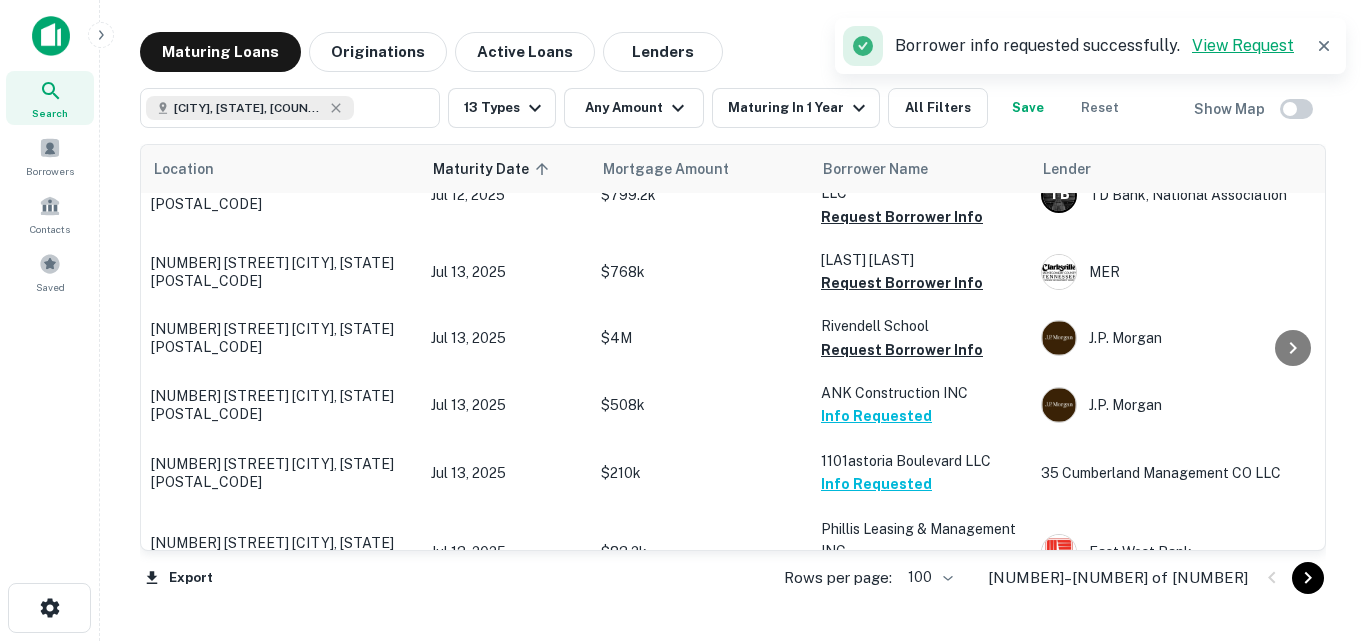 click on "View Request" at bounding box center [1243, 45] 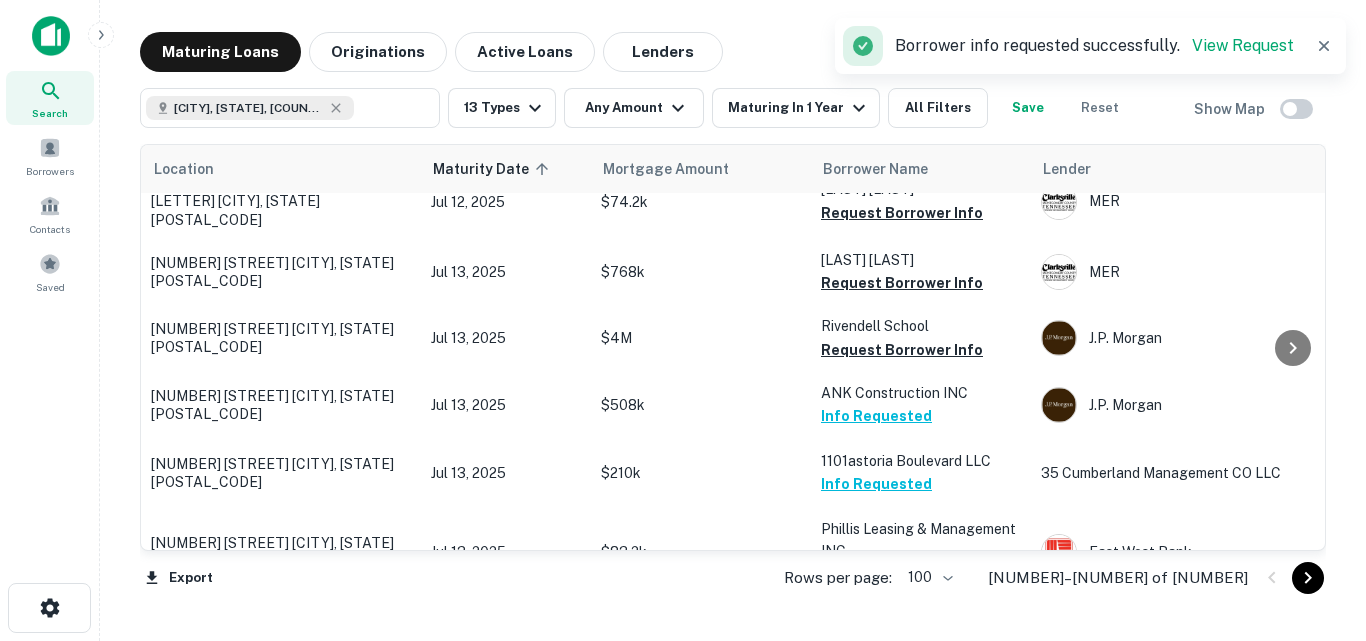 click on "Request Borrower Info" at bounding box center (902, 574) 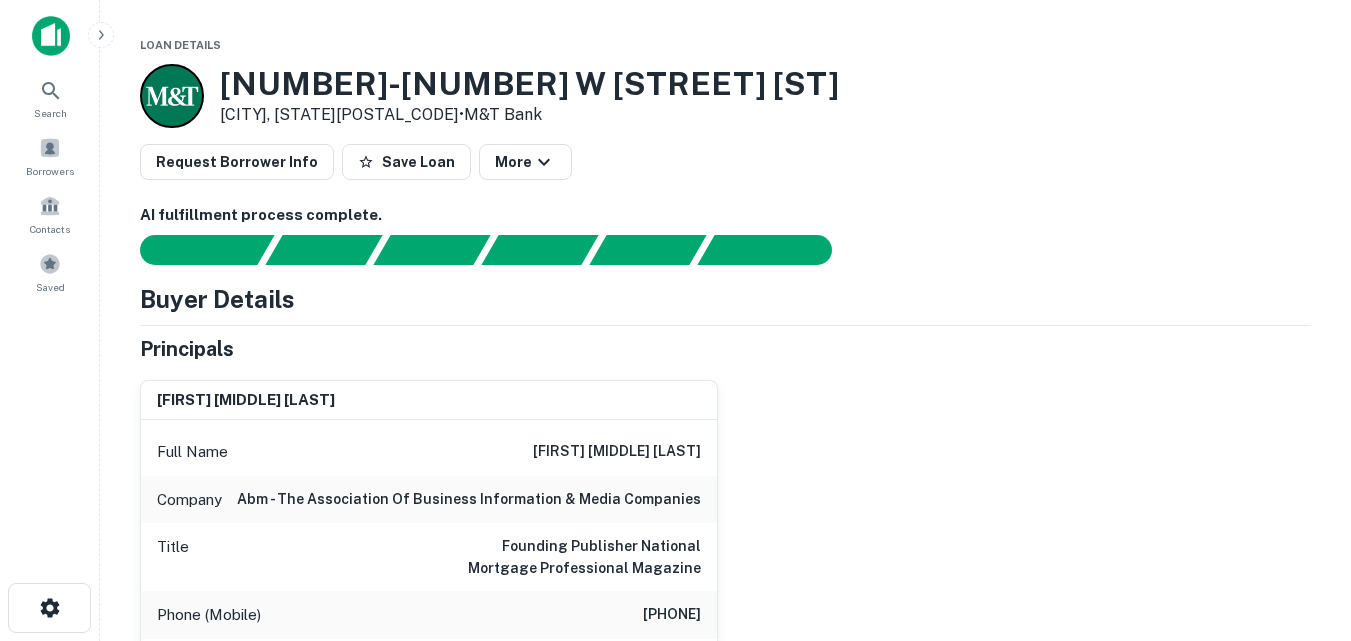scroll, scrollTop: 0, scrollLeft: 0, axis: both 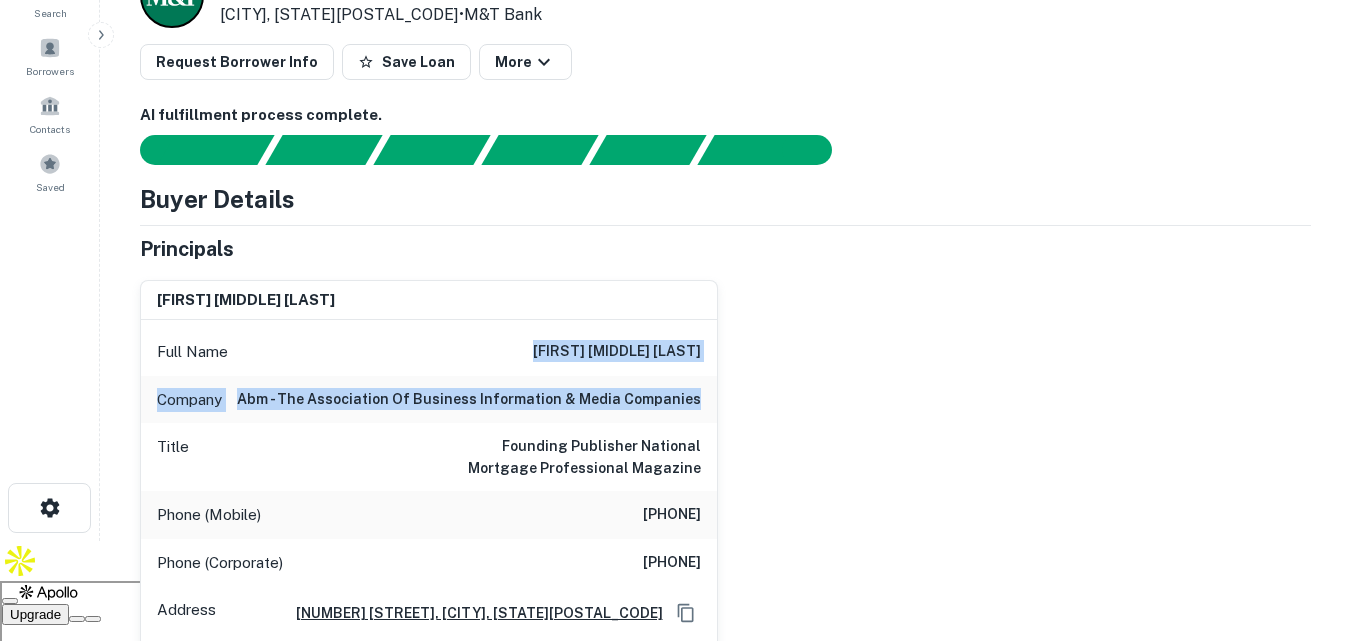 drag, startPoint x: 584, startPoint y: 345, endPoint x: 707, endPoint y: 399, distance: 134.33168 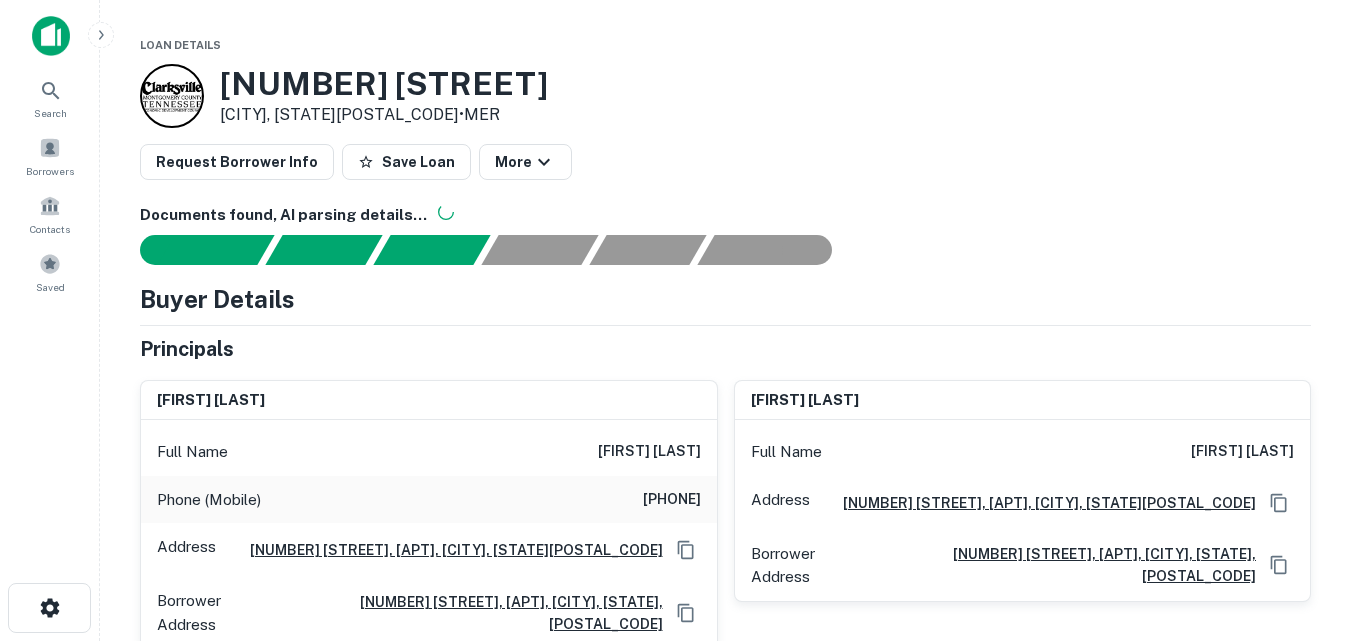 scroll, scrollTop: 0, scrollLeft: 0, axis: both 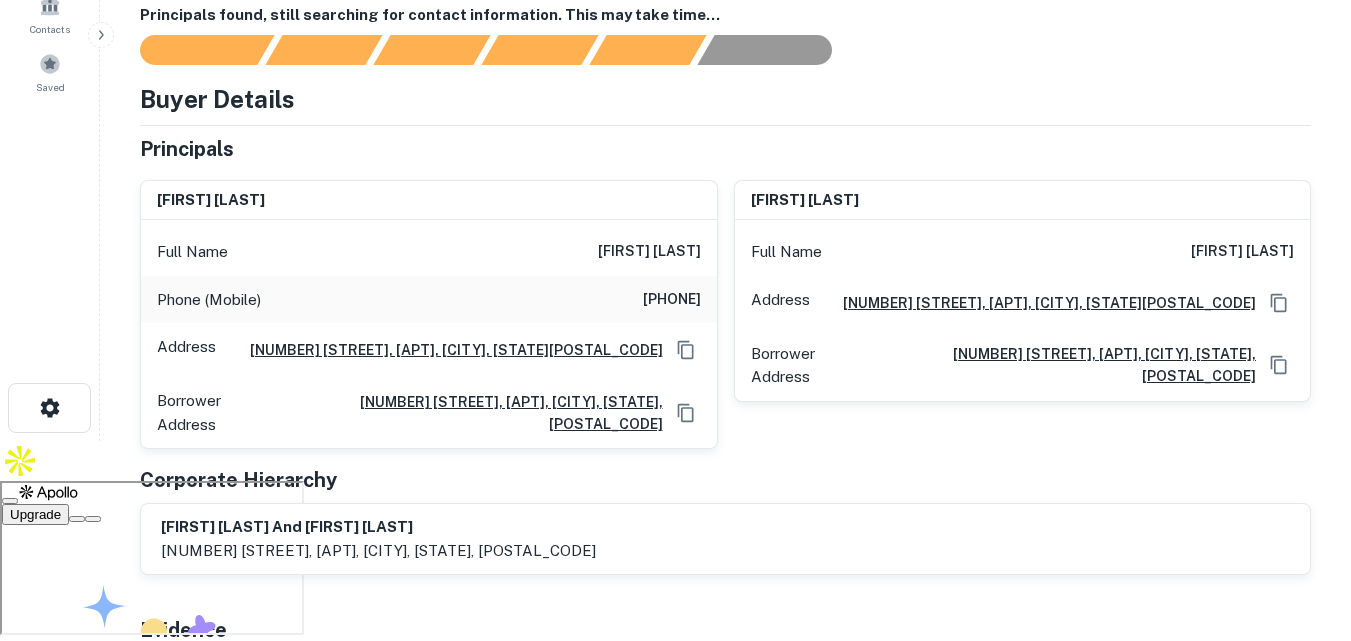 drag, startPoint x: 574, startPoint y: 222, endPoint x: 714, endPoint y: 263, distance: 145.88008 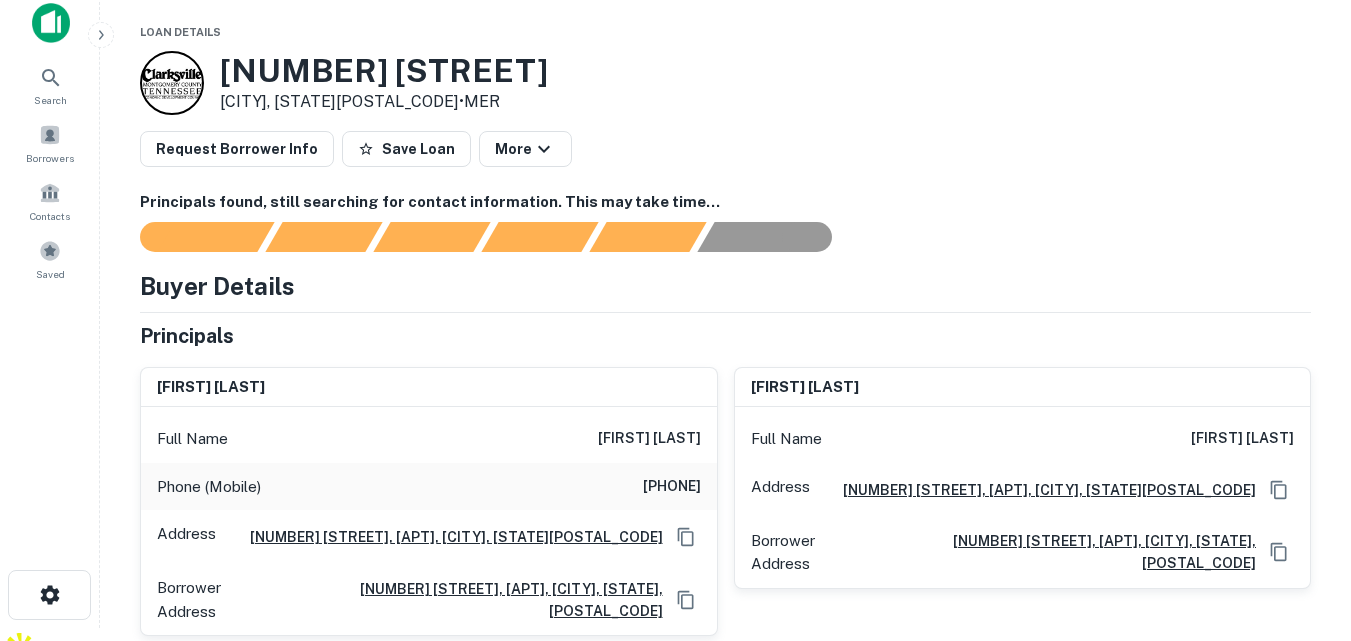 scroll, scrollTop: 0, scrollLeft: 0, axis: both 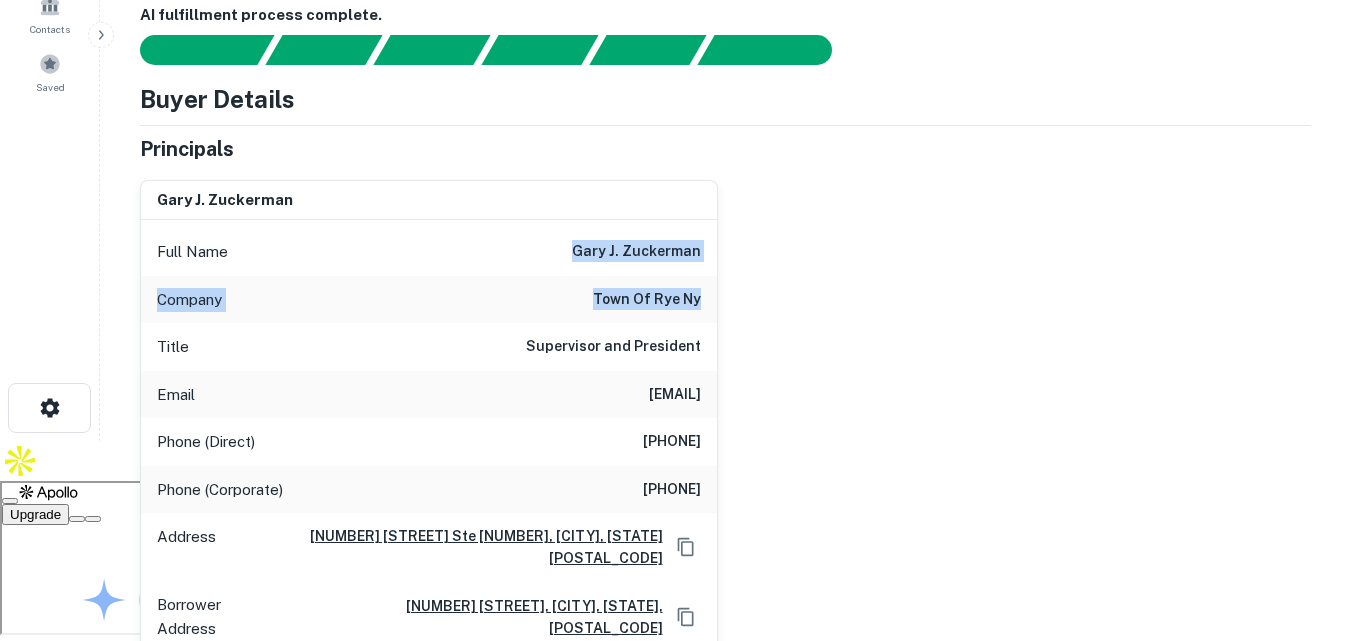 drag, startPoint x: 0, startPoint y: 0, endPoint x: 724, endPoint y: 321, distance: 791.97034 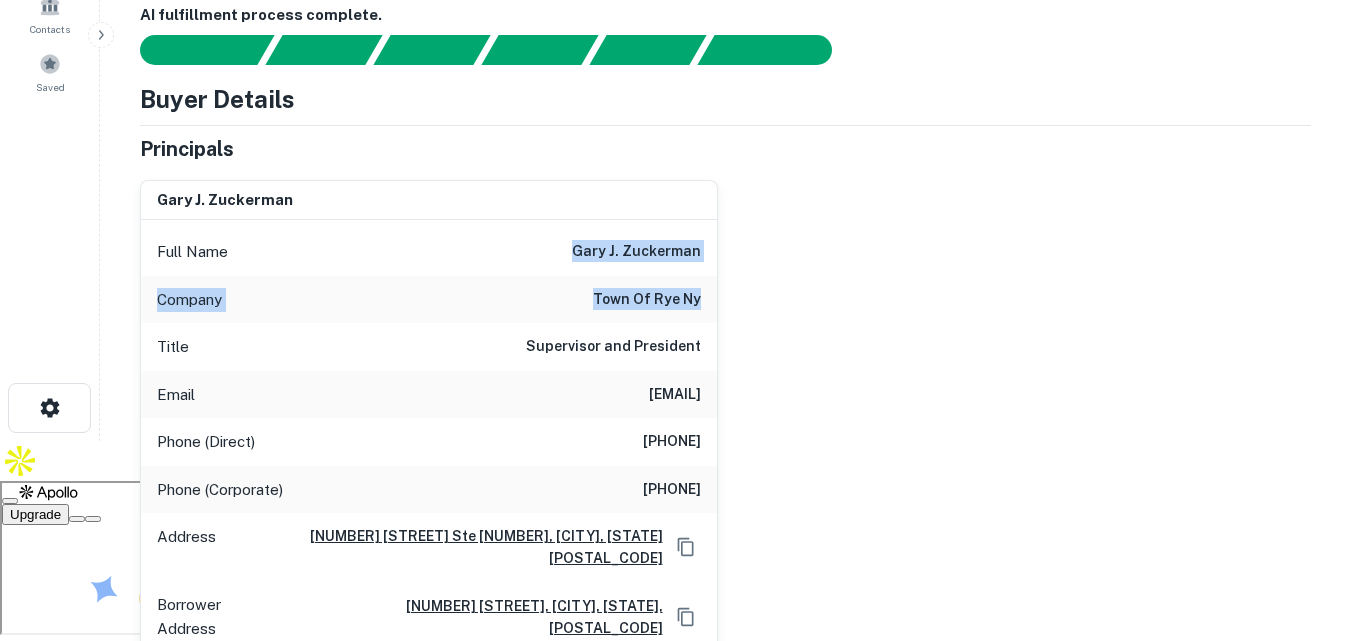 copy on "gary j. zuckerman Company town of rye ny" 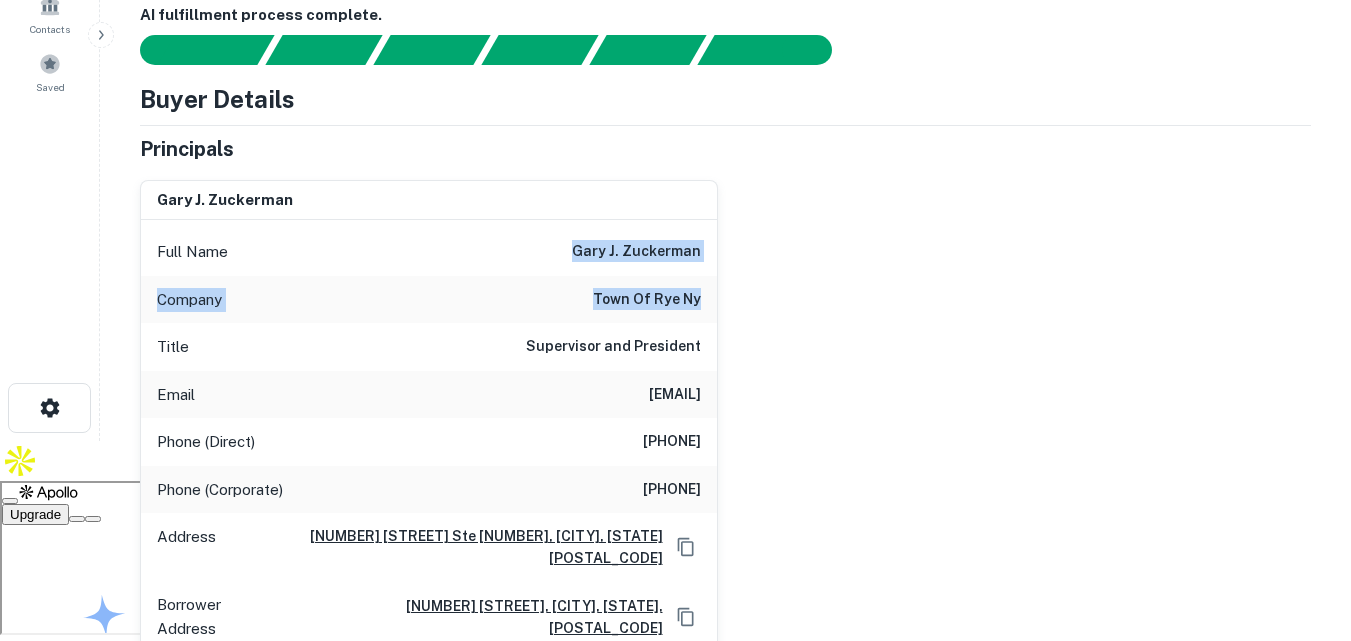 copy on "gary j. zuckerman Company town of rye ny" 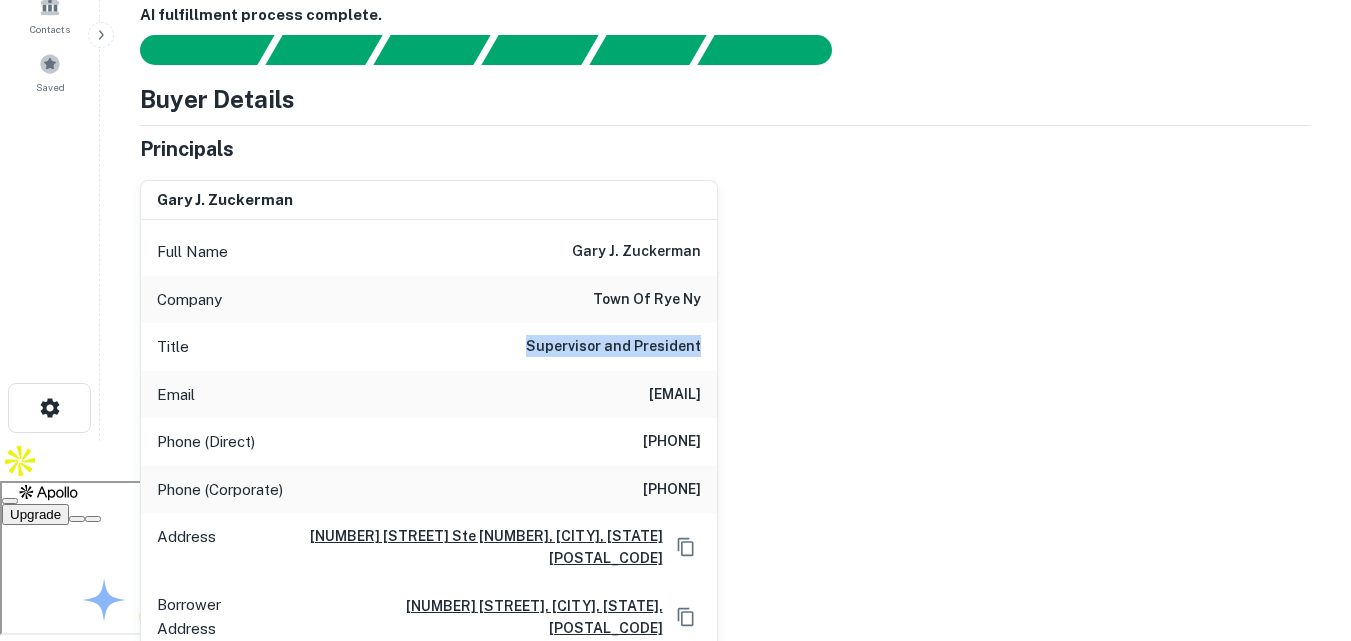 drag, startPoint x: 619, startPoint y: 347, endPoint x: 702, endPoint y: 341, distance: 83.21658 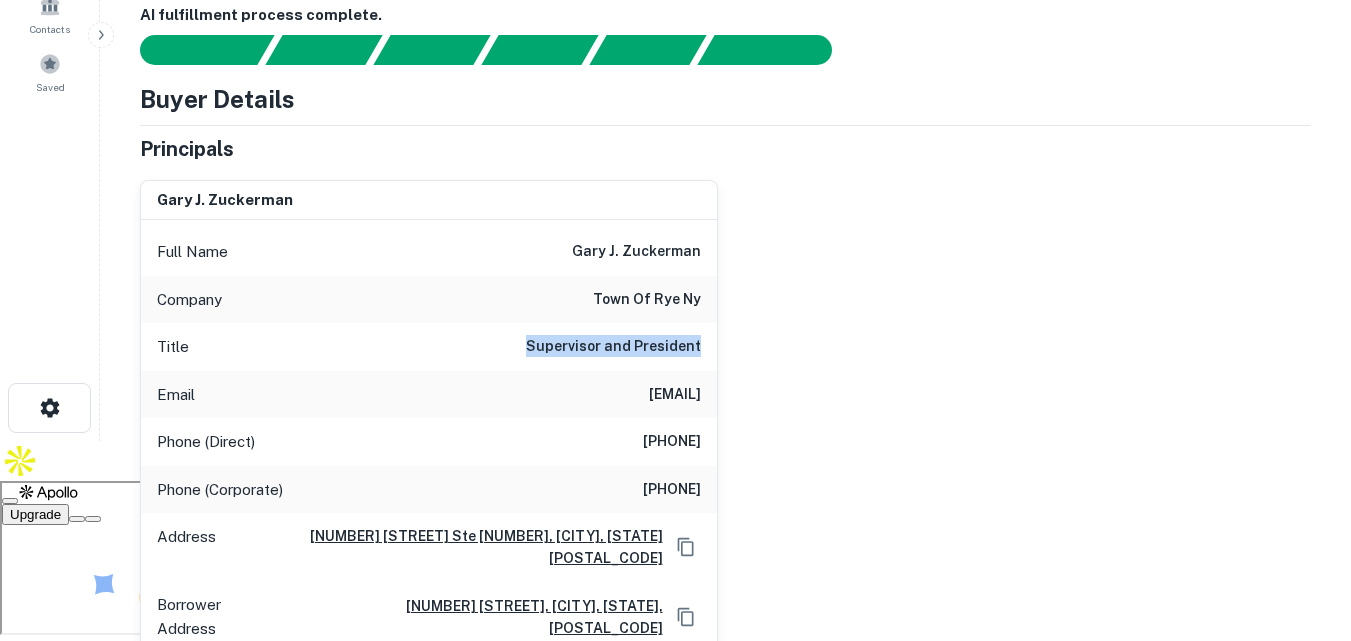copy on "Supervisor and President" 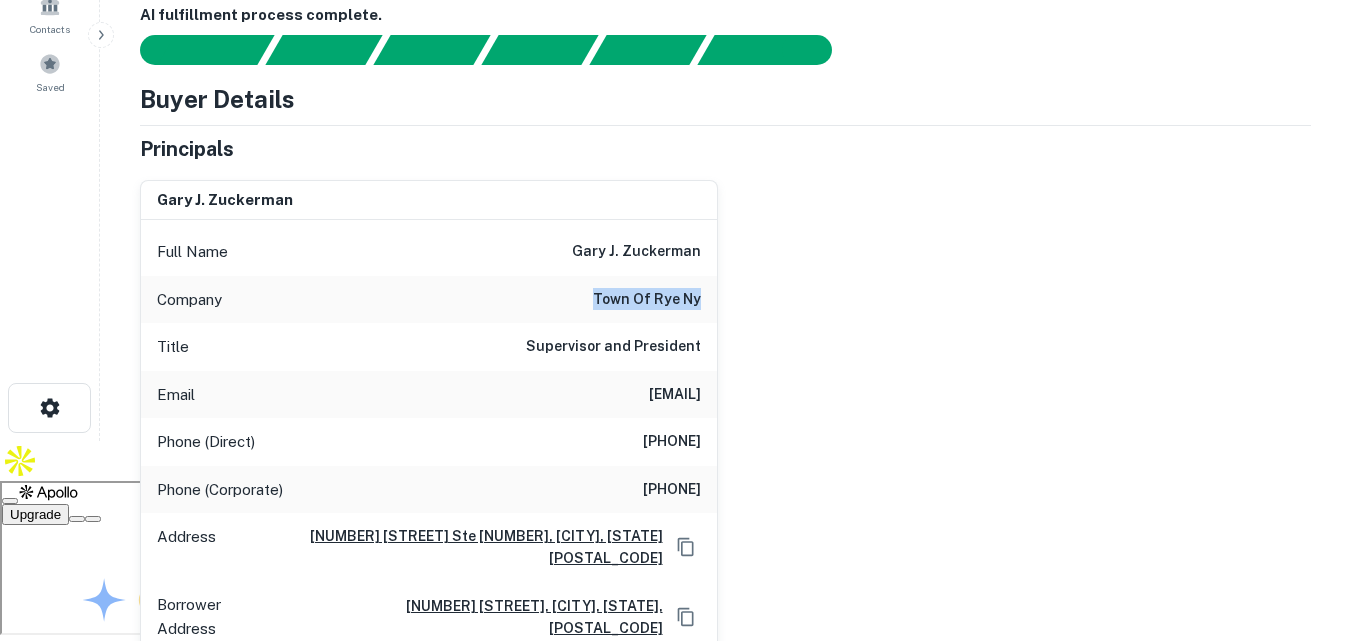 drag, startPoint x: 581, startPoint y: 290, endPoint x: 719, endPoint y: 309, distance: 139.30183 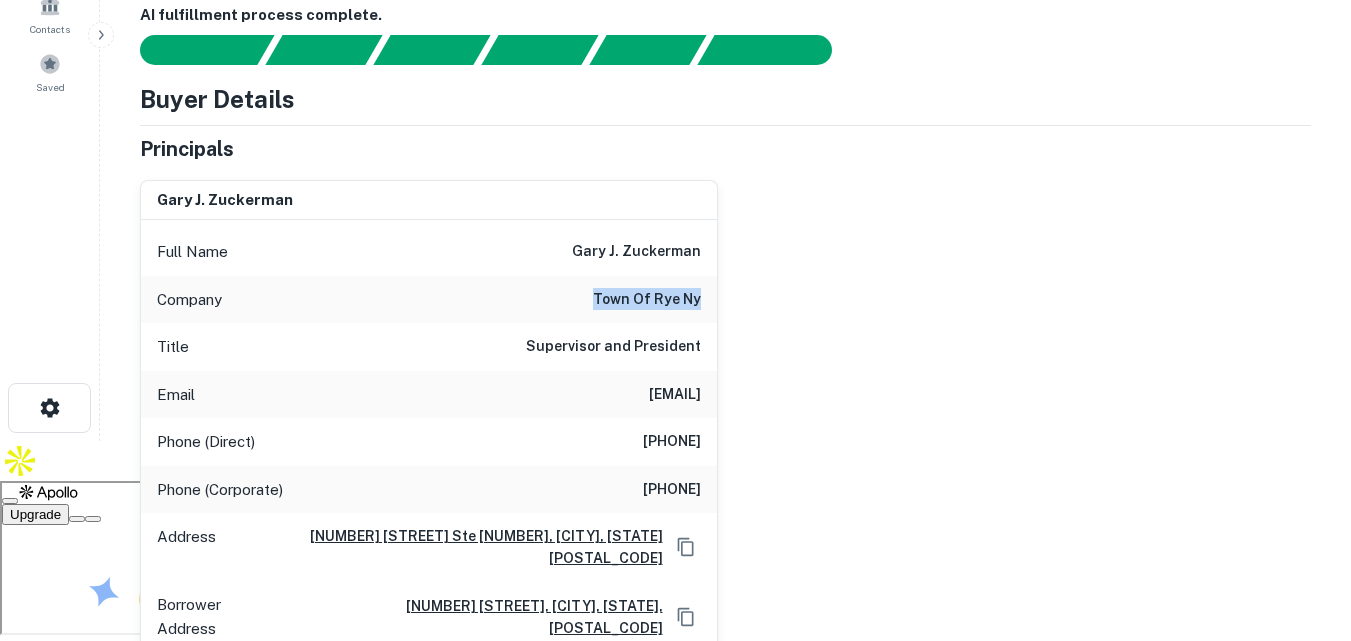 copy on "town of rye ny" 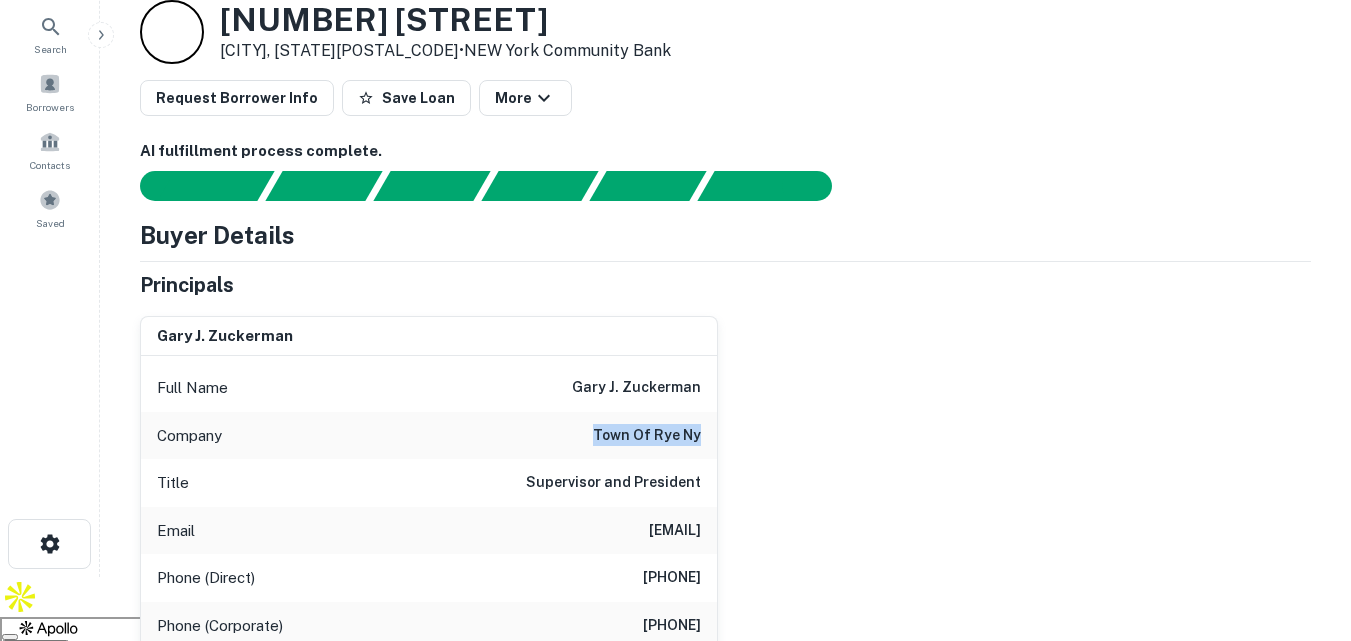 scroll, scrollTop: 0, scrollLeft: 0, axis: both 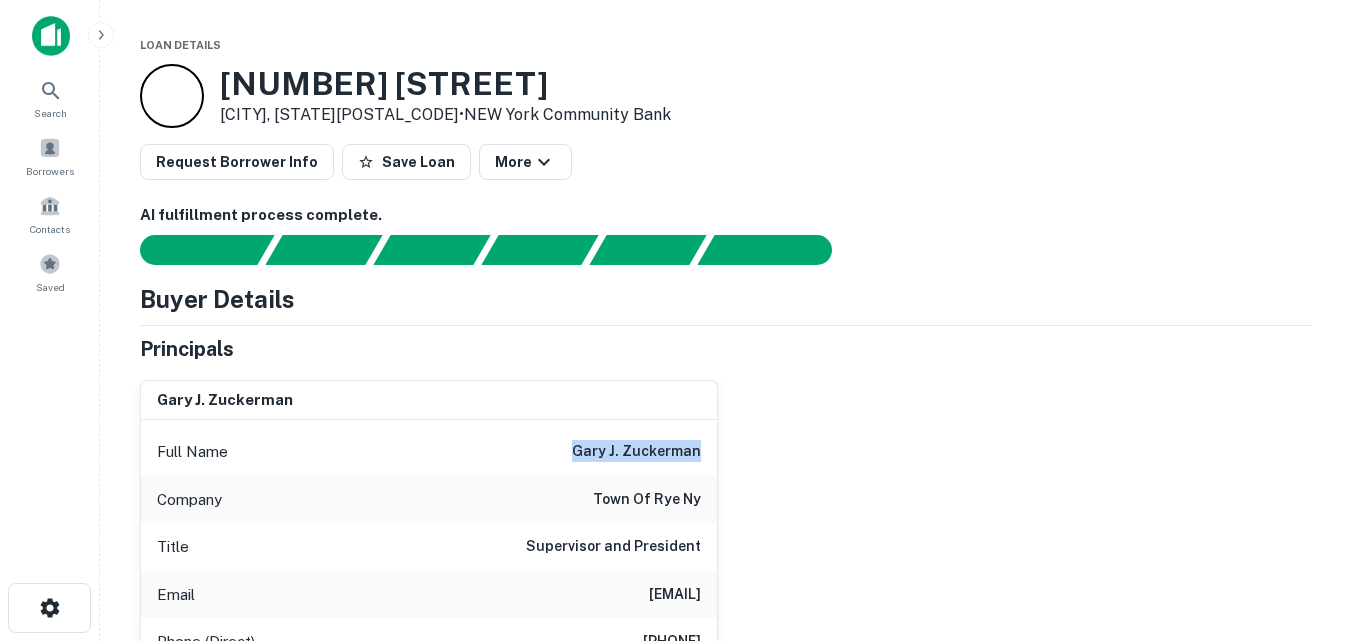 drag, startPoint x: 570, startPoint y: 446, endPoint x: 802, endPoint y: 446, distance: 232 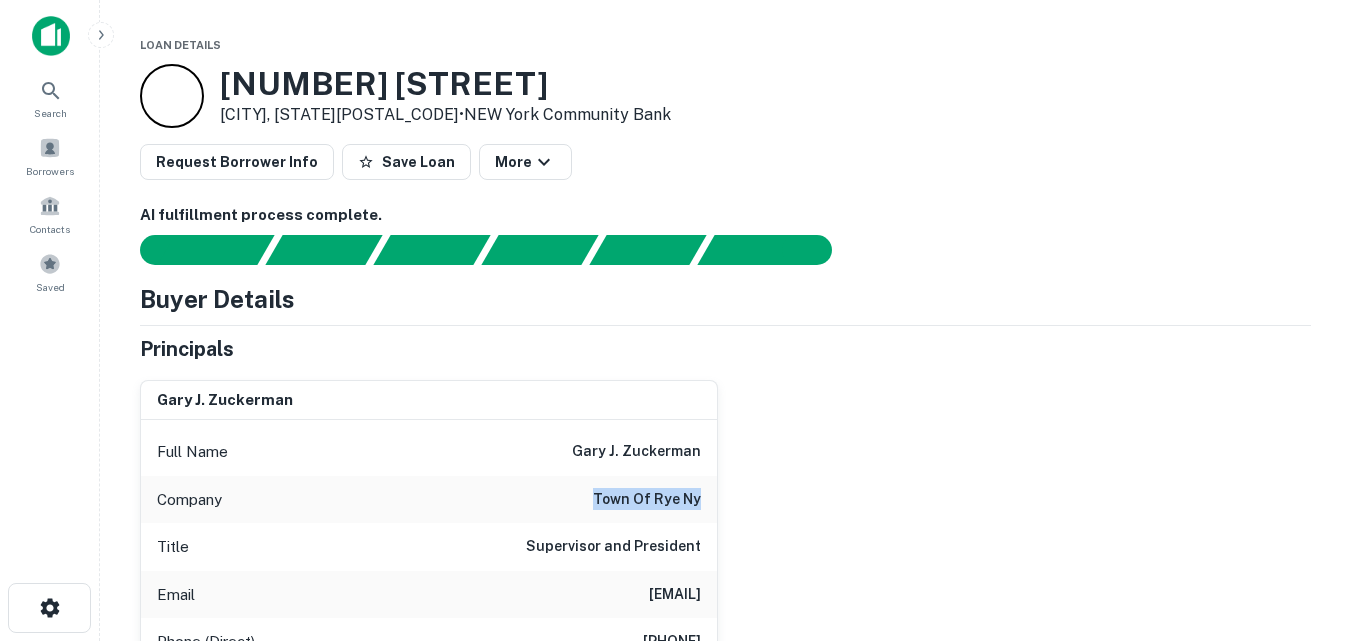 drag, startPoint x: 591, startPoint y: 488, endPoint x: 719, endPoint y: 489, distance: 128.0039 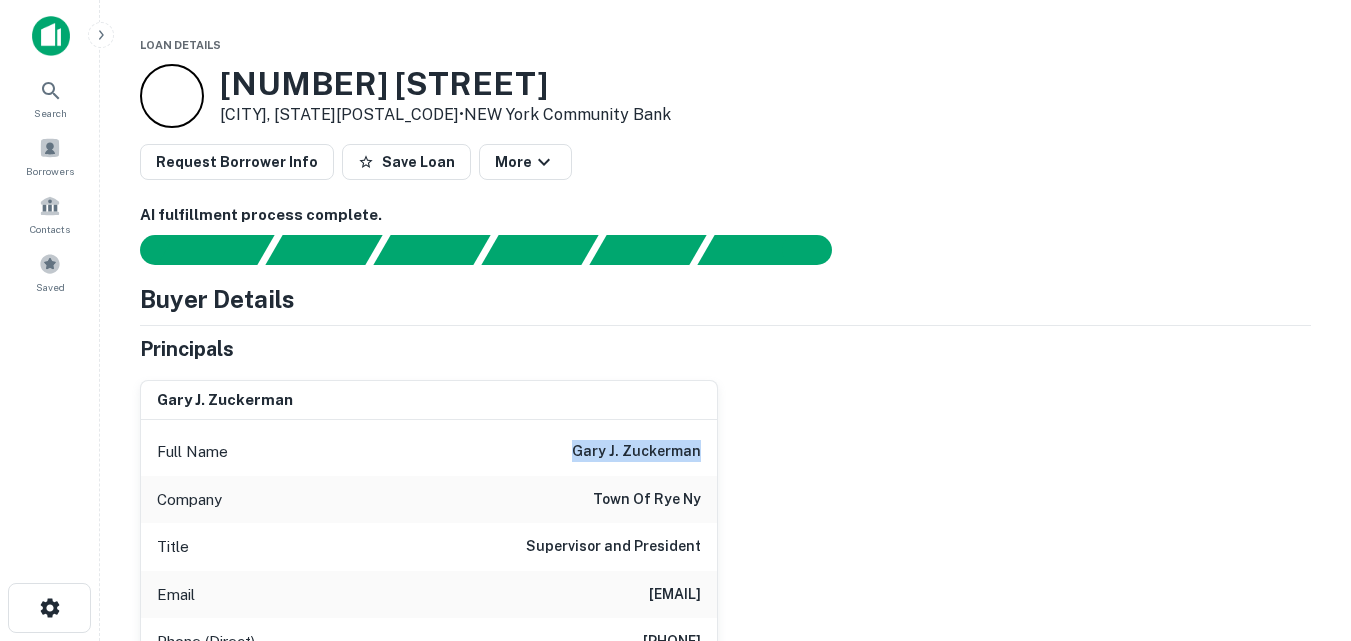 drag, startPoint x: 577, startPoint y: 442, endPoint x: 795, endPoint y: 442, distance: 218 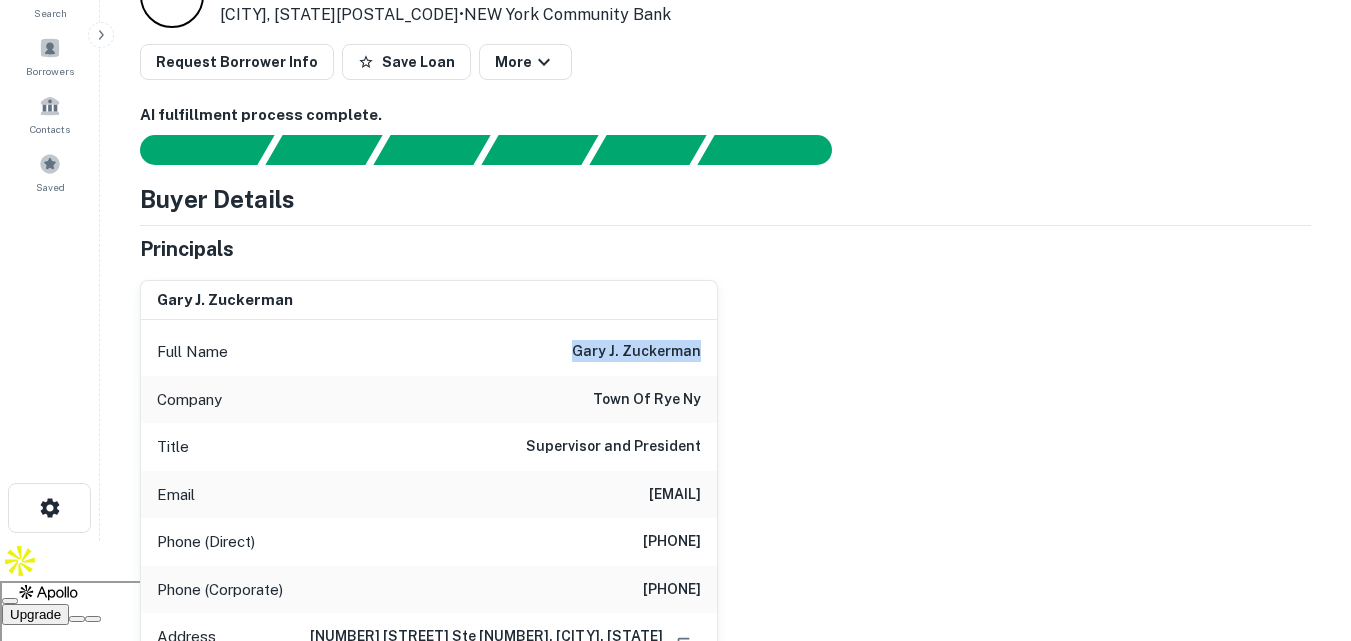scroll, scrollTop: 200, scrollLeft: 0, axis: vertical 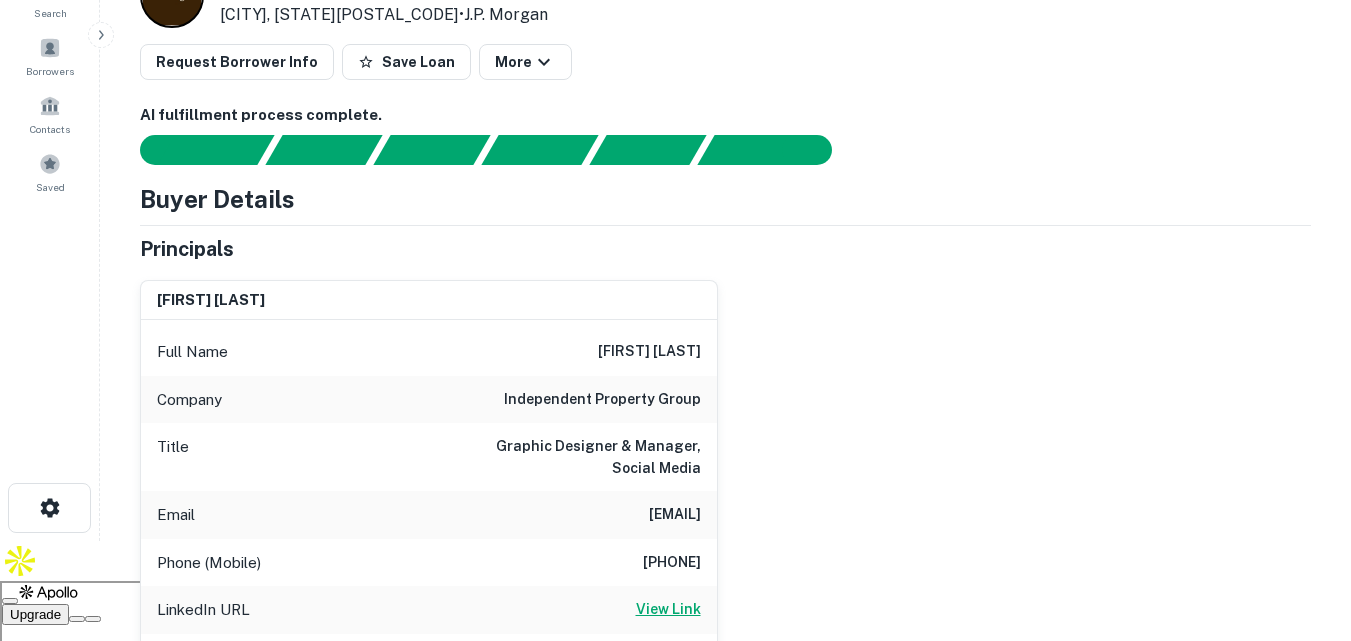 click on "View Link" at bounding box center [668, 609] 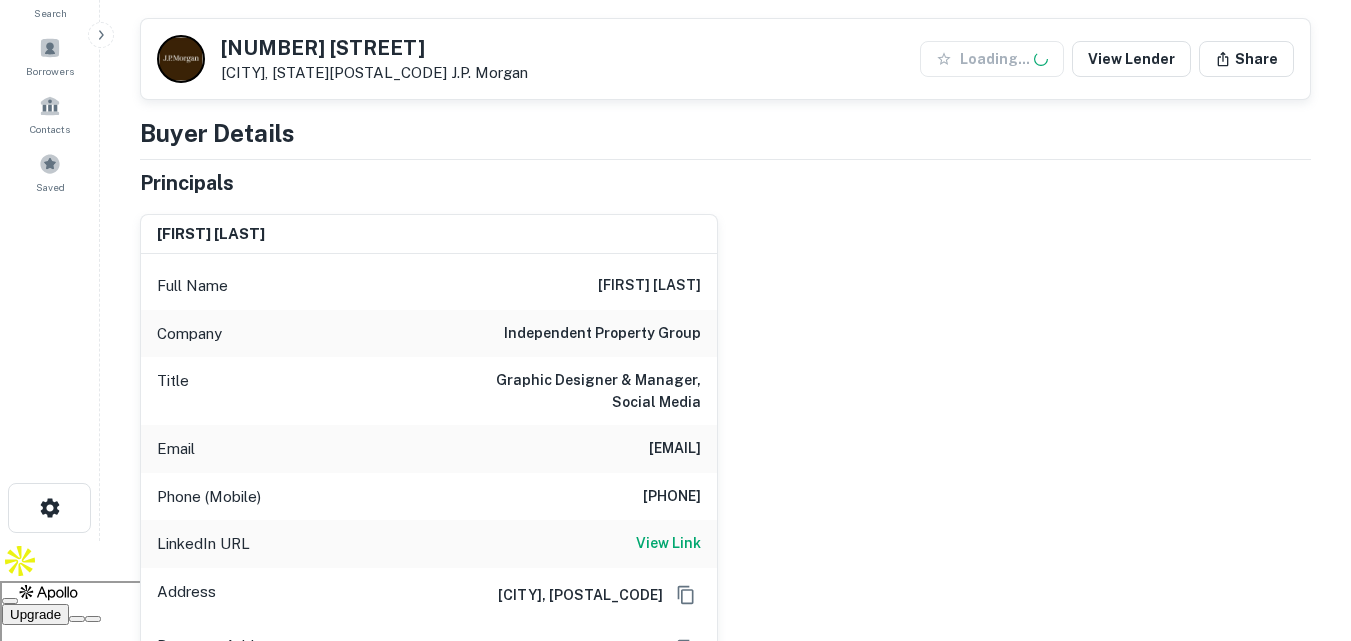 scroll, scrollTop: 300, scrollLeft: 0, axis: vertical 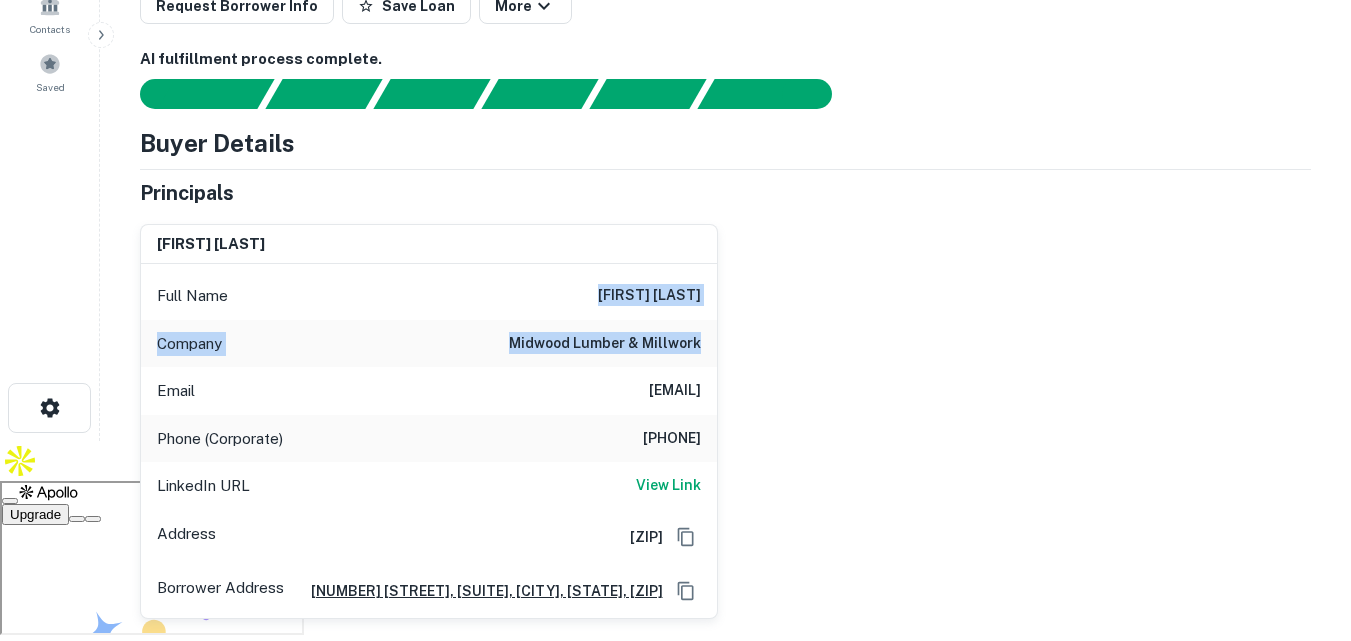 drag, startPoint x: 569, startPoint y: 275, endPoint x: 747, endPoint y: 357, distance: 195.97958 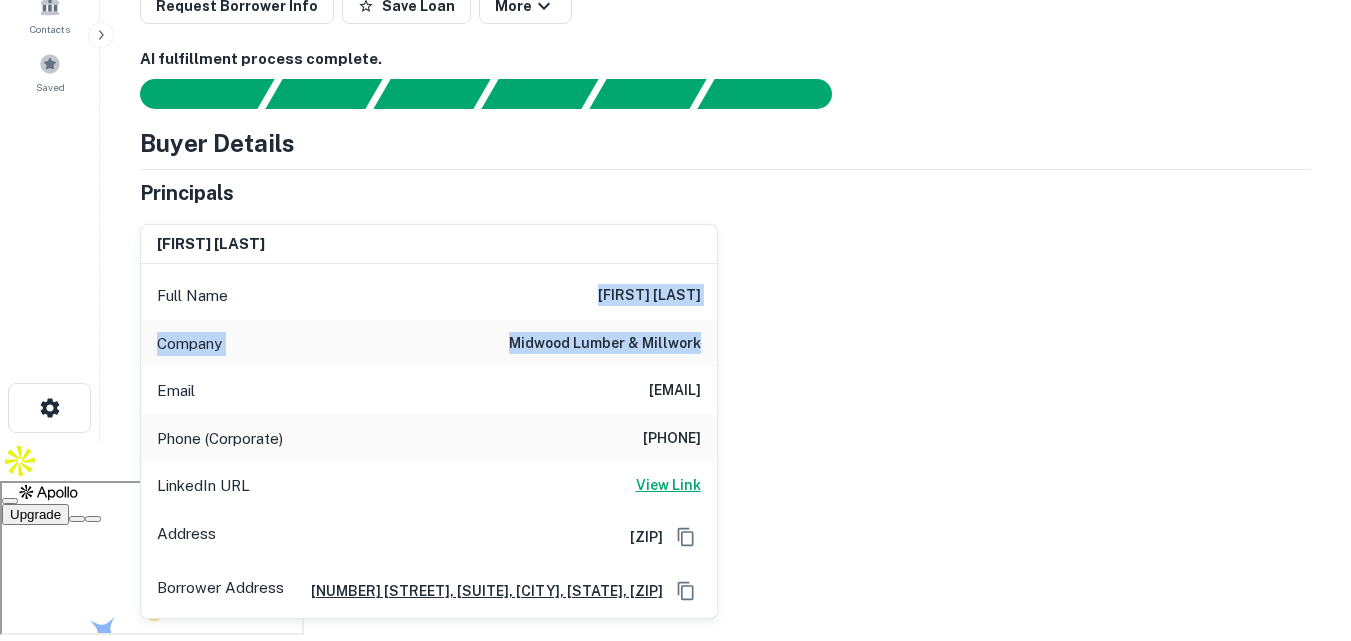 click on "View Link" at bounding box center (668, 485) 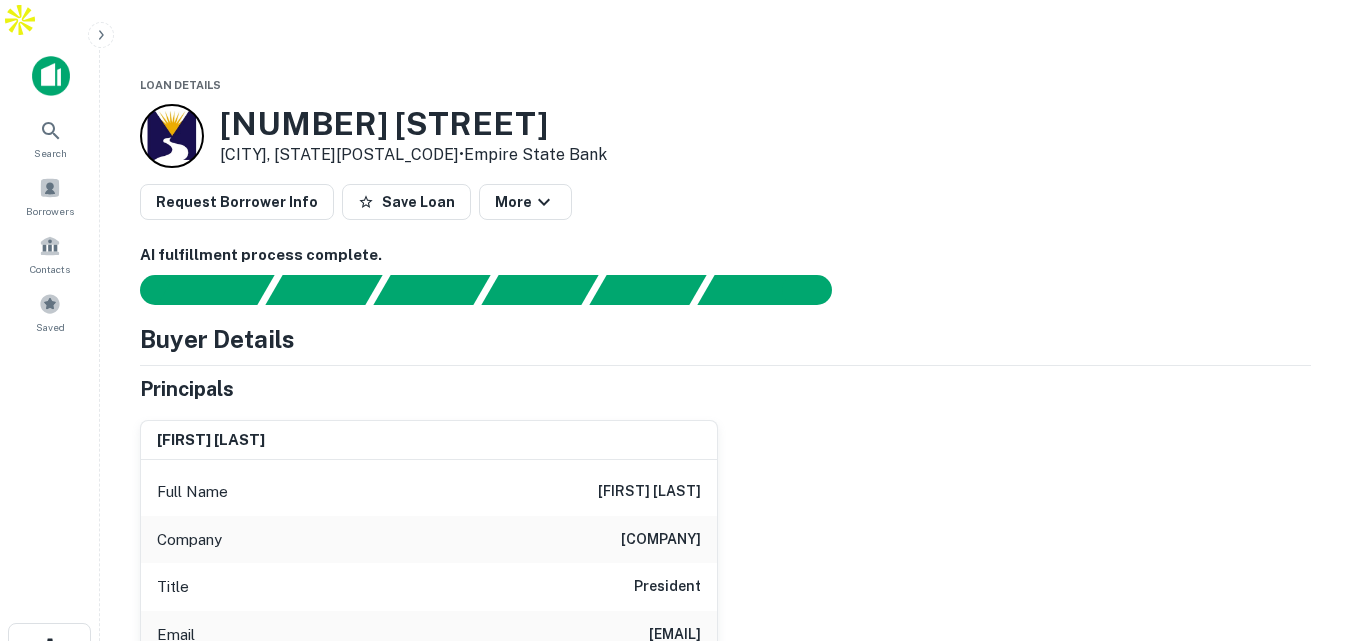 scroll, scrollTop: 0, scrollLeft: 0, axis: both 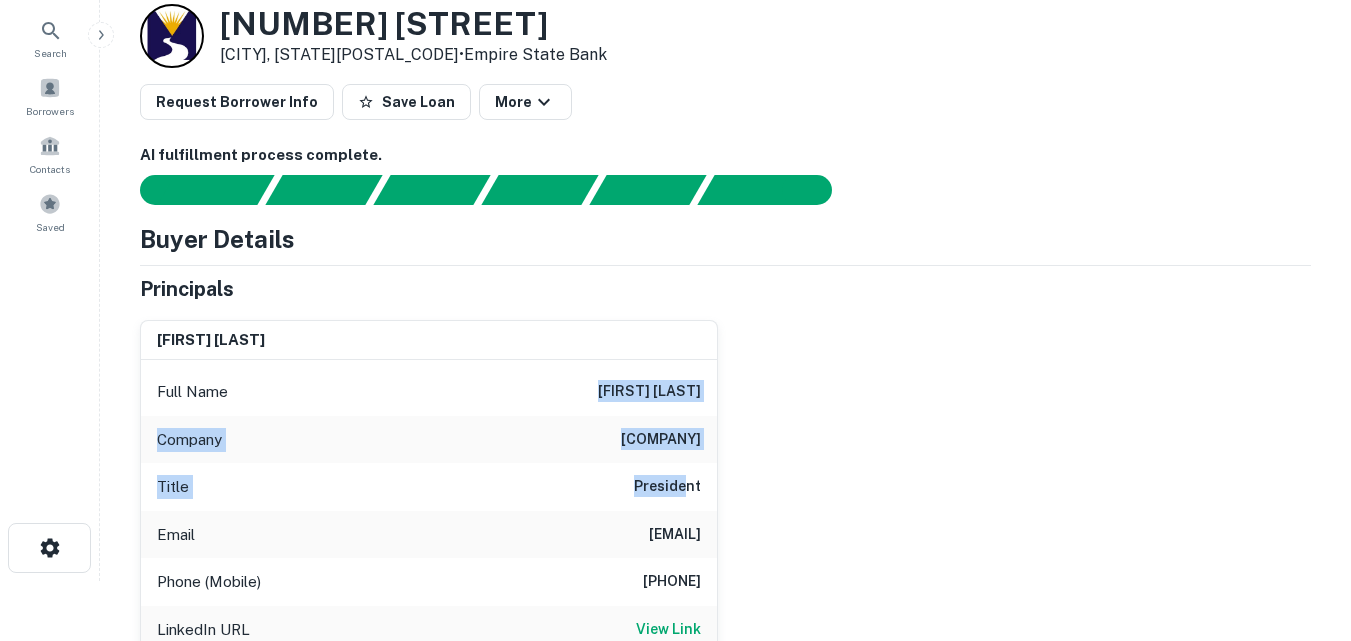 drag, startPoint x: 631, startPoint y: 344, endPoint x: 684, endPoint y: 439, distance: 108.78419 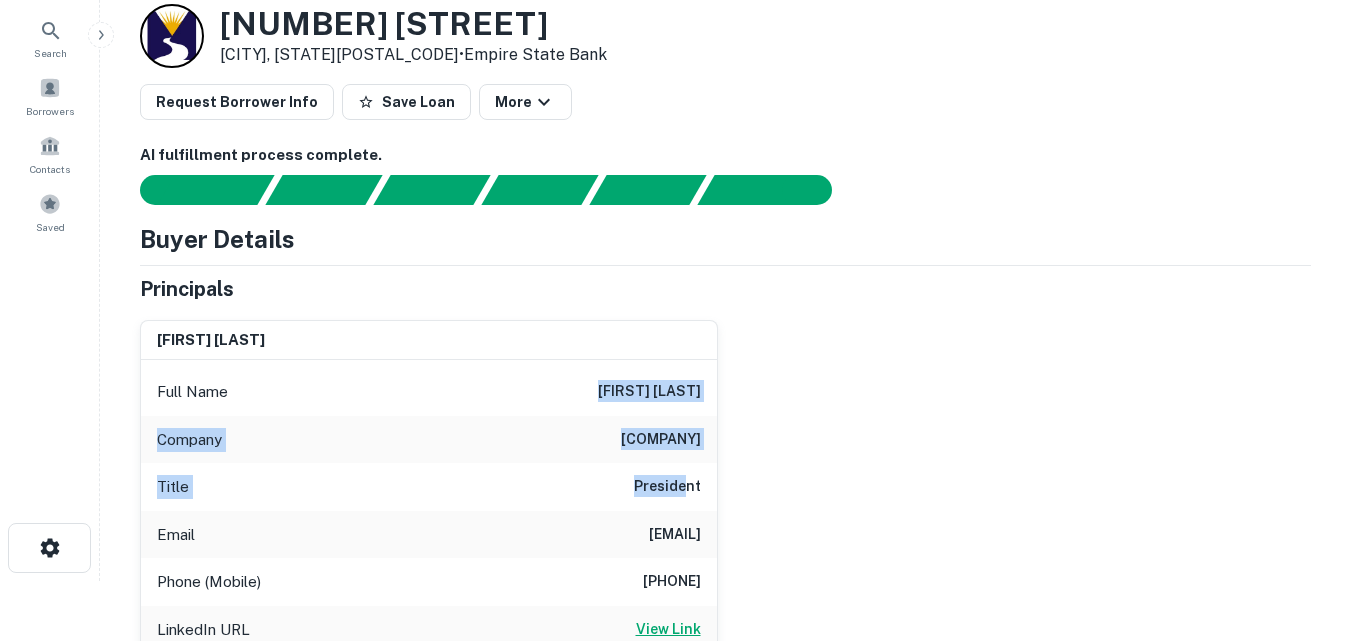 click on "View Link" at bounding box center (668, 629) 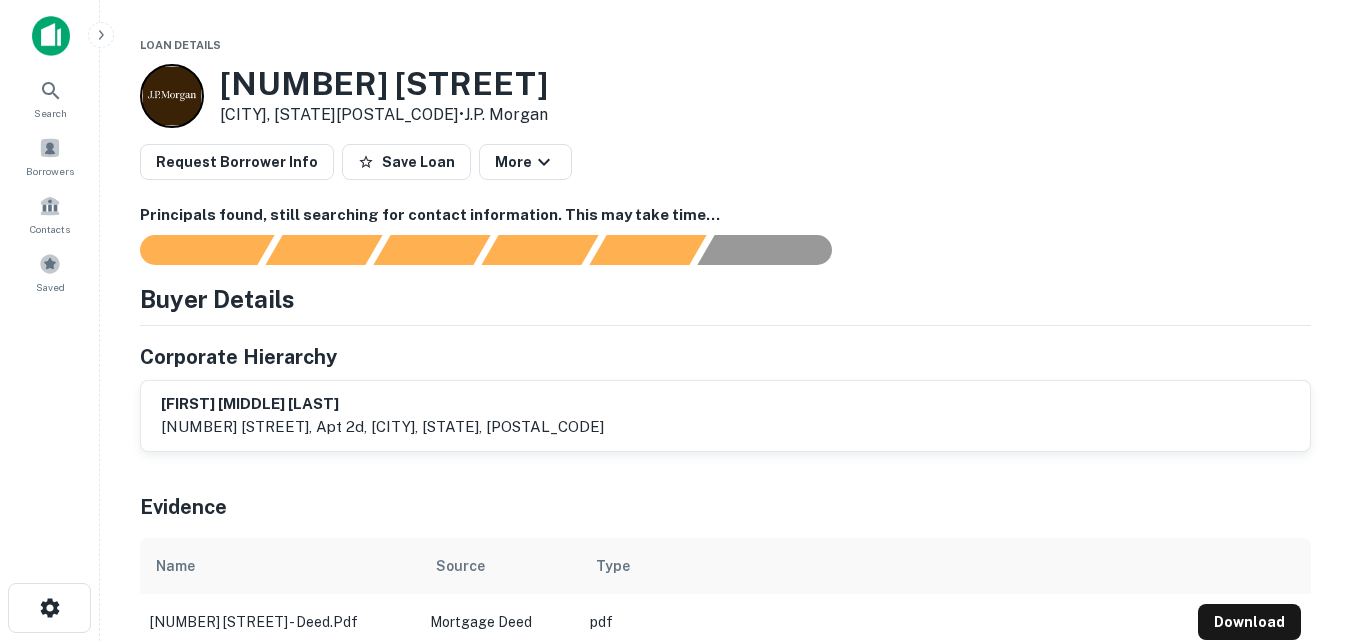 scroll, scrollTop: 0, scrollLeft: 0, axis: both 